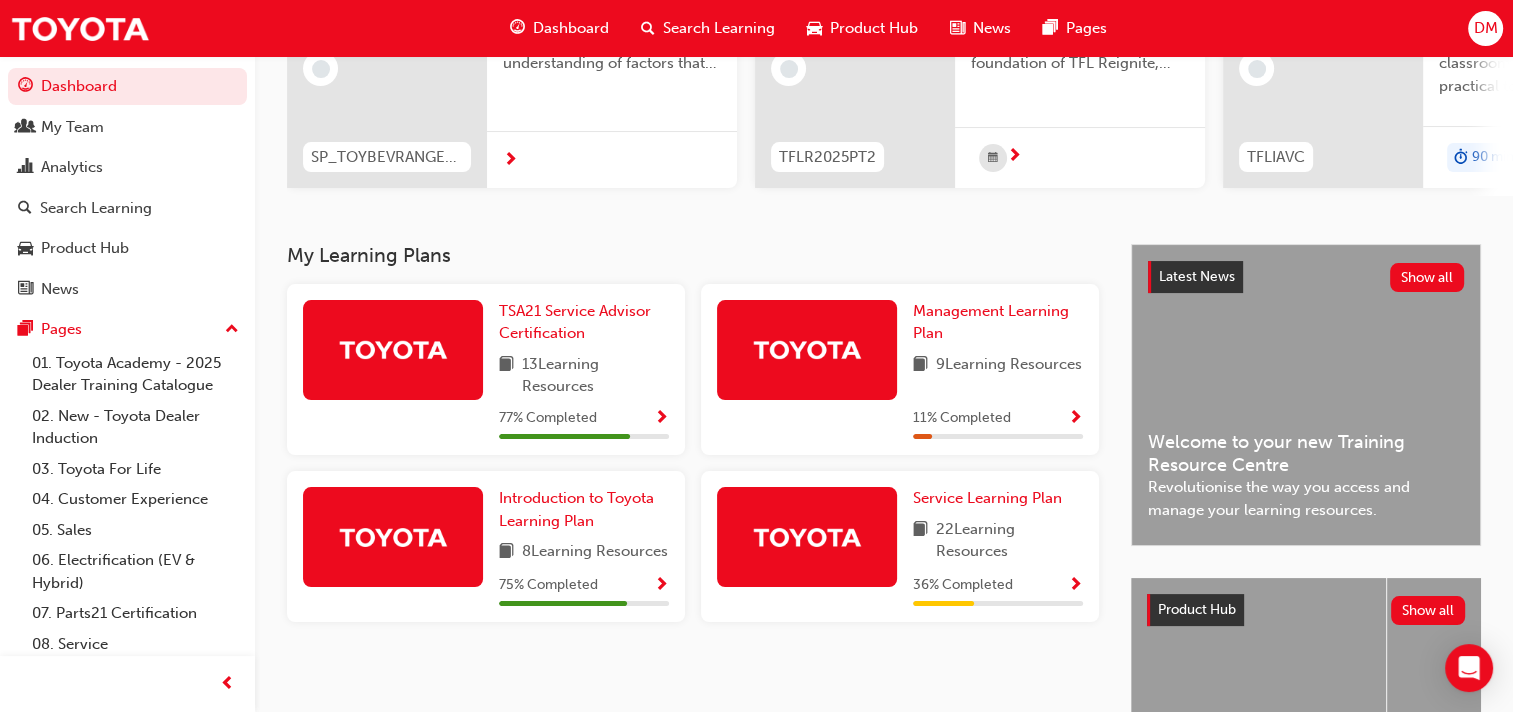 scroll, scrollTop: 300, scrollLeft: 0, axis: vertical 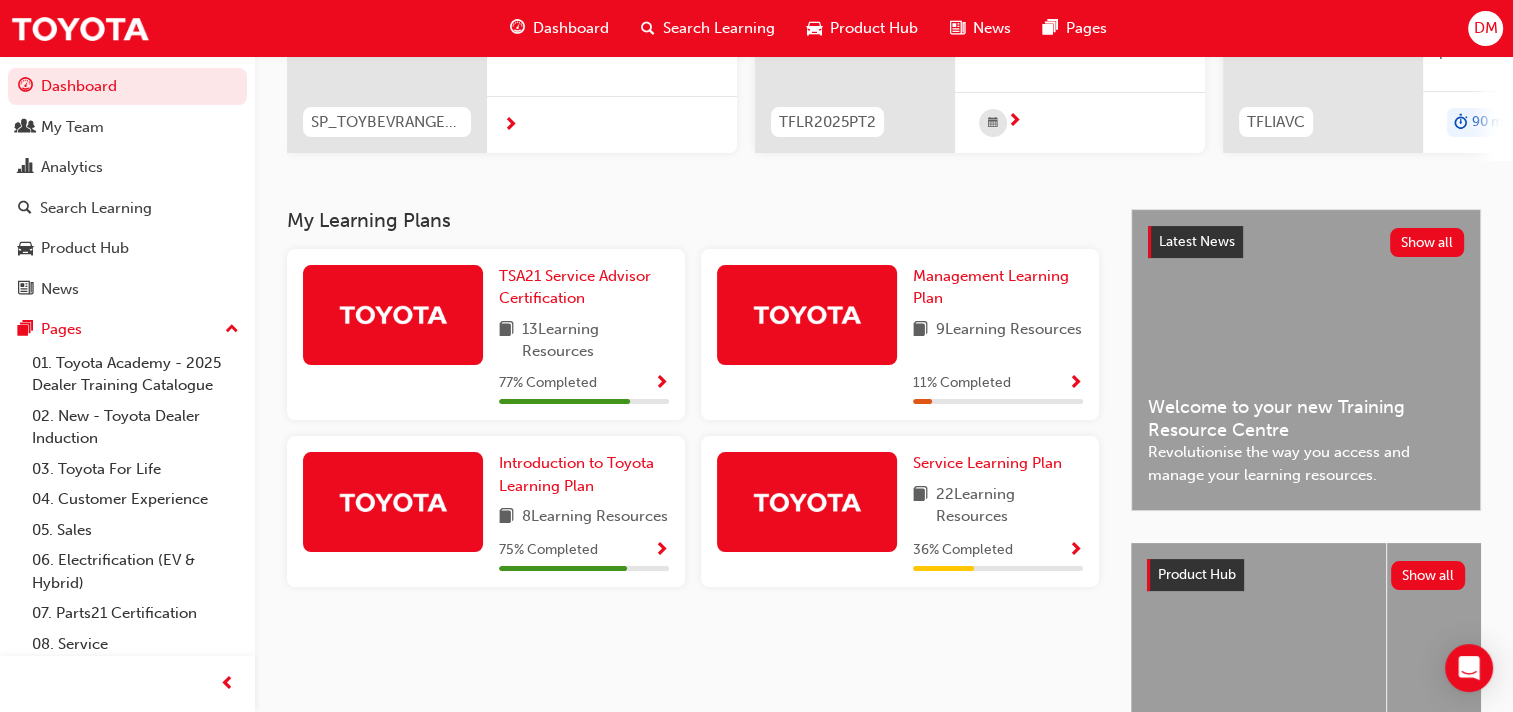 click on "Management Learning Plan 9  Learning Resources 11 % Completed" at bounding box center (900, 335) 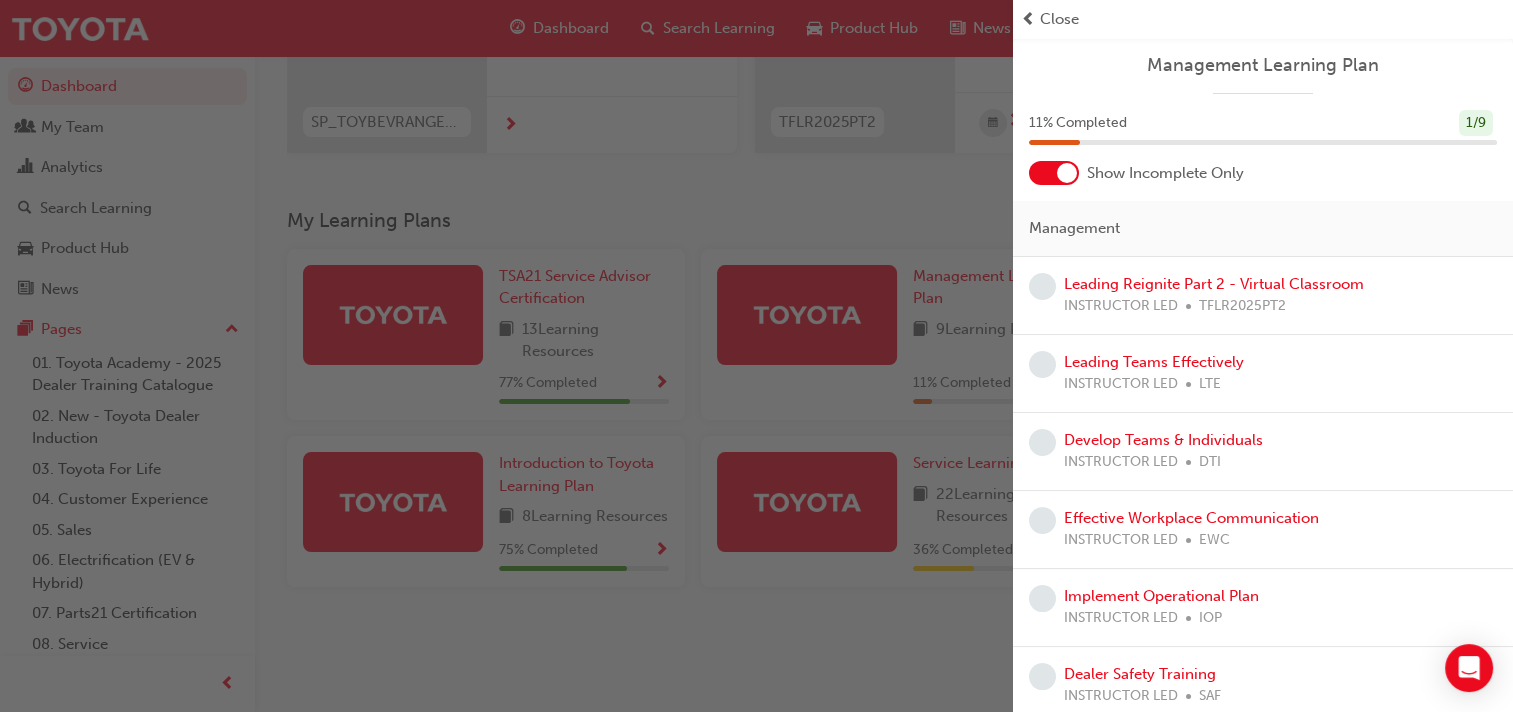 click at bounding box center (1067, 173) 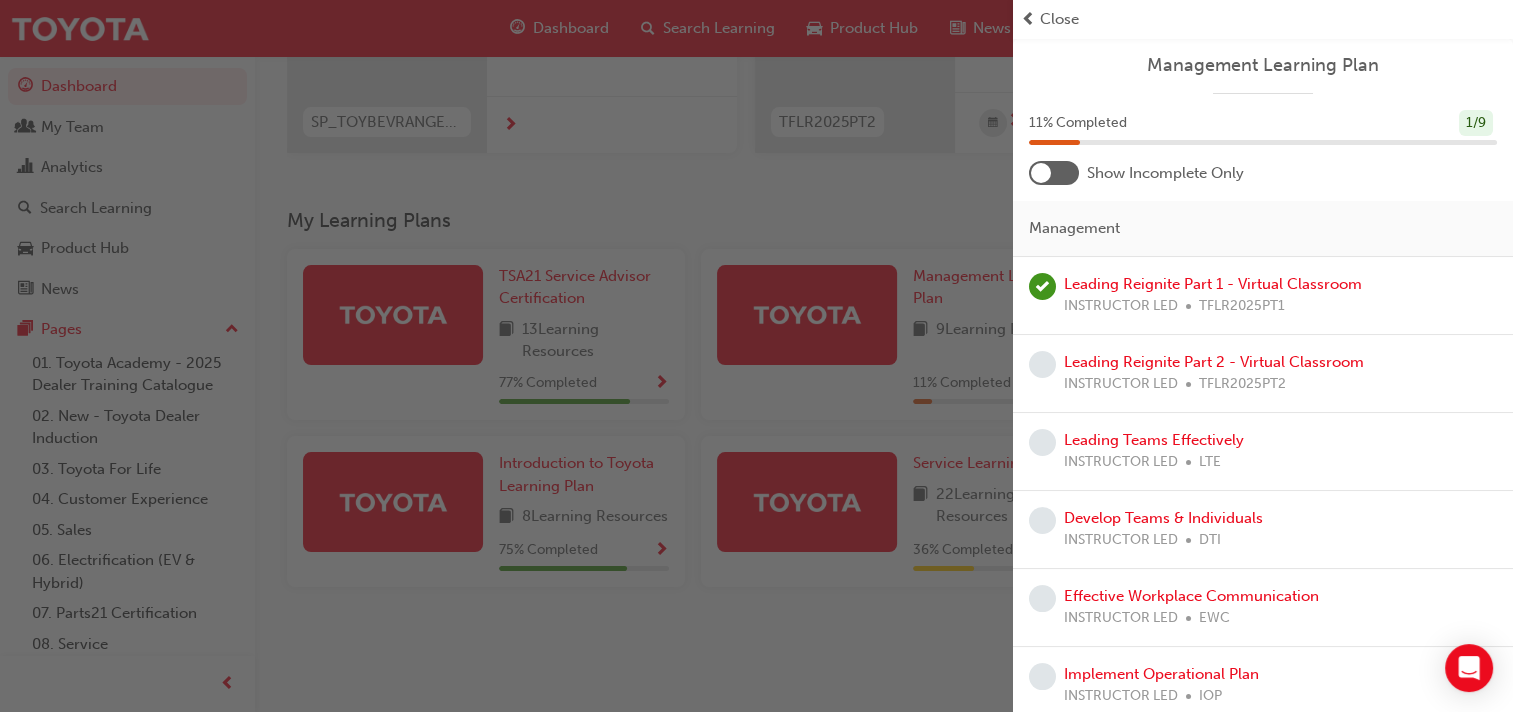 scroll, scrollTop: 0, scrollLeft: 0, axis: both 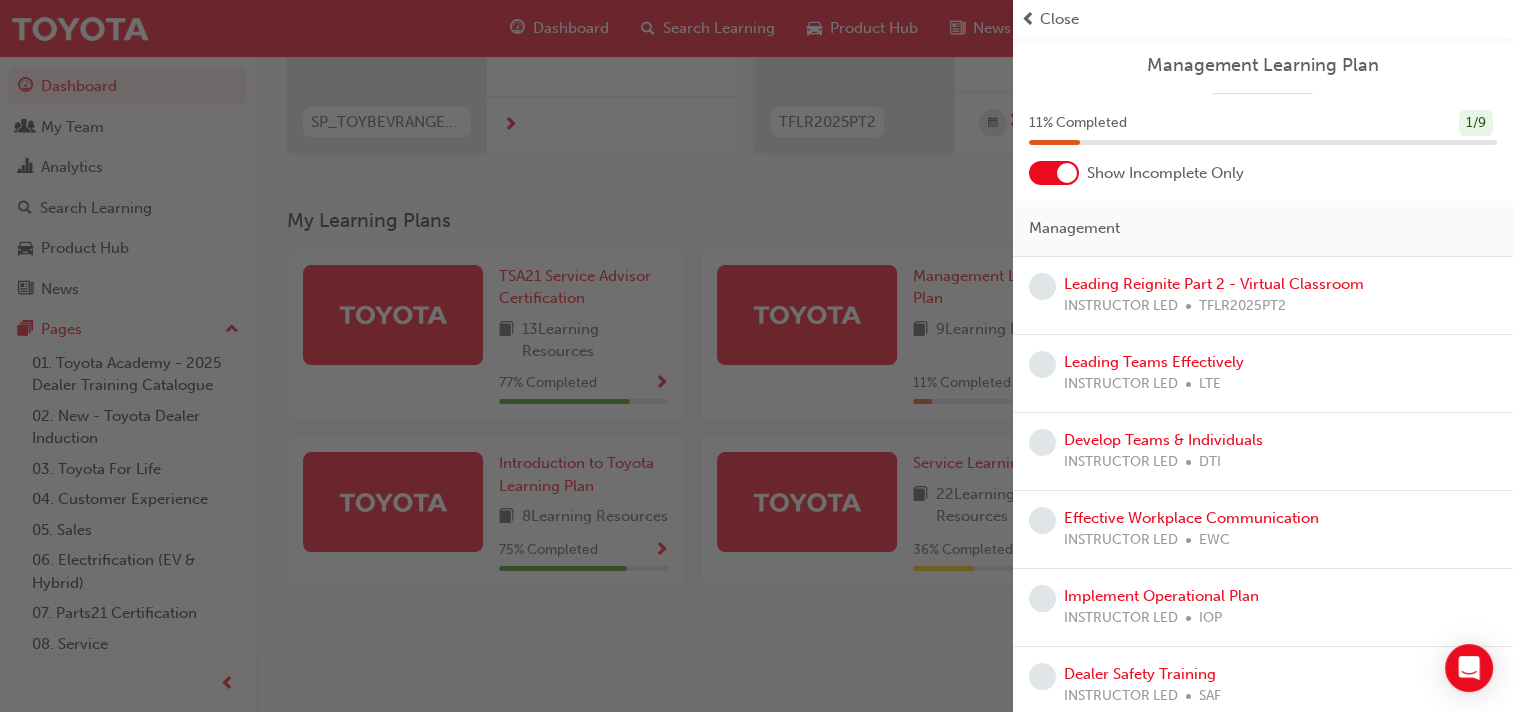click at bounding box center (506, 356) 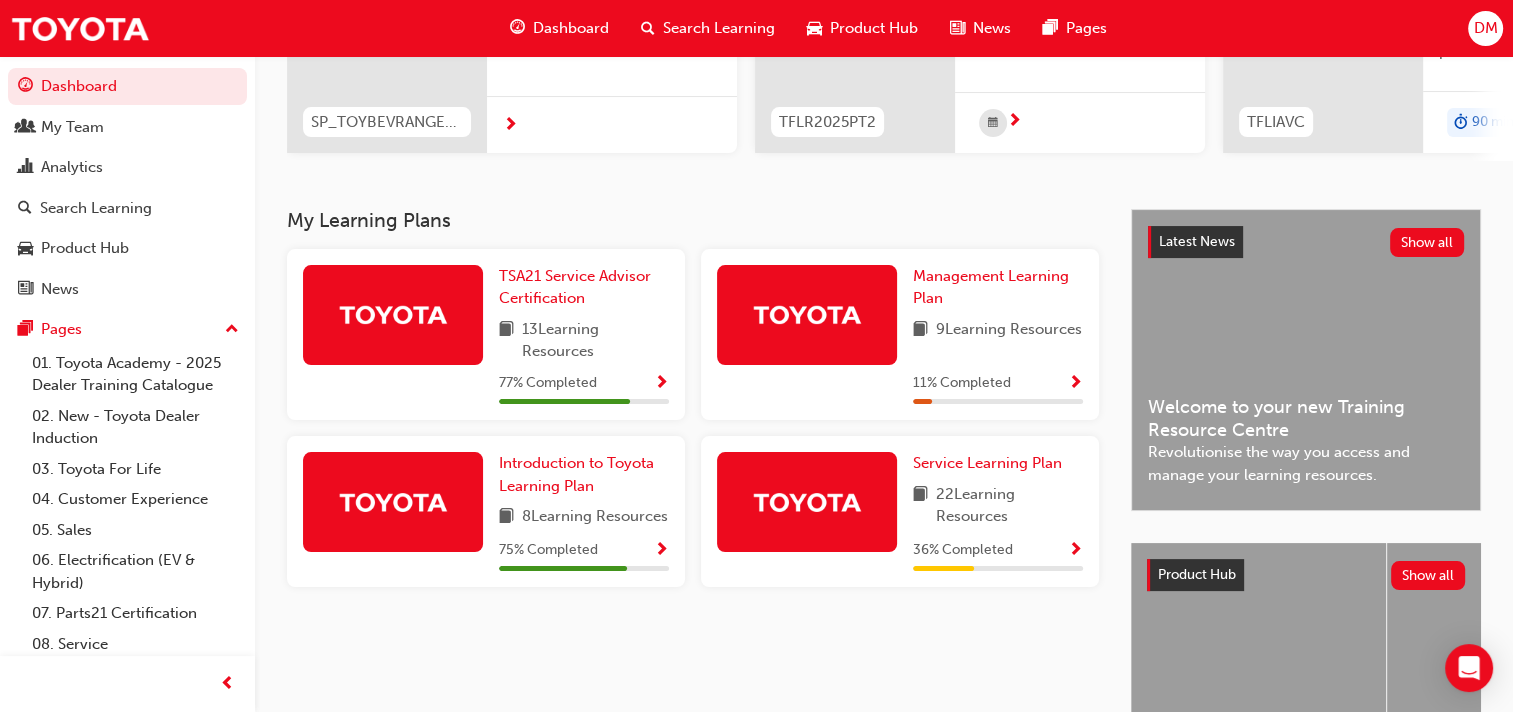 click at bounding box center (661, 551) 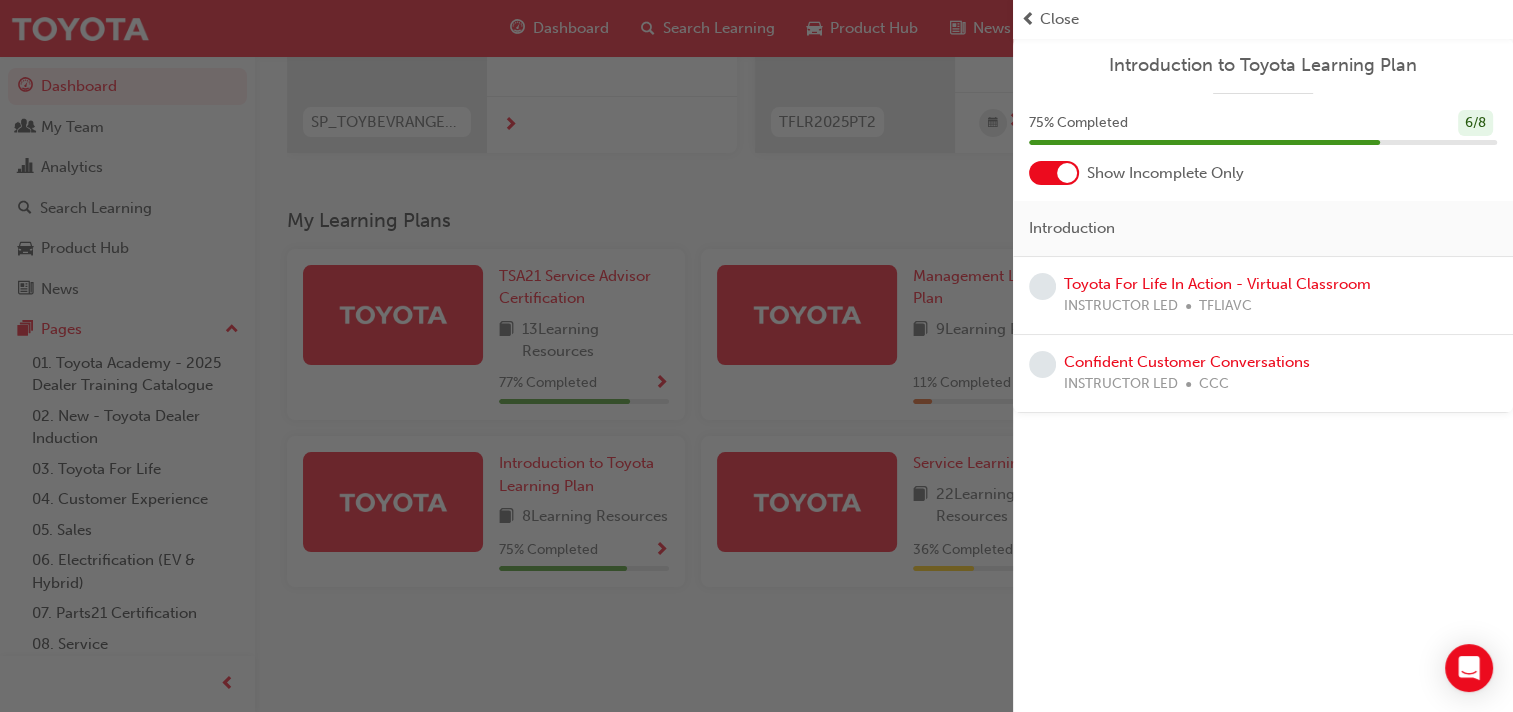 click at bounding box center [1054, 173] 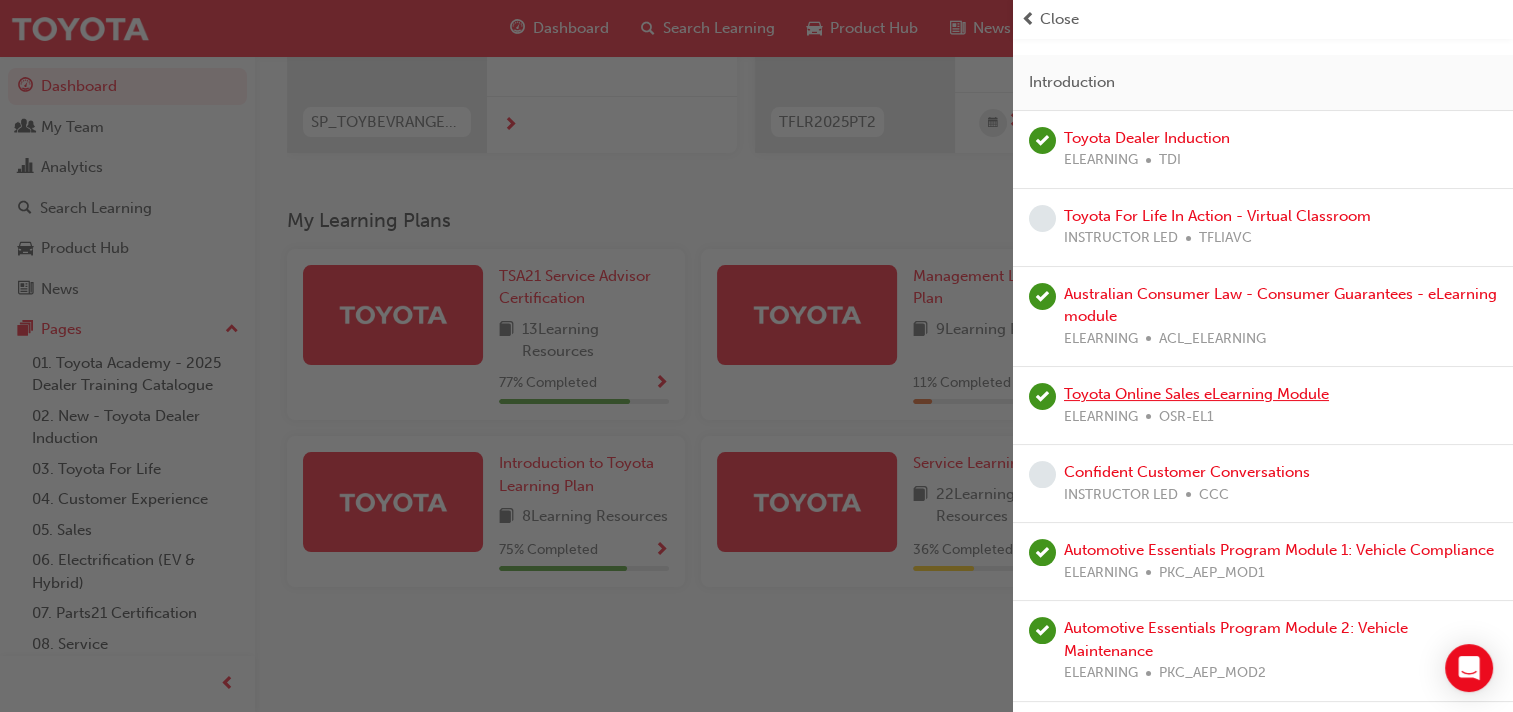 scroll, scrollTop: 0, scrollLeft: 0, axis: both 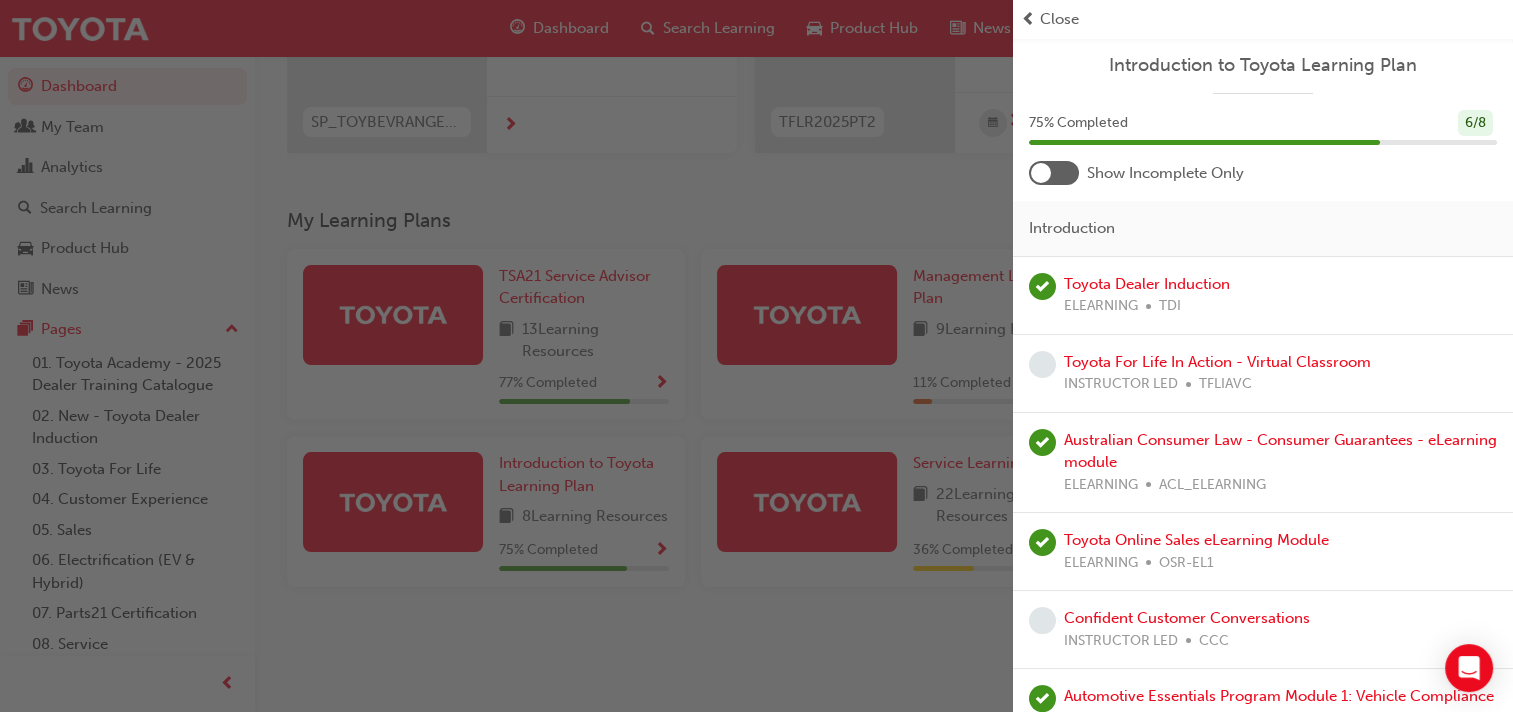 click at bounding box center [1054, 173] 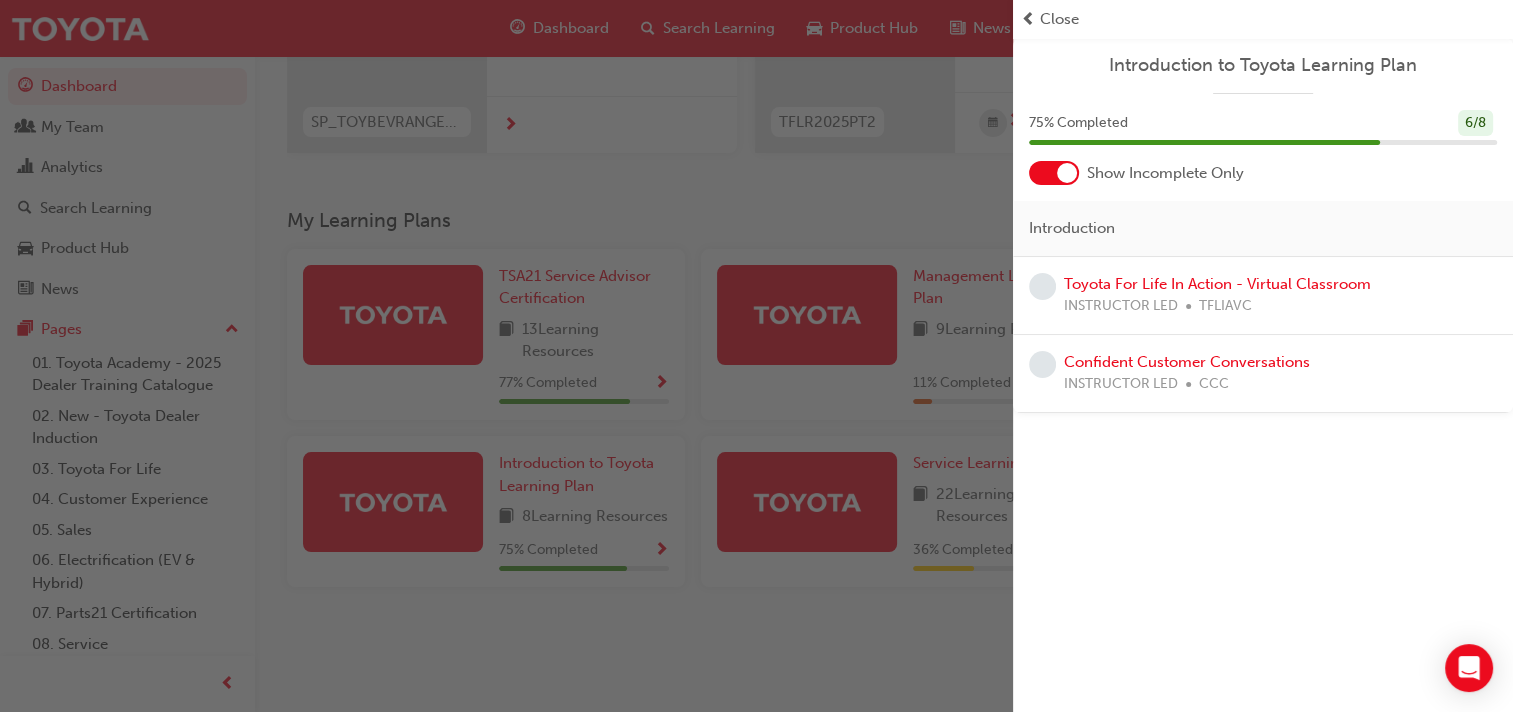click at bounding box center (506, 356) 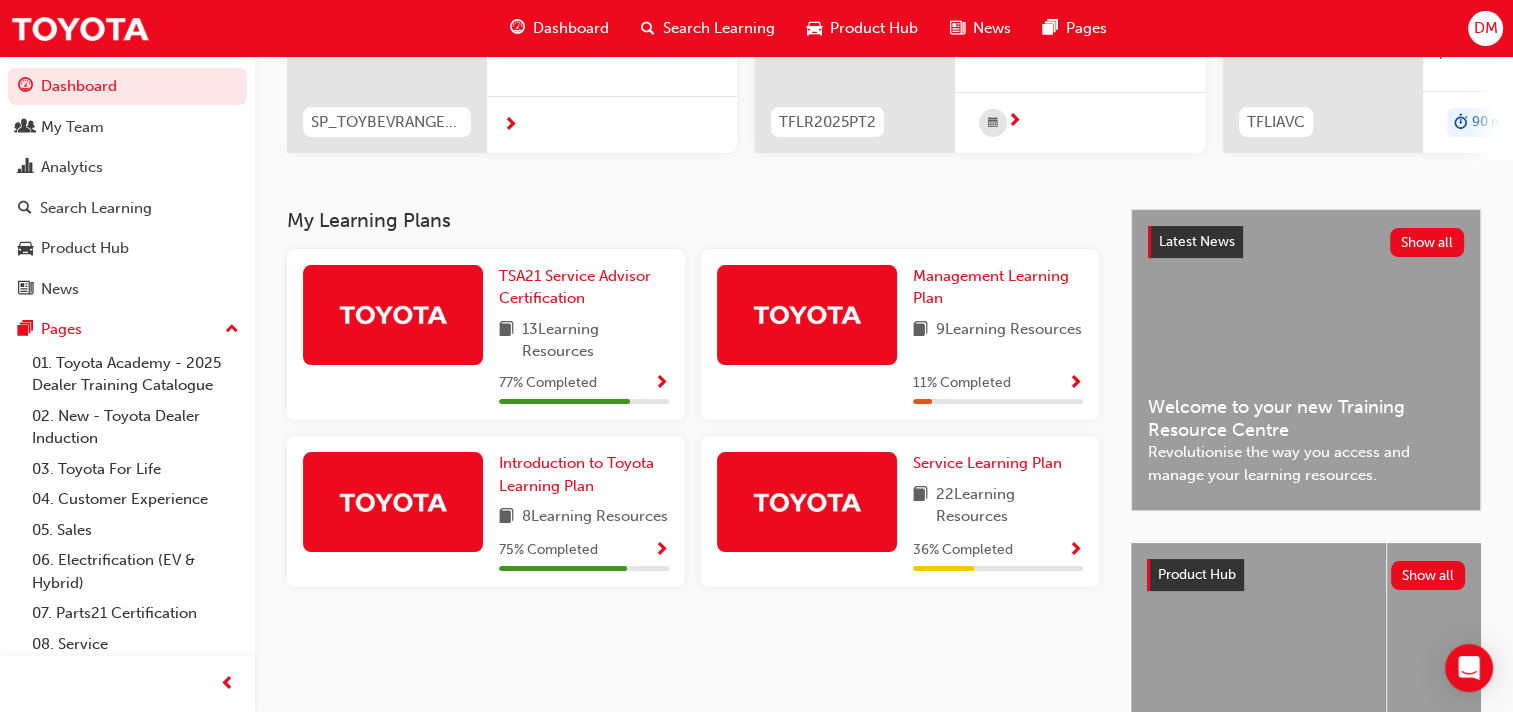 click at bounding box center (661, 384) 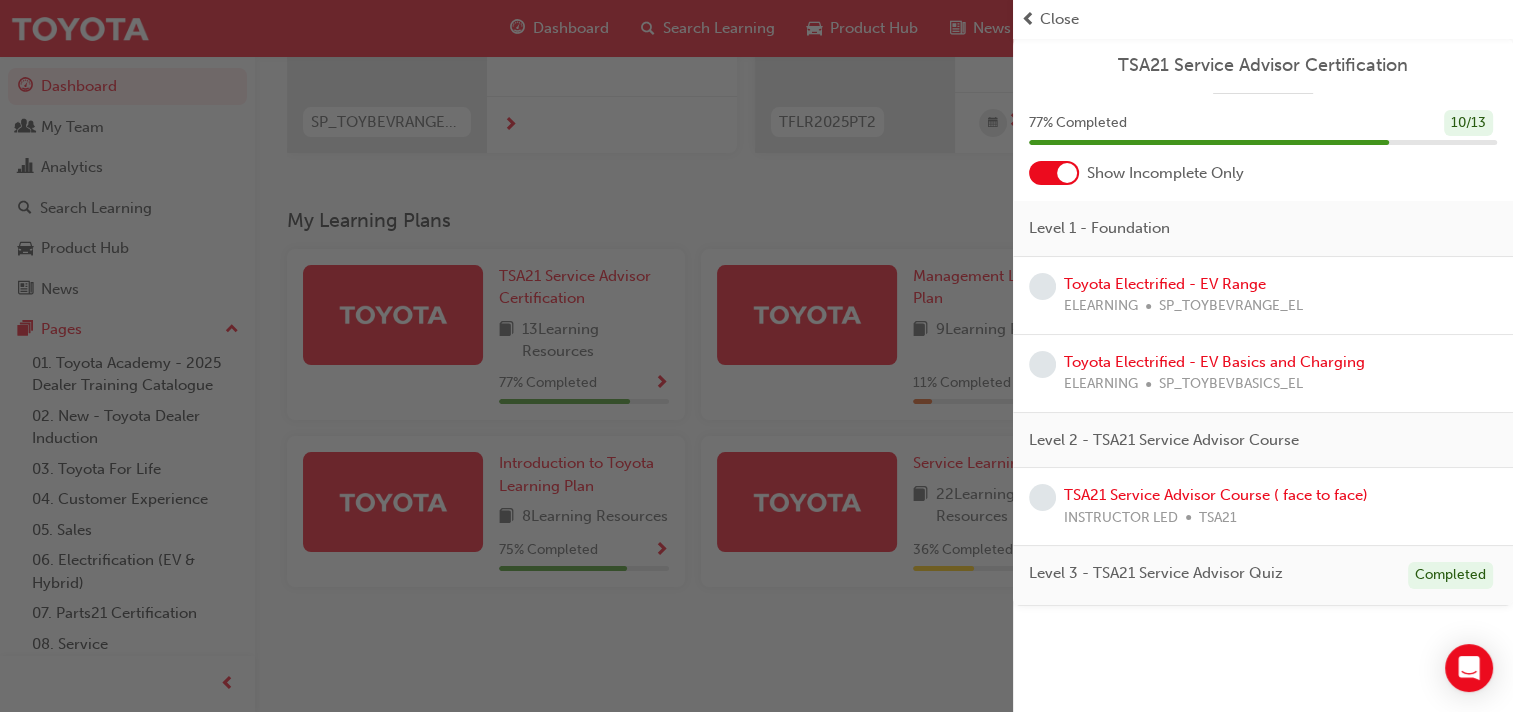 click at bounding box center [506, 356] 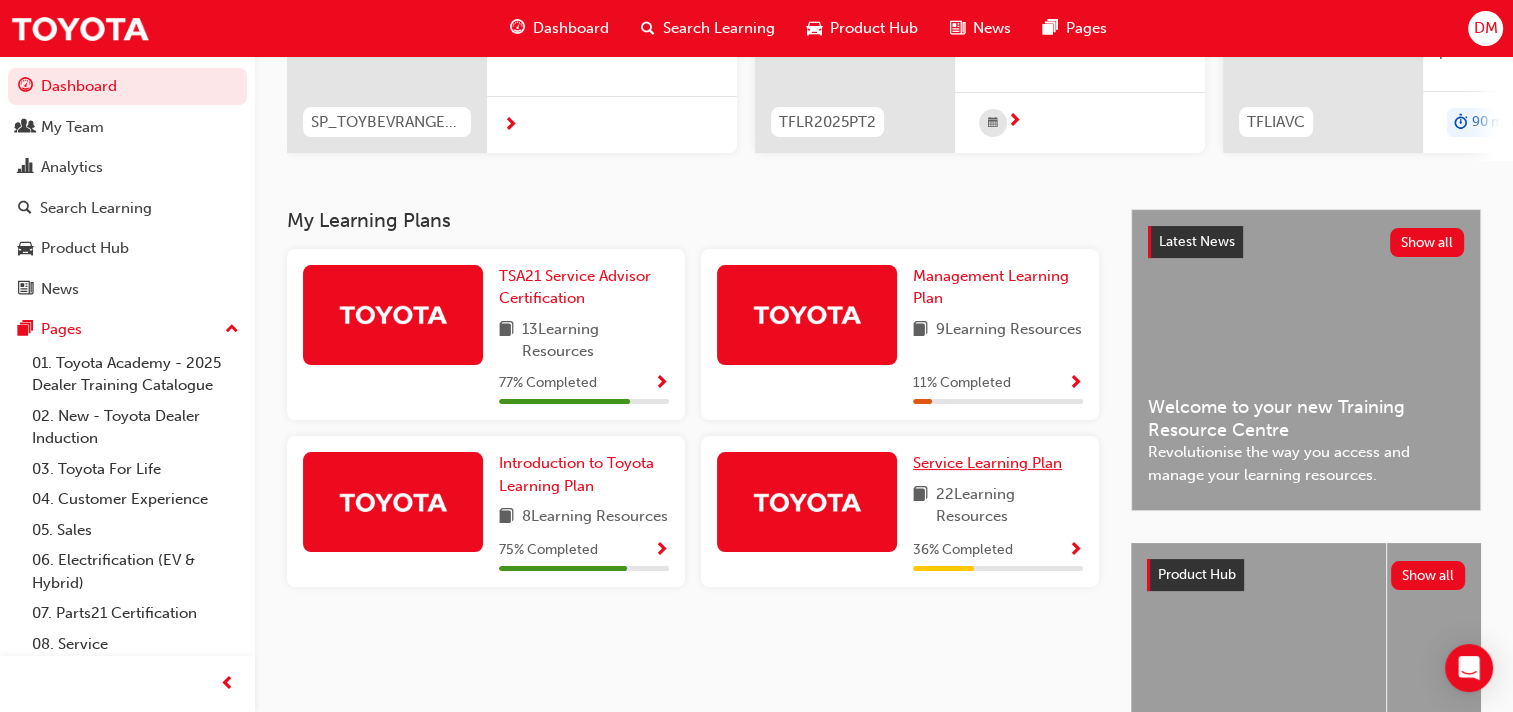 click on "Service Learning Plan" at bounding box center [987, 463] 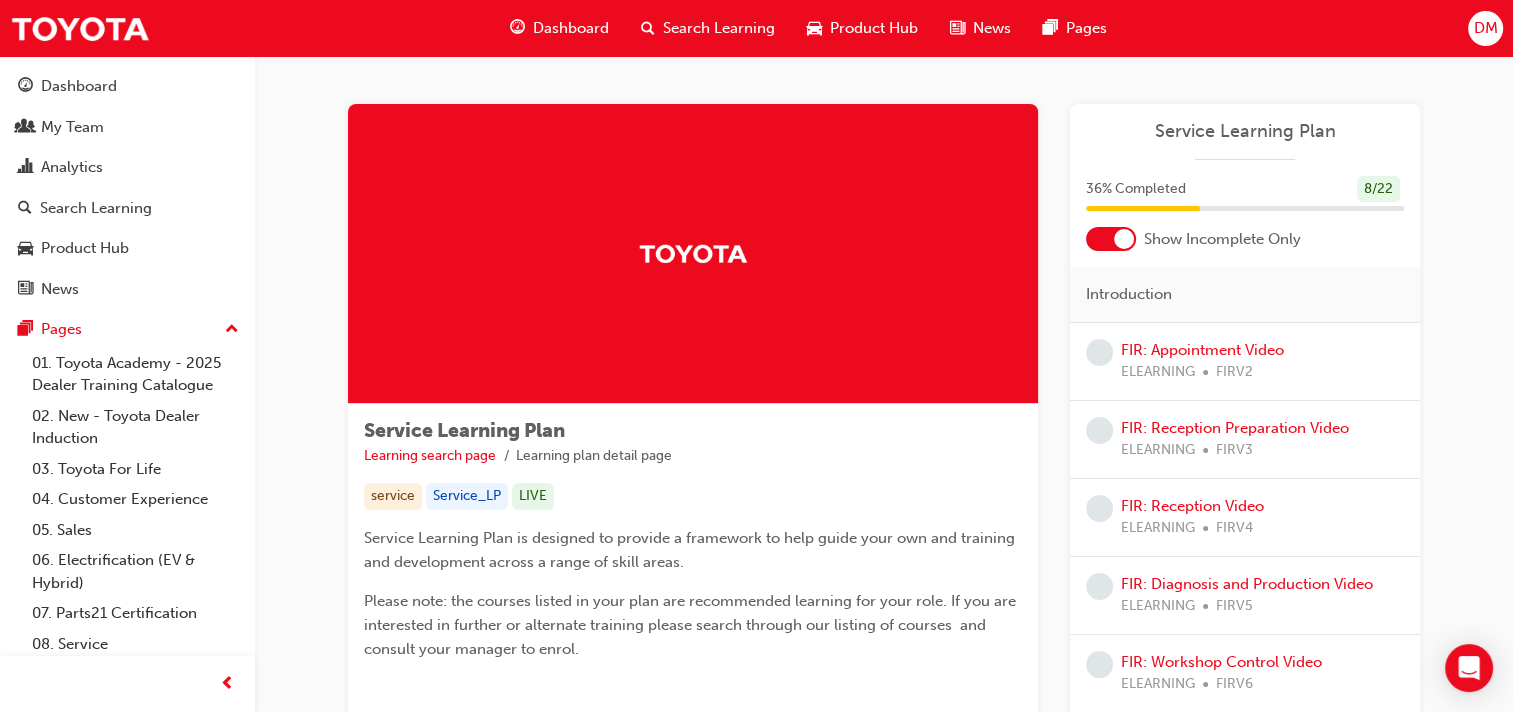 click at bounding box center [1111, 239] 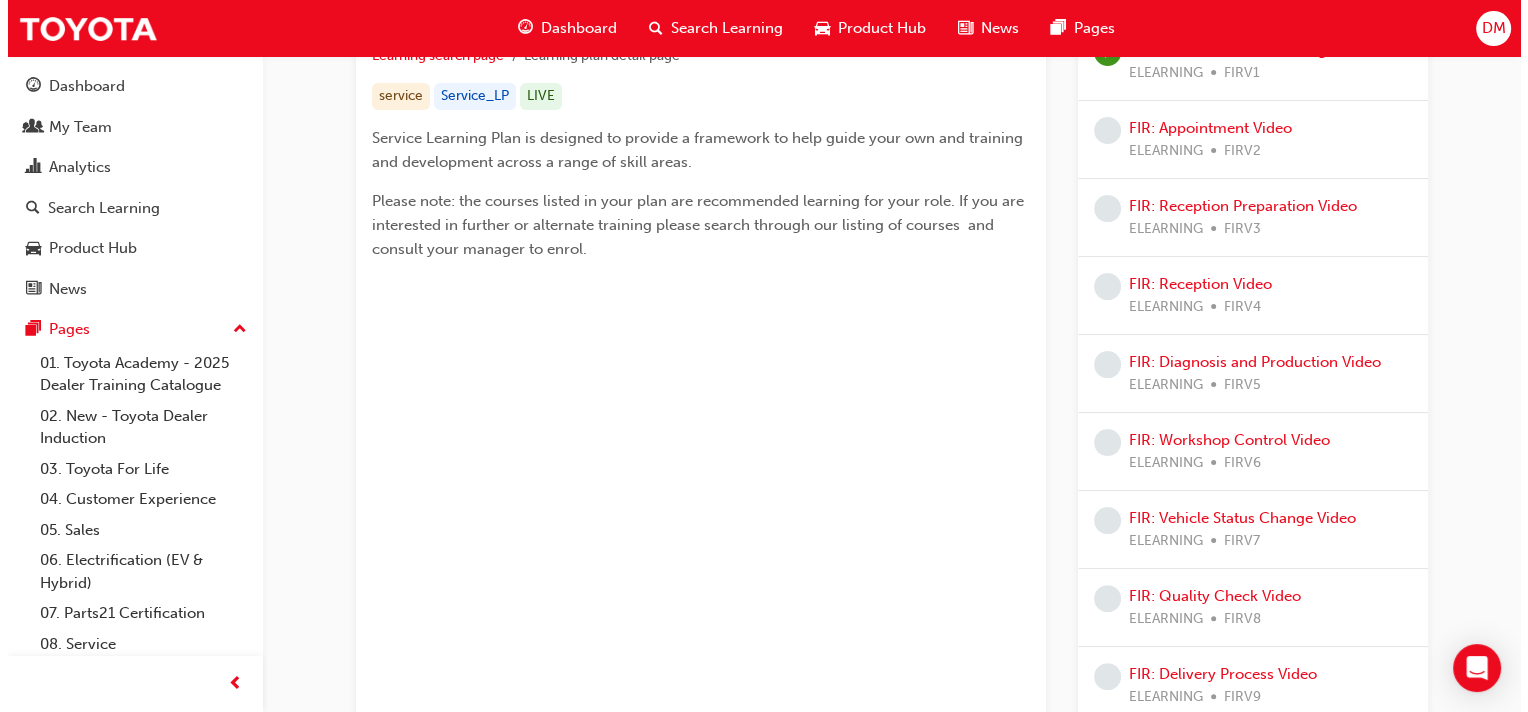 scroll, scrollTop: 0, scrollLeft: 0, axis: both 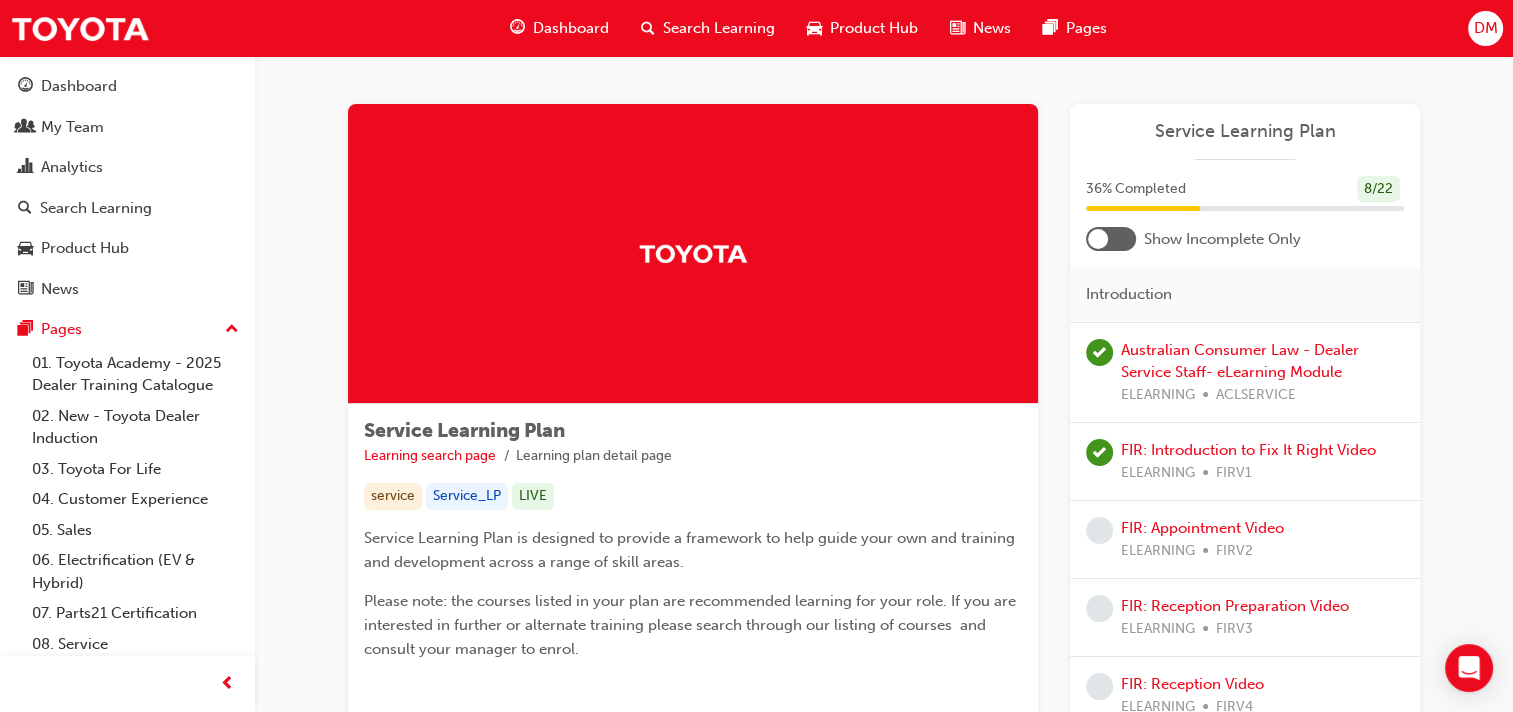 click at bounding box center [1111, 239] 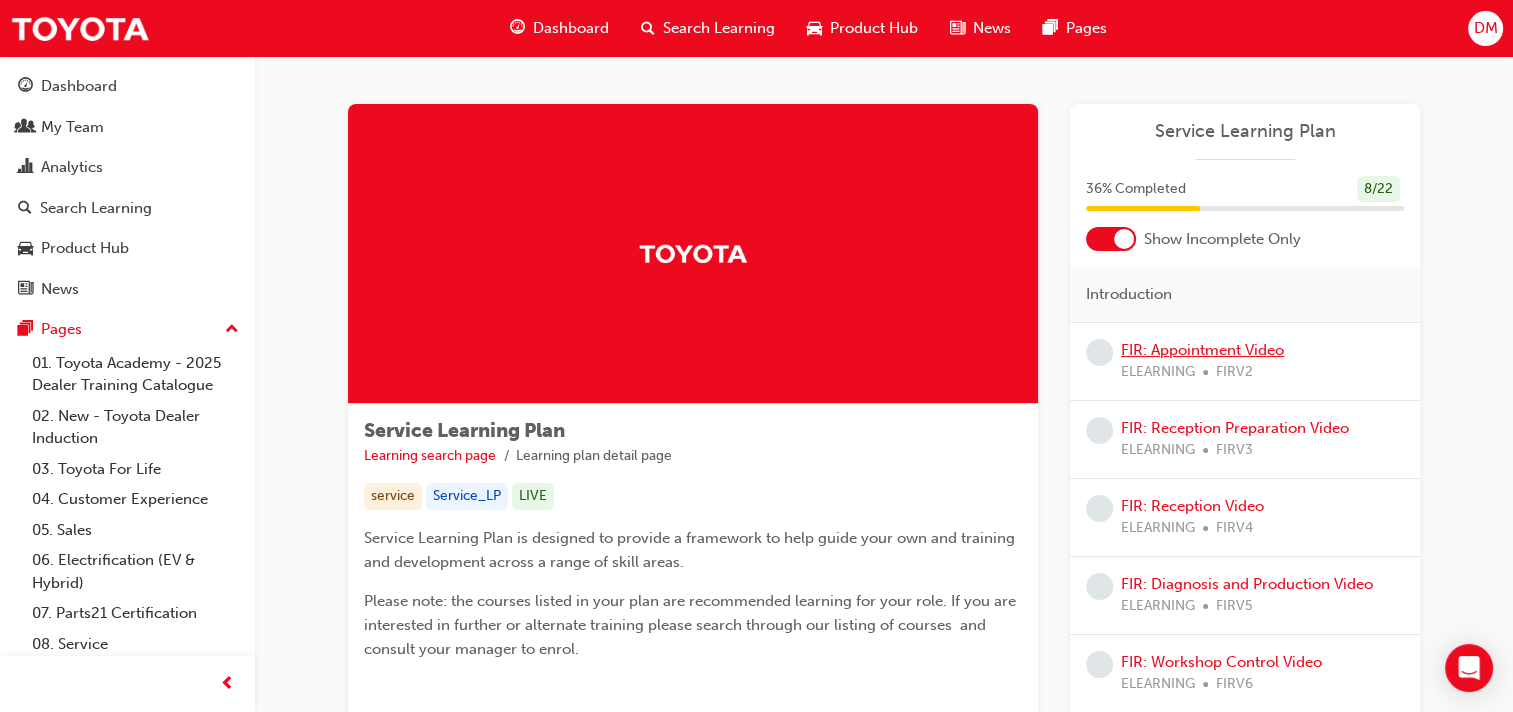 click on "FIR: Appointment Video" at bounding box center [1202, 350] 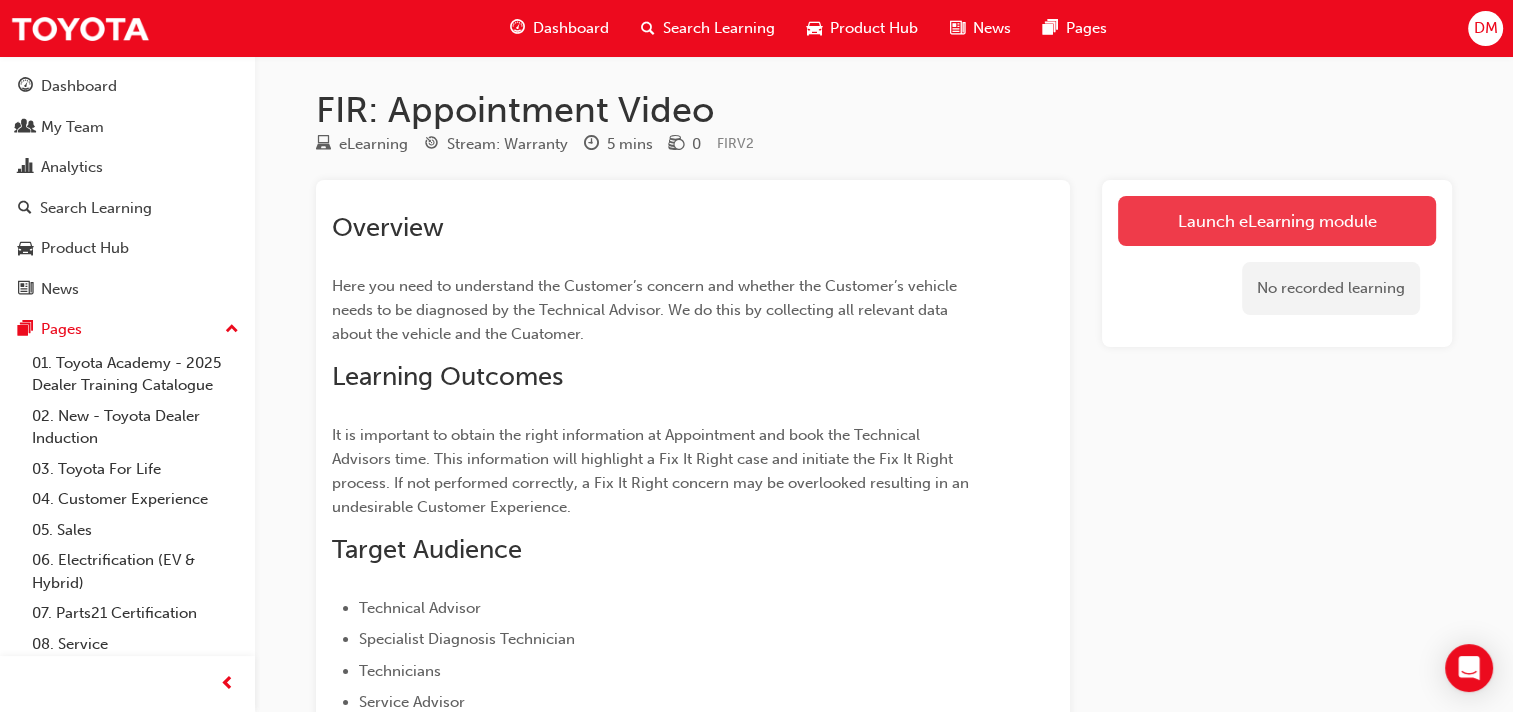 click on "Launch eLearning module" at bounding box center [1277, 221] 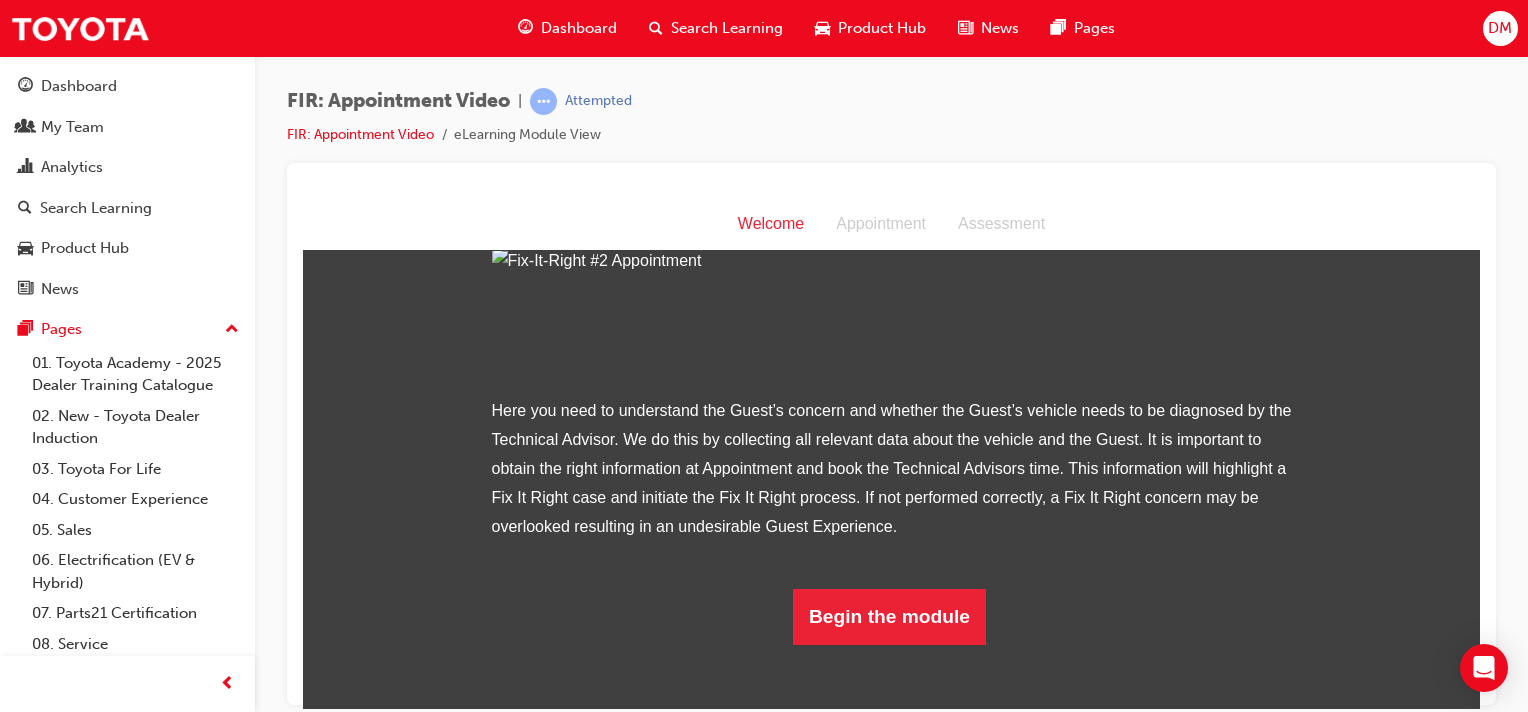 scroll, scrollTop: 358, scrollLeft: 0, axis: vertical 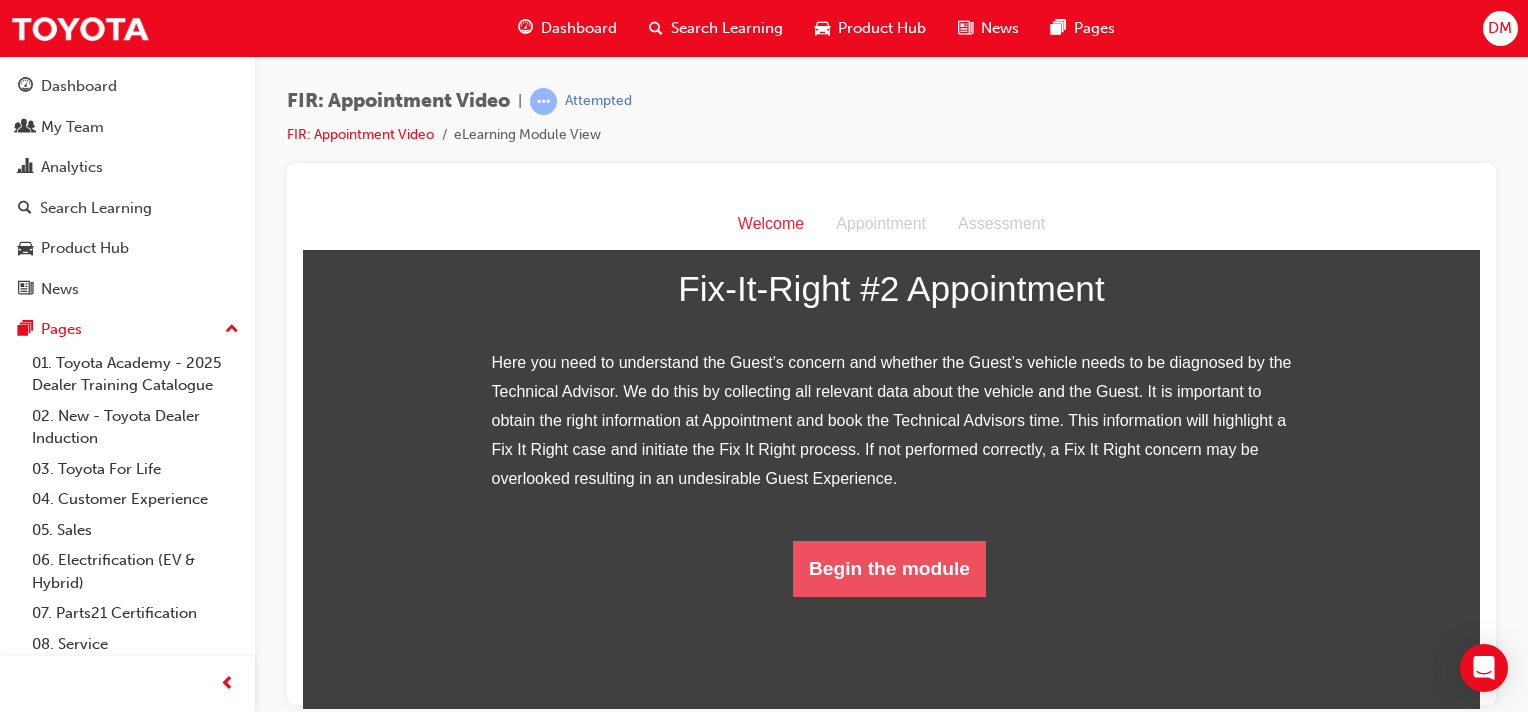 click on "Begin the module" at bounding box center [889, 568] 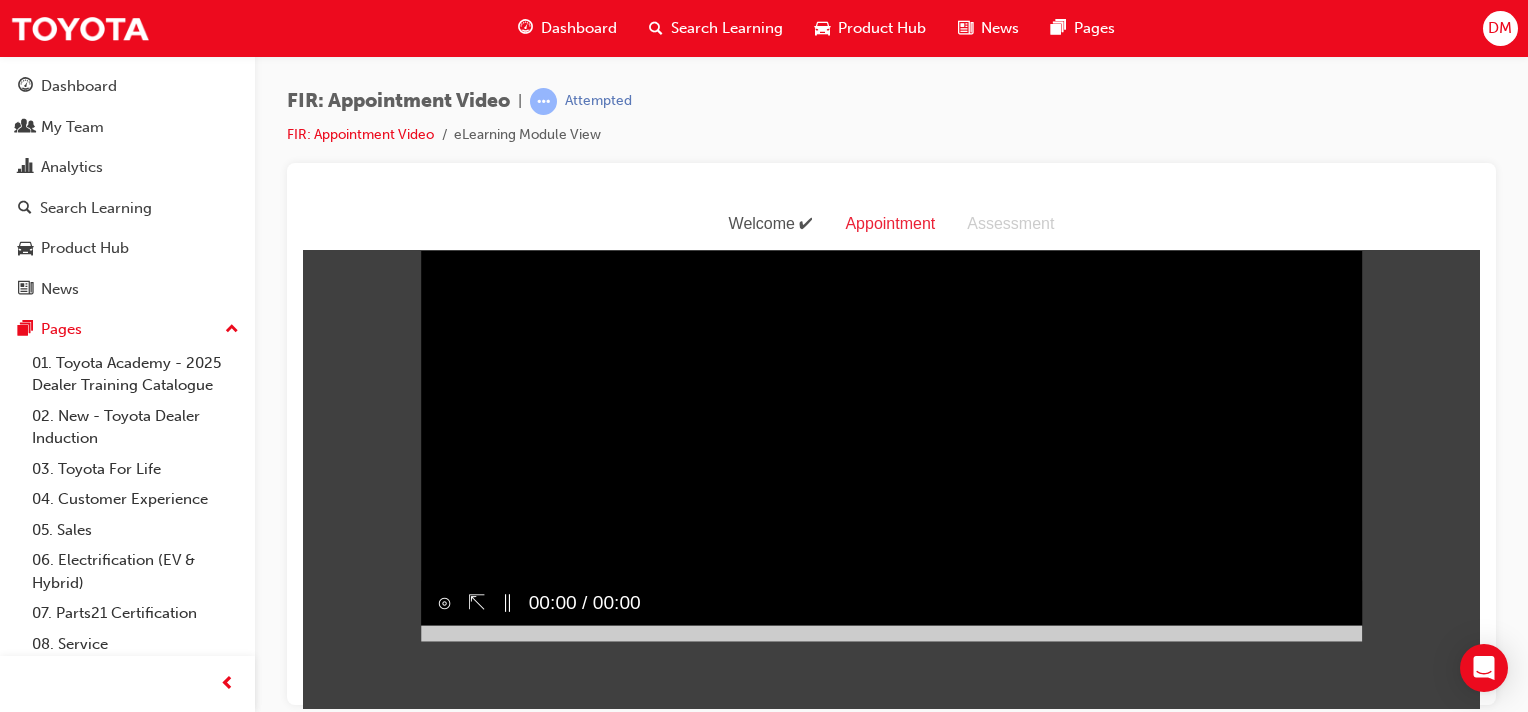 scroll, scrollTop: 48, scrollLeft: 0, axis: vertical 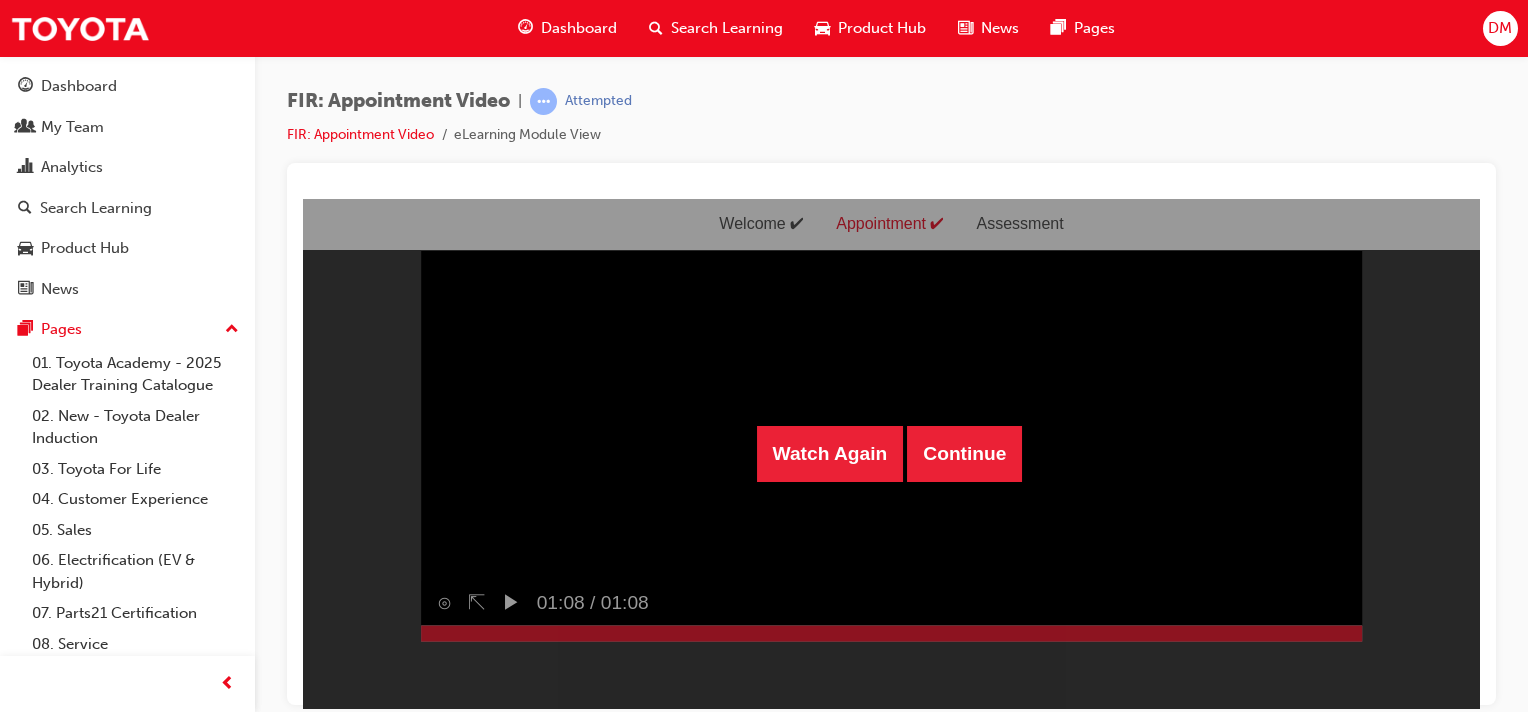 drag, startPoint x: 1475, startPoint y: 312, endPoint x: 1785, endPoint y: 542, distance: 386.0052 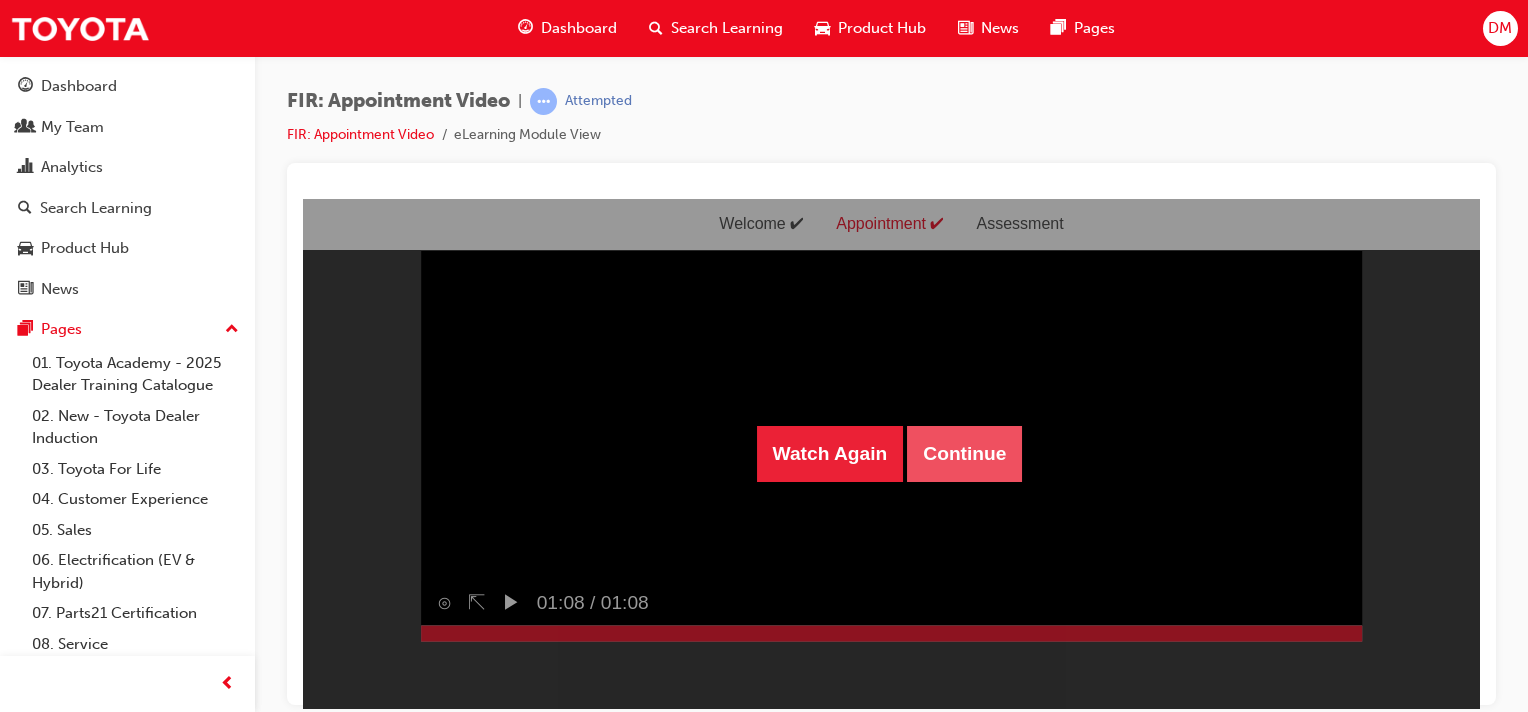 click on "Continue" at bounding box center [964, 453] 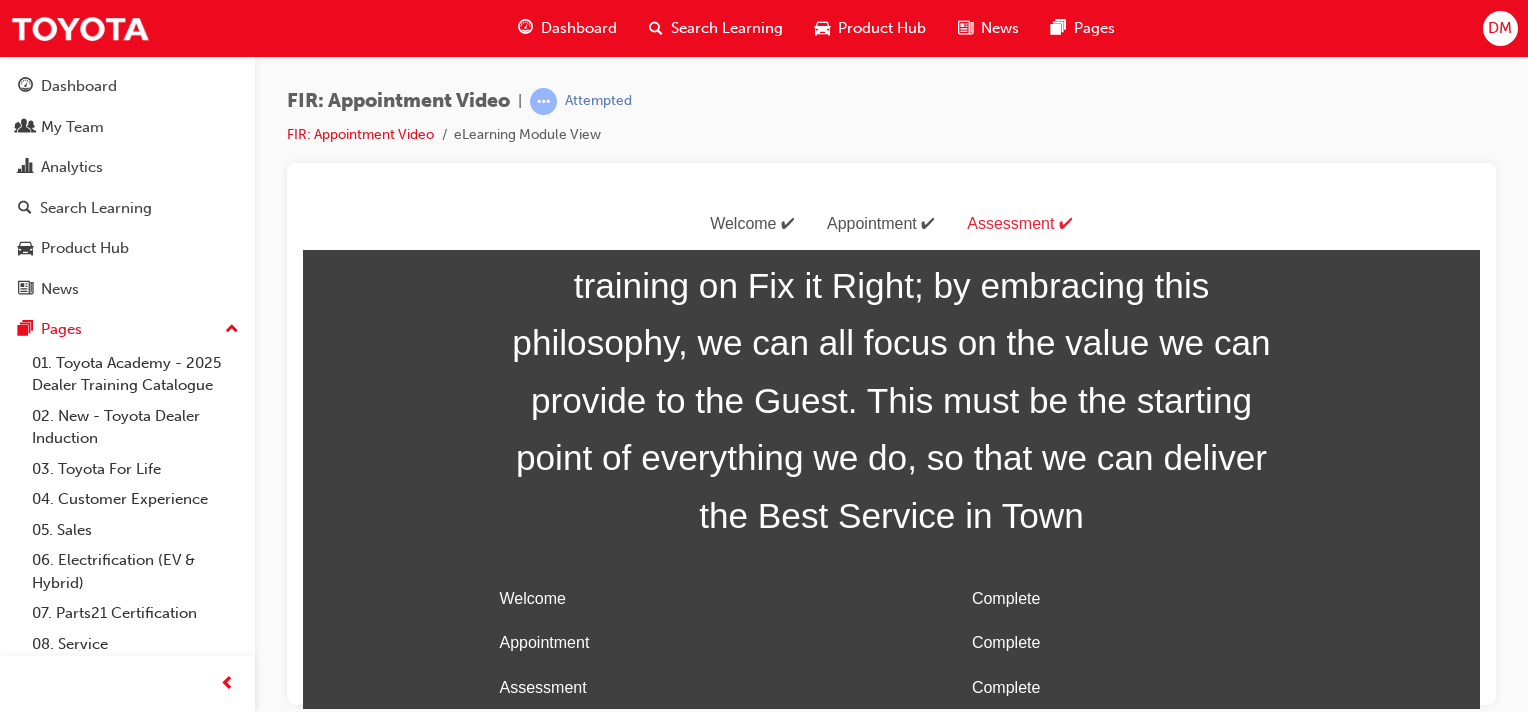 scroll, scrollTop: 65, scrollLeft: 0, axis: vertical 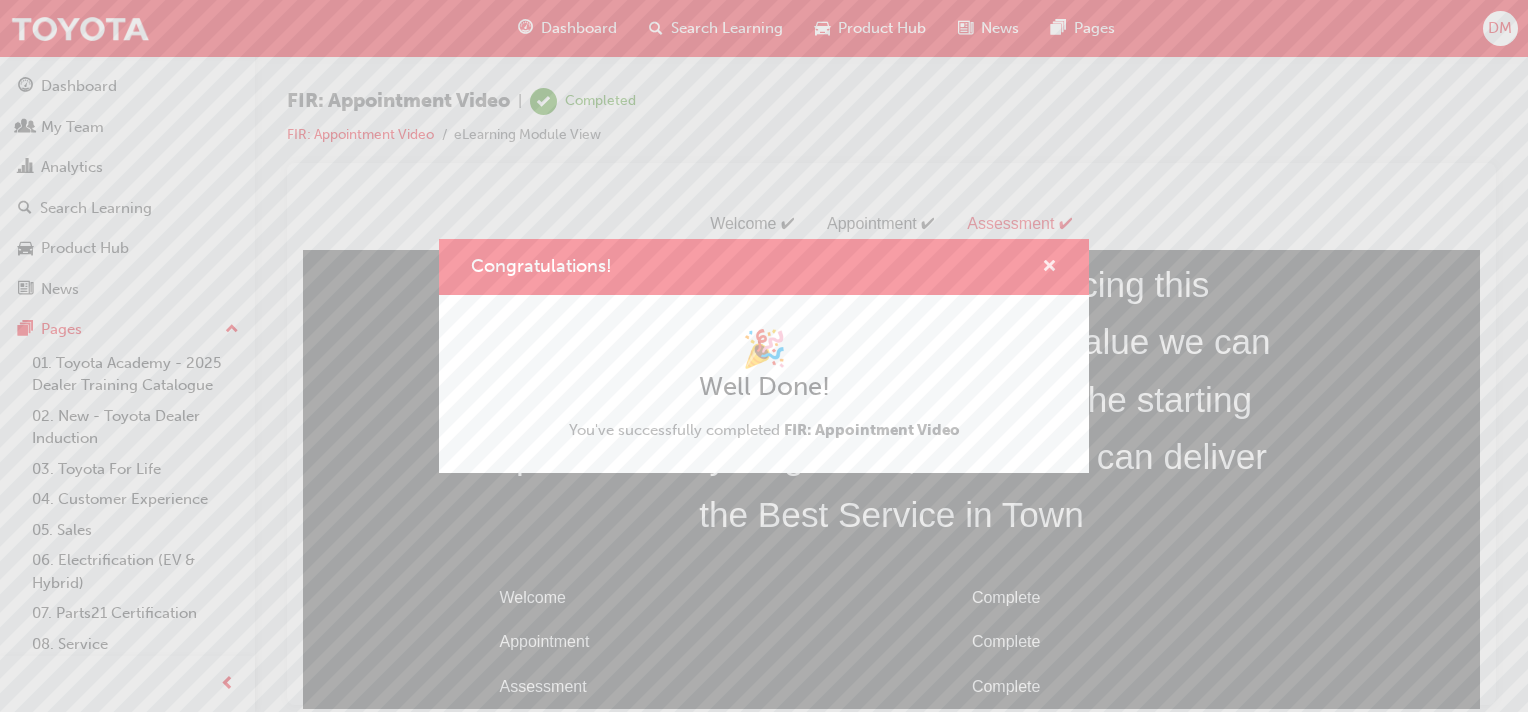 click at bounding box center (1049, 268) 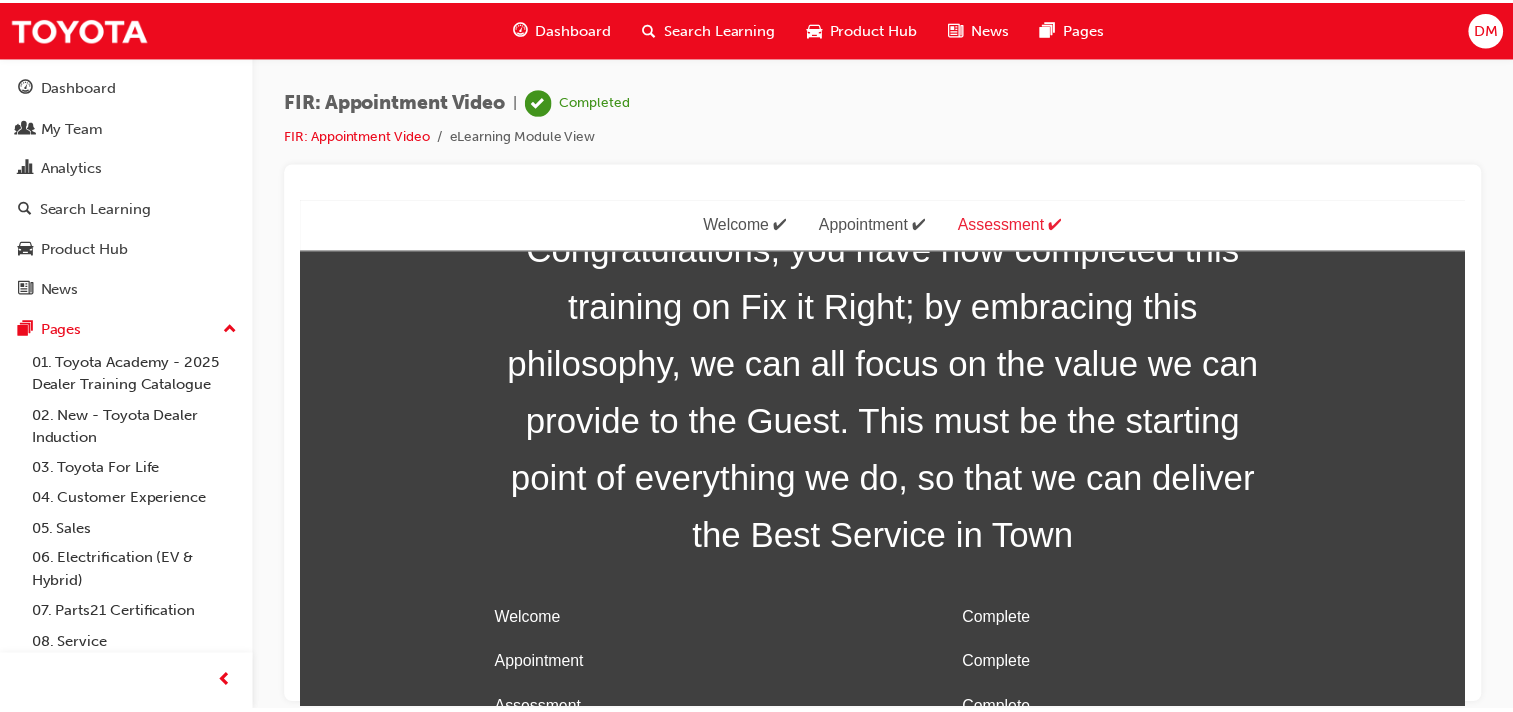 scroll, scrollTop: 65, scrollLeft: 0, axis: vertical 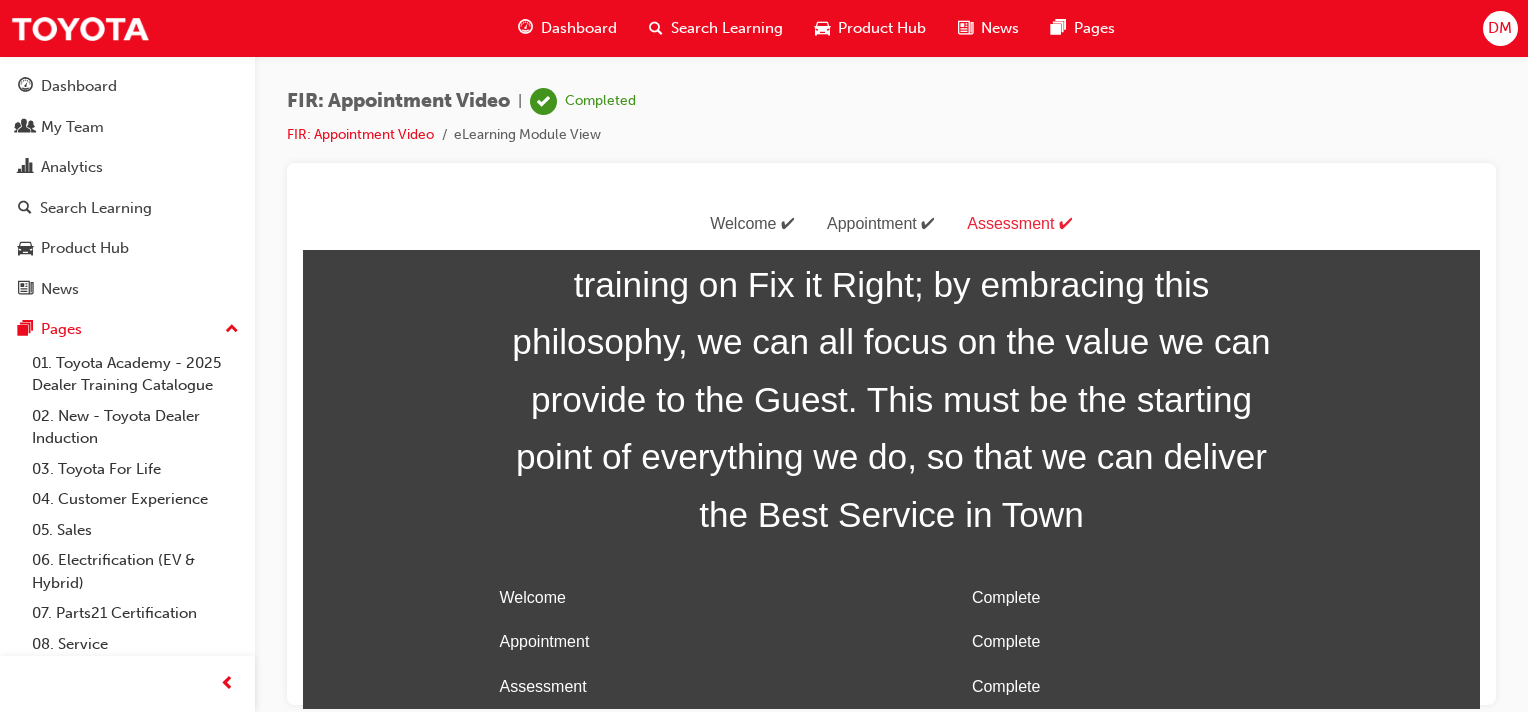 click on "Assessment" at bounding box center (1020, 223) 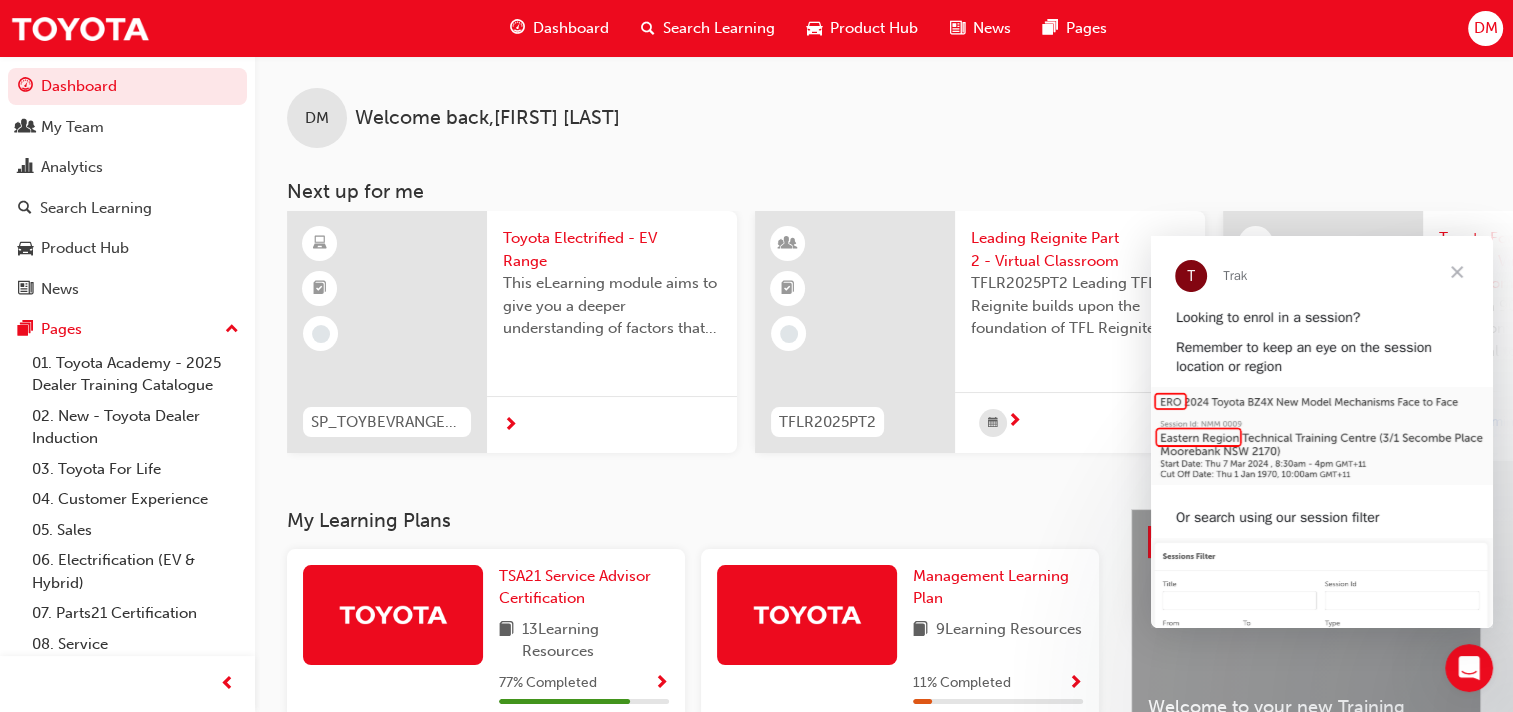 click at bounding box center (1457, 272) 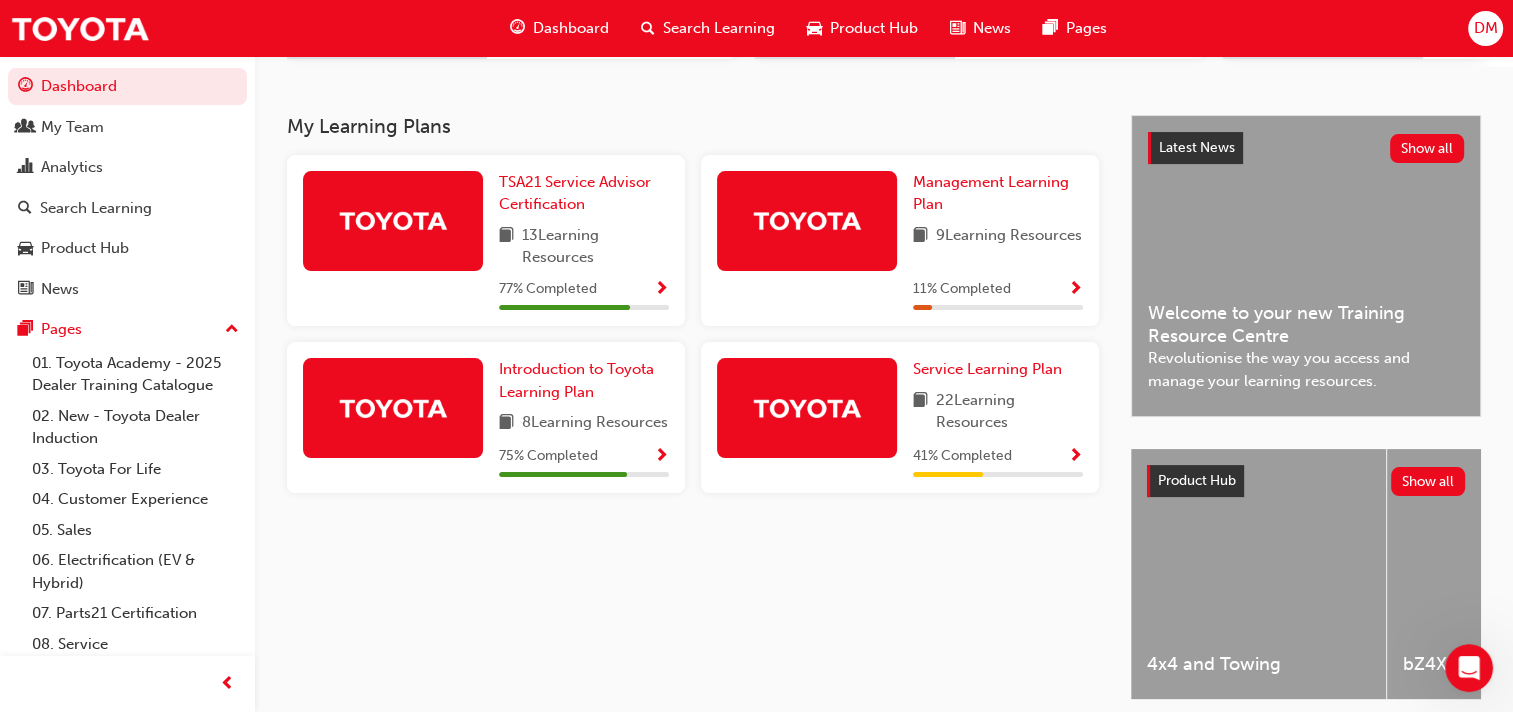 scroll, scrollTop: 400, scrollLeft: 0, axis: vertical 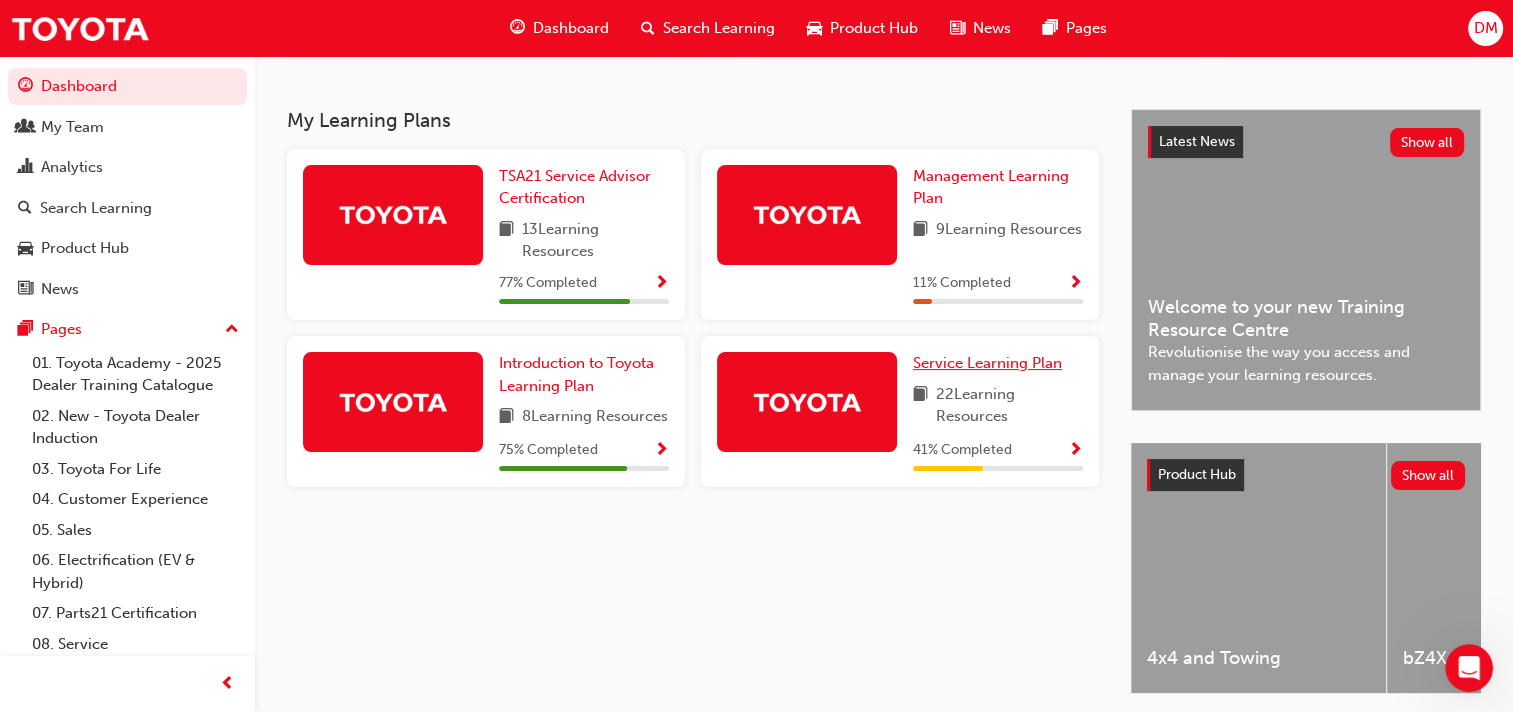 click on "Service Learning Plan" at bounding box center (987, 363) 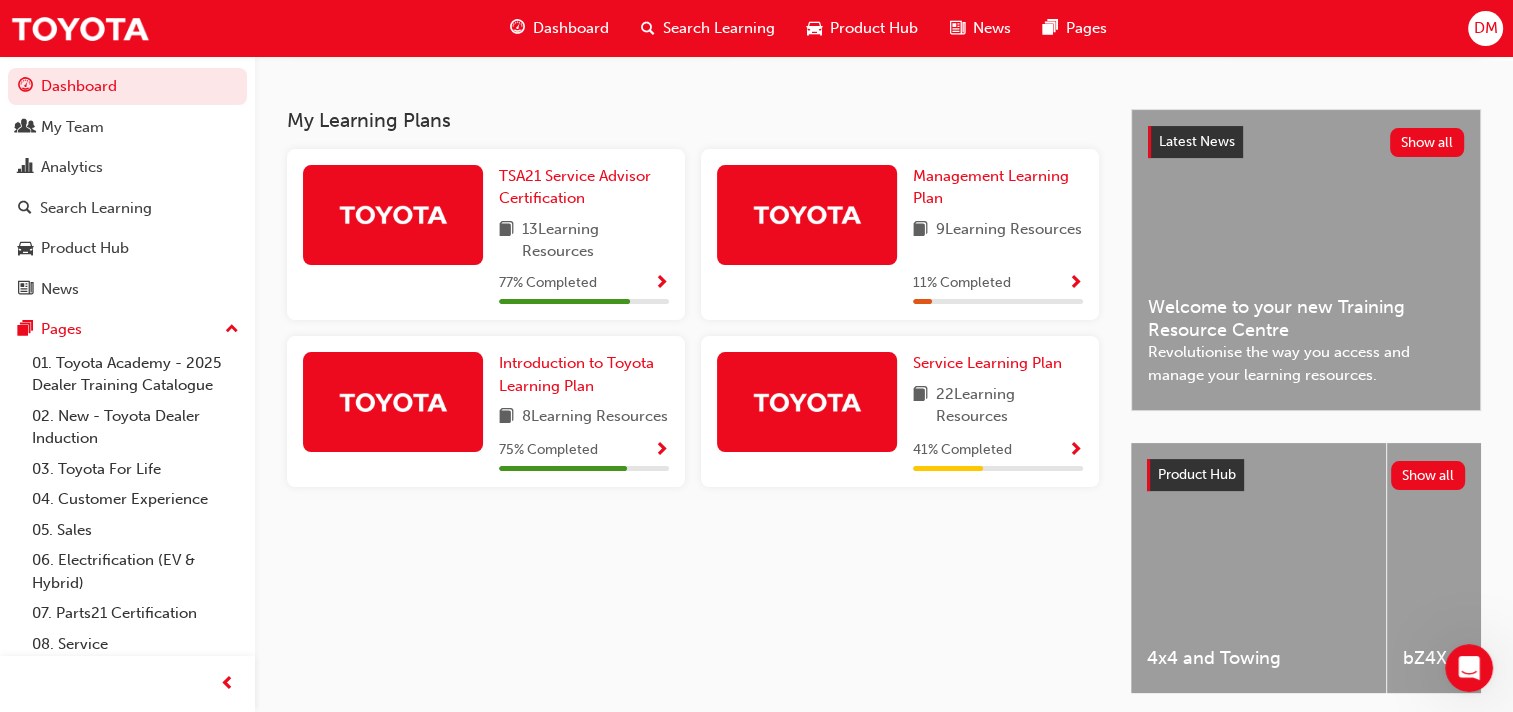 scroll, scrollTop: 0, scrollLeft: 0, axis: both 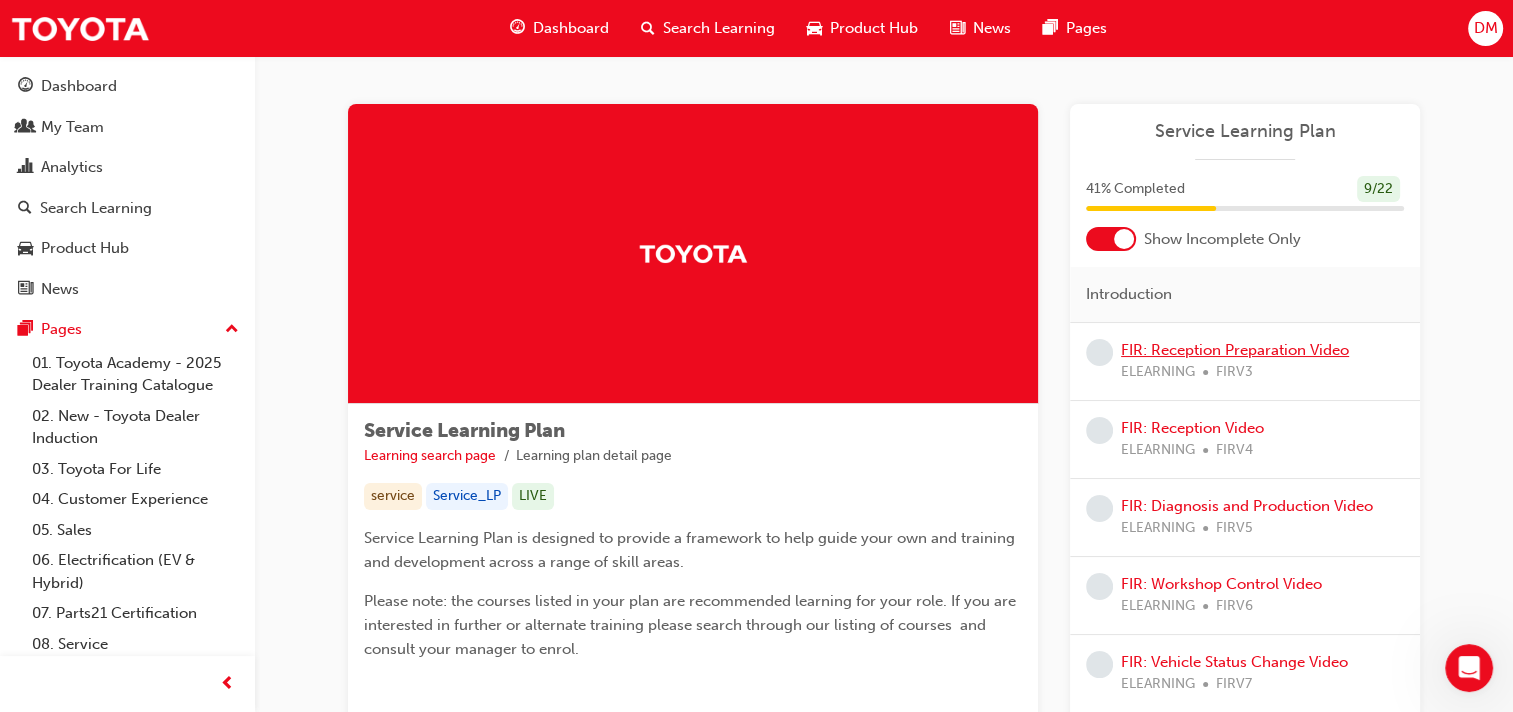click on "FIR: Reception Preparation Video" at bounding box center [1235, 350] 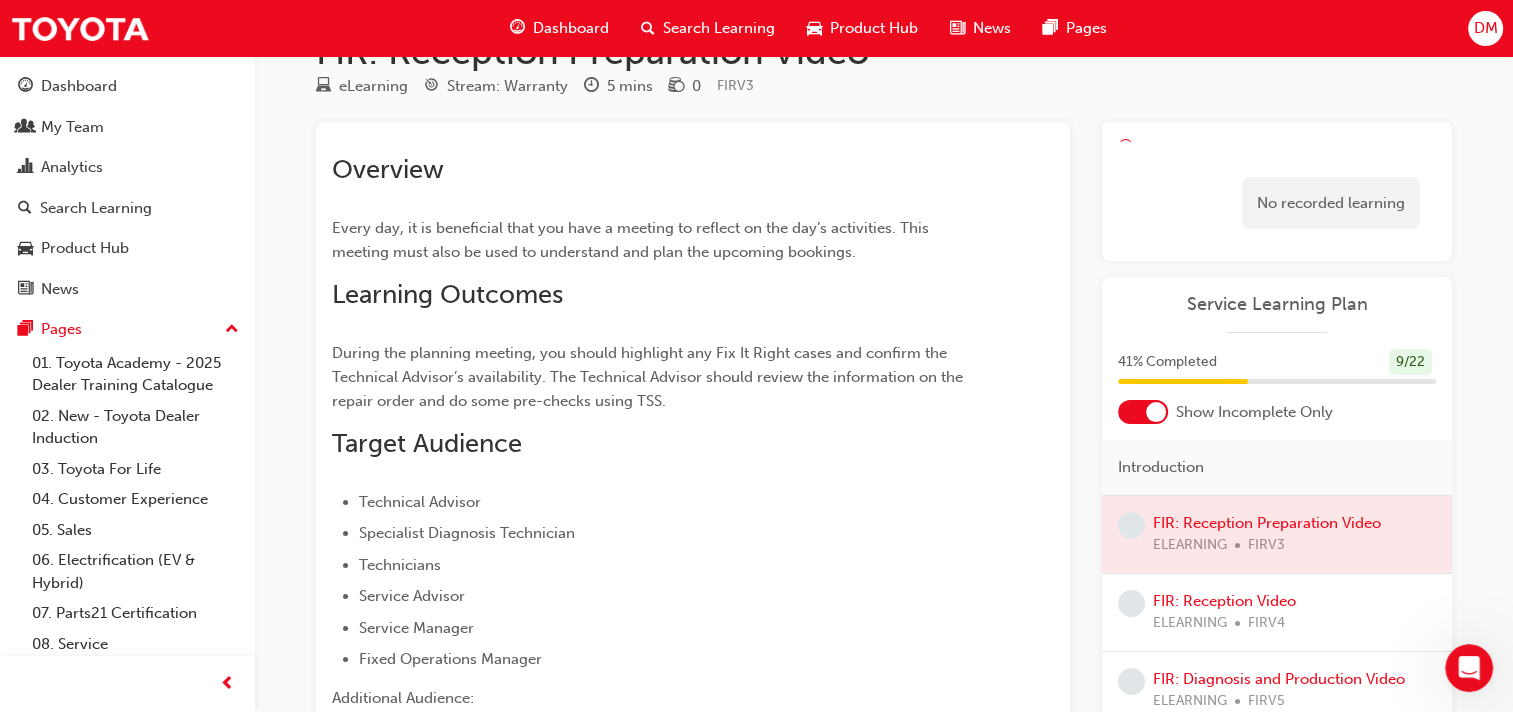 scroll, scrollTop: 0, scrollLeft: 0, axis: both 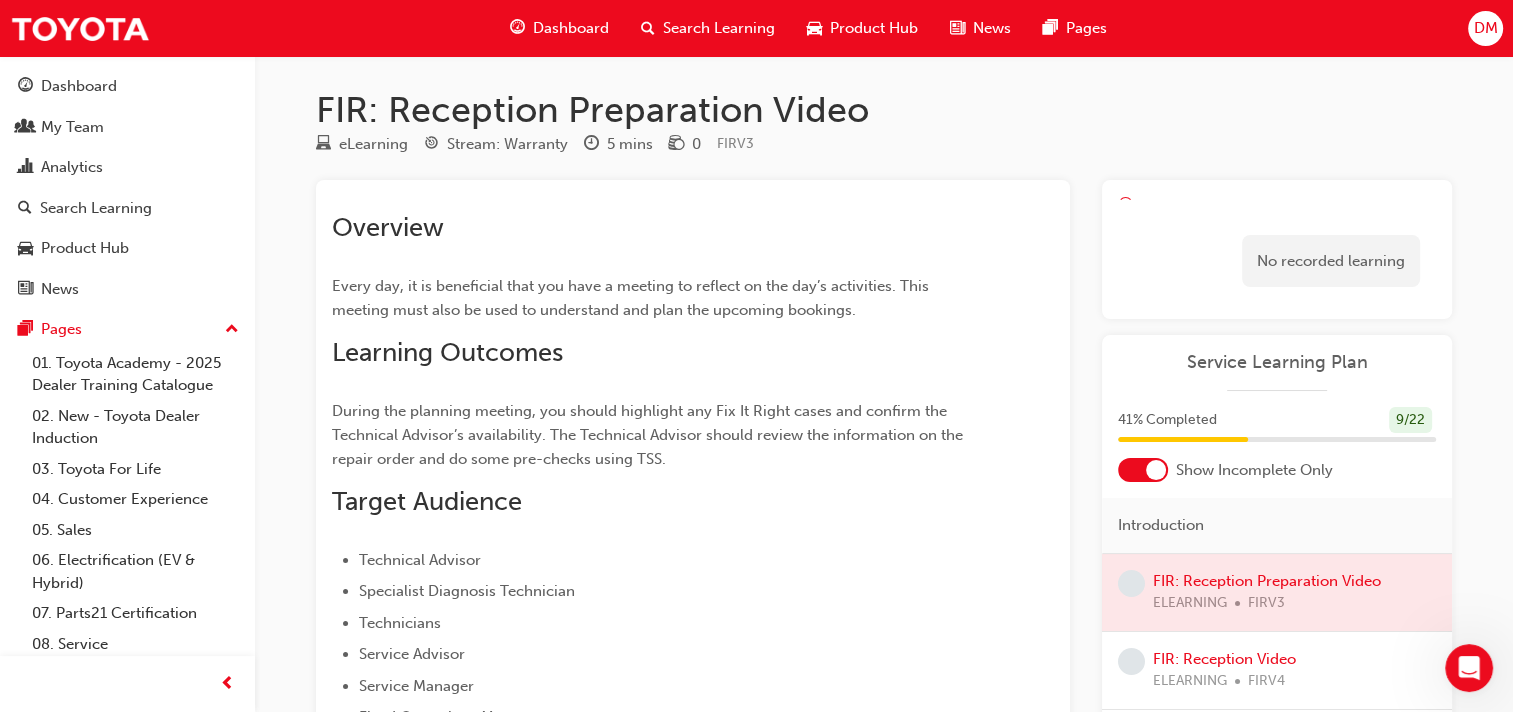 click on "Dashboard" at bounding box center [571, 28] 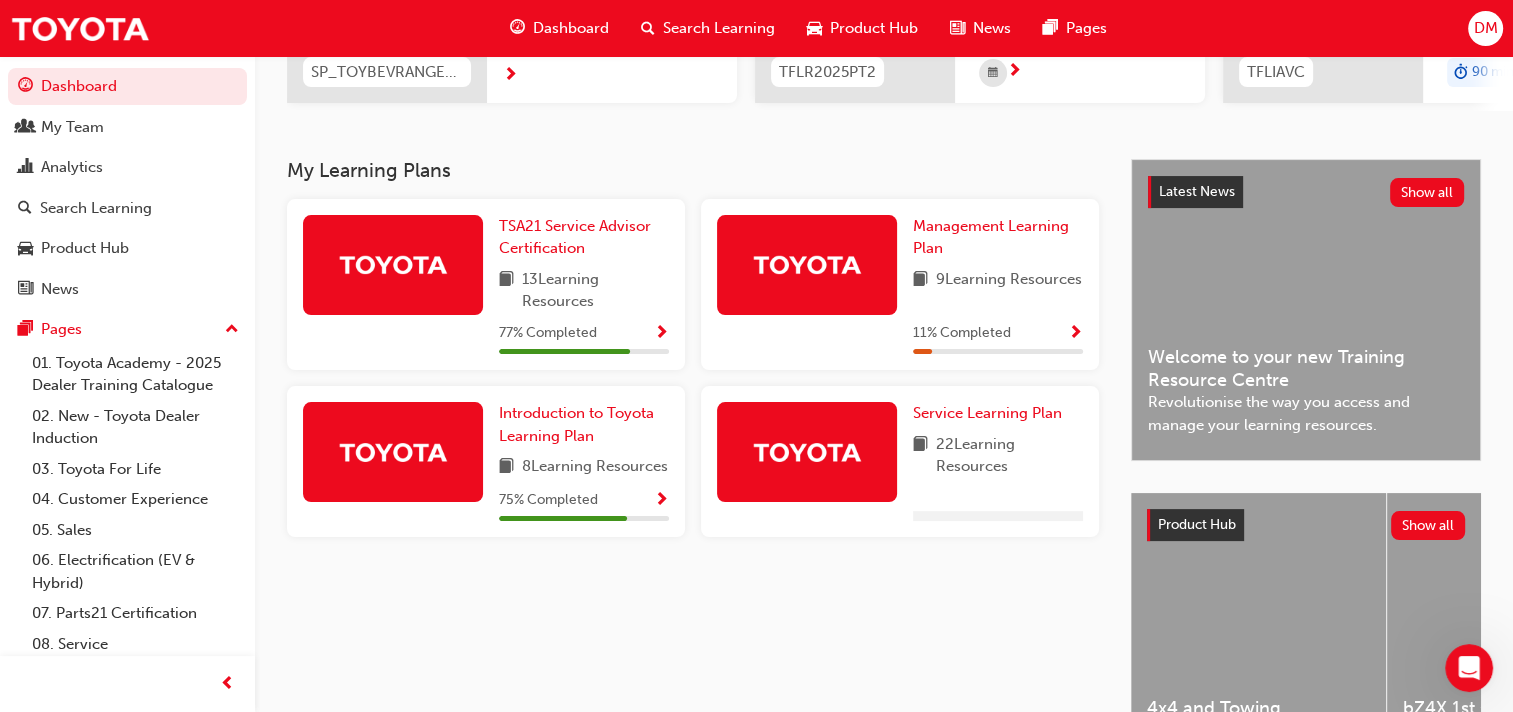 scroll, scrollTop: 400, scrollLeft: 0, axis: vertical 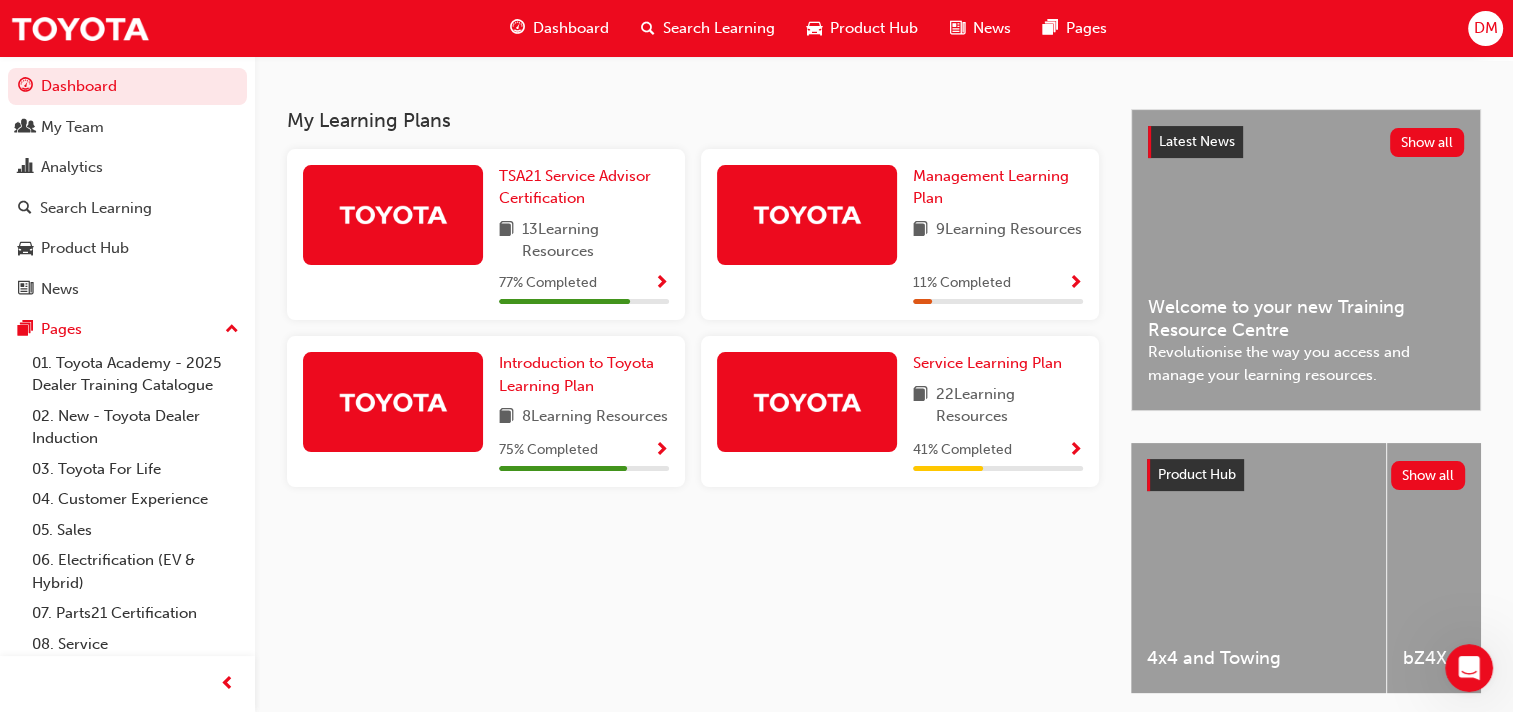 click on "41 % Completed" at bounding box center [962, 450] 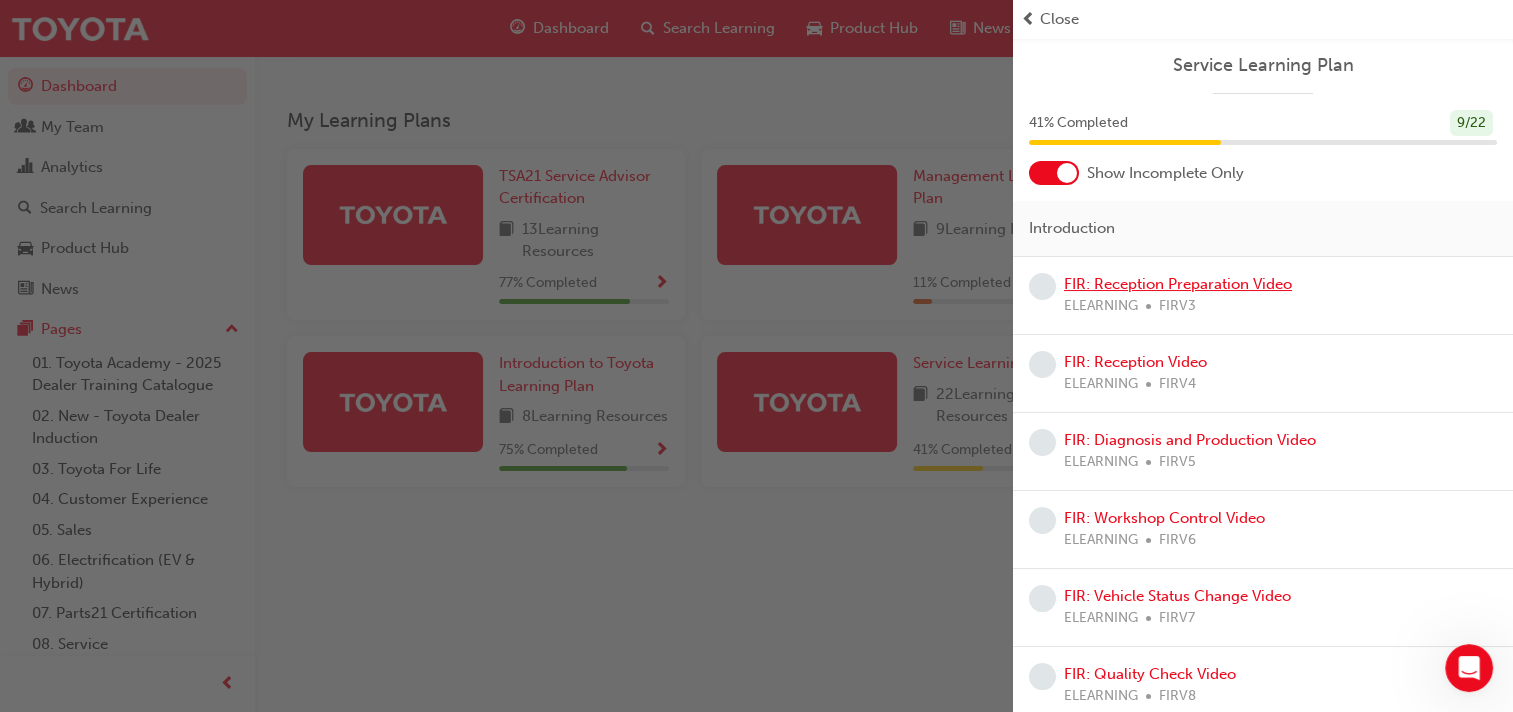 click on "FIR: Reception Preparation Video" at bounding box center (1178, 284) 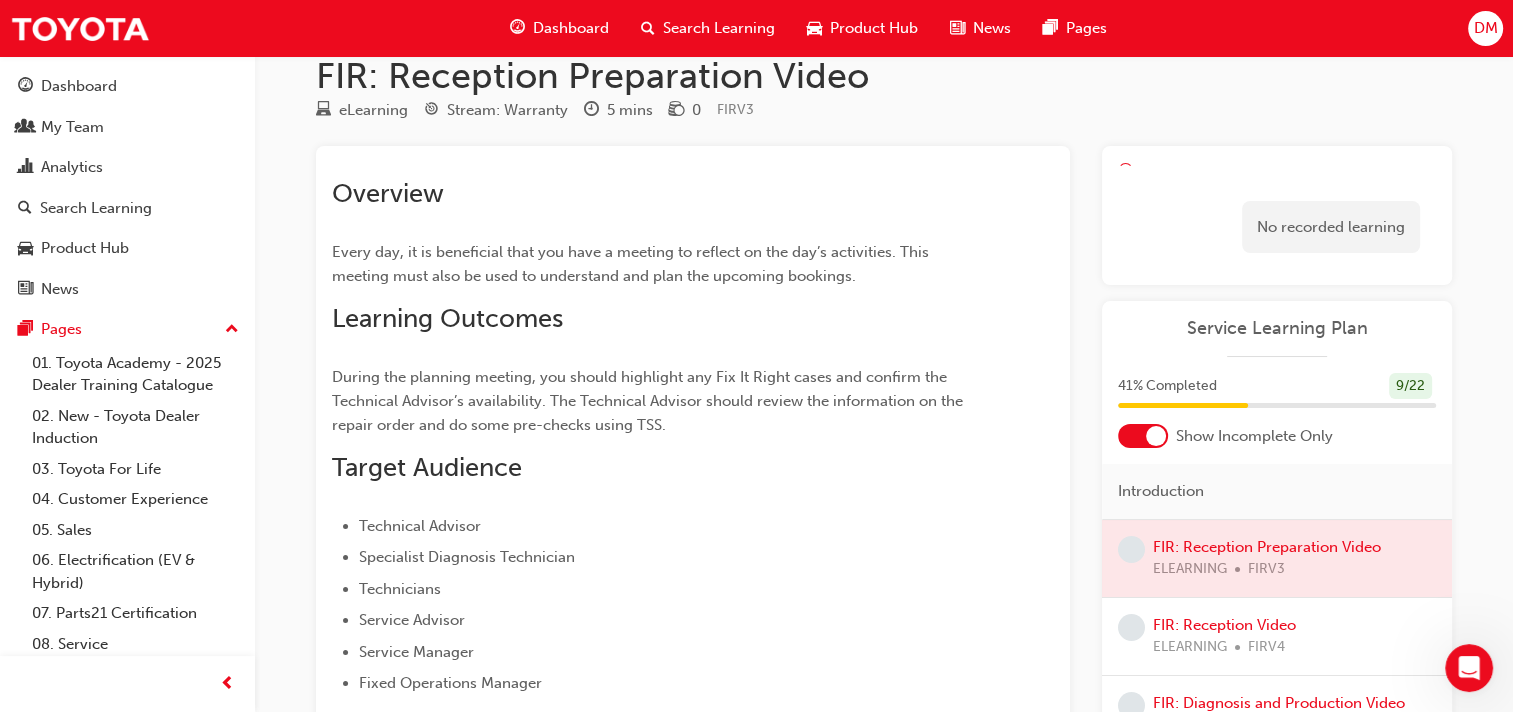 scroll, scrollTop: 0, scrollLeft: 0, axis: both 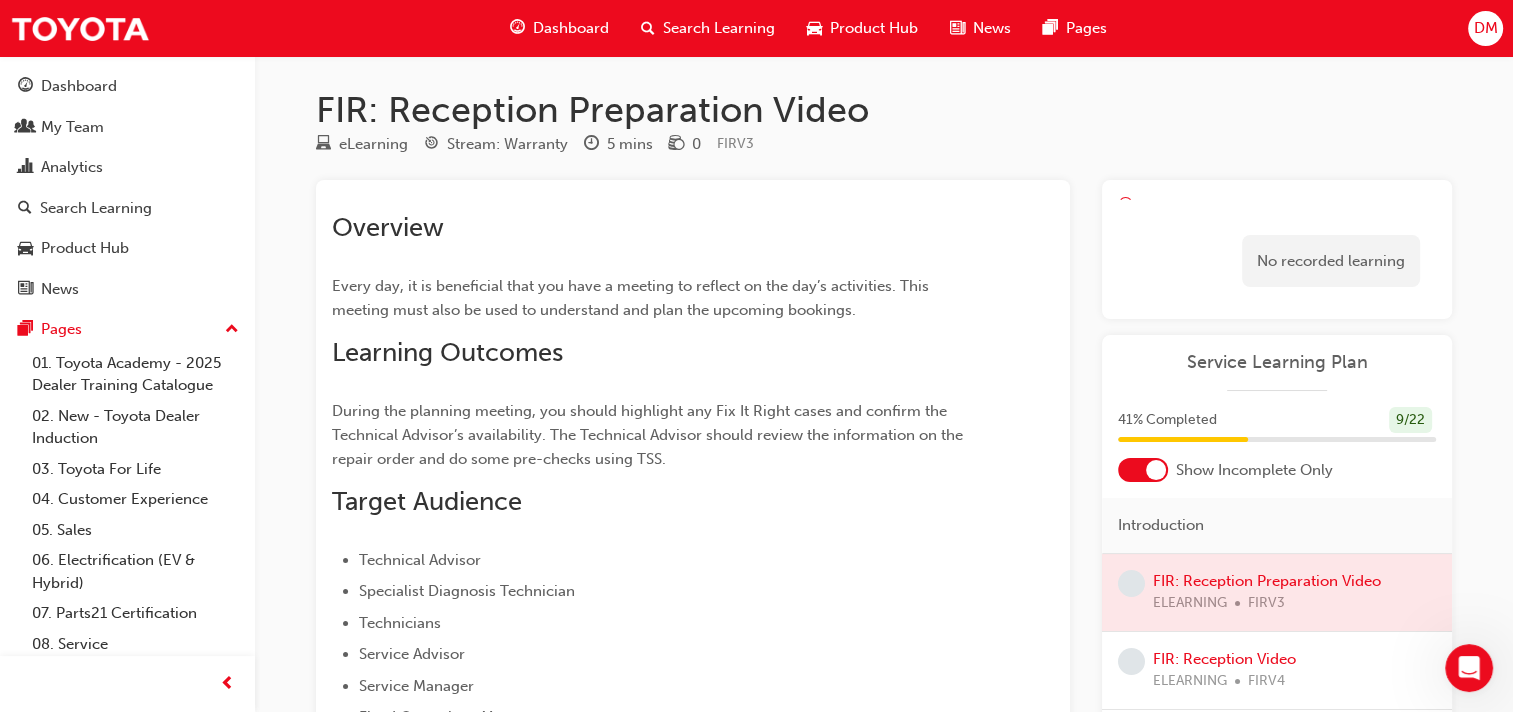 click on "Dashboard" at bounding box center [571, 28] 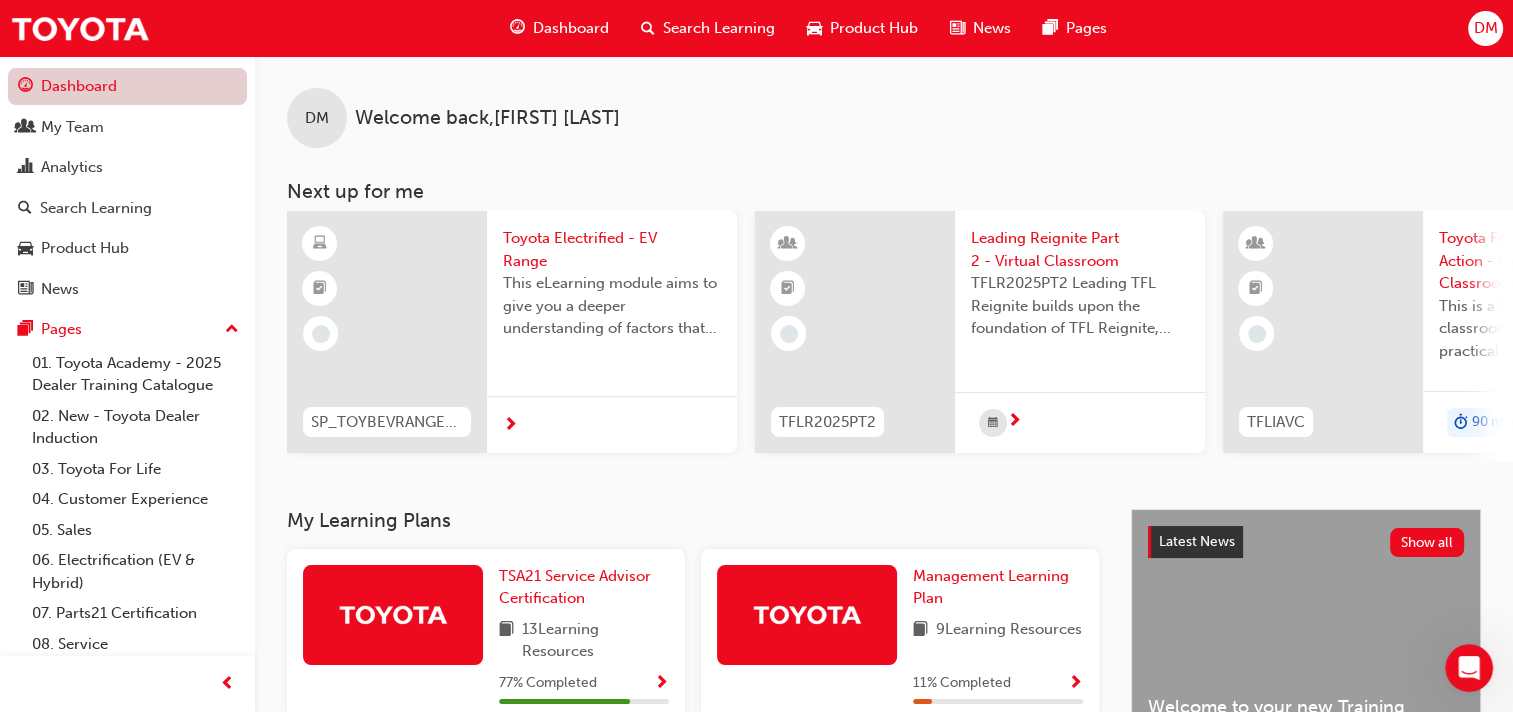 click on "Dashboard" at bounding box center [127, 86] 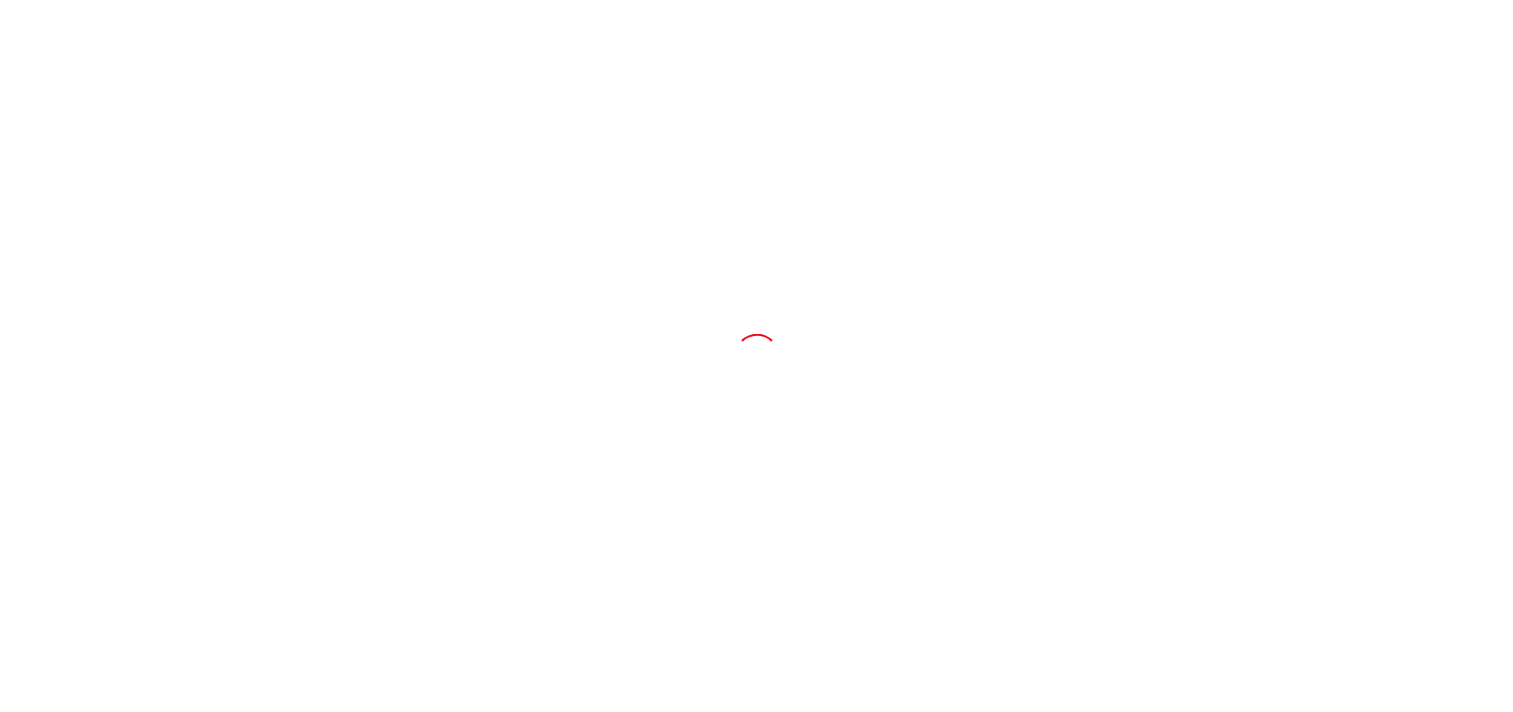 scroll, scrollTop: 0, scrollLeft: 0, axis: both 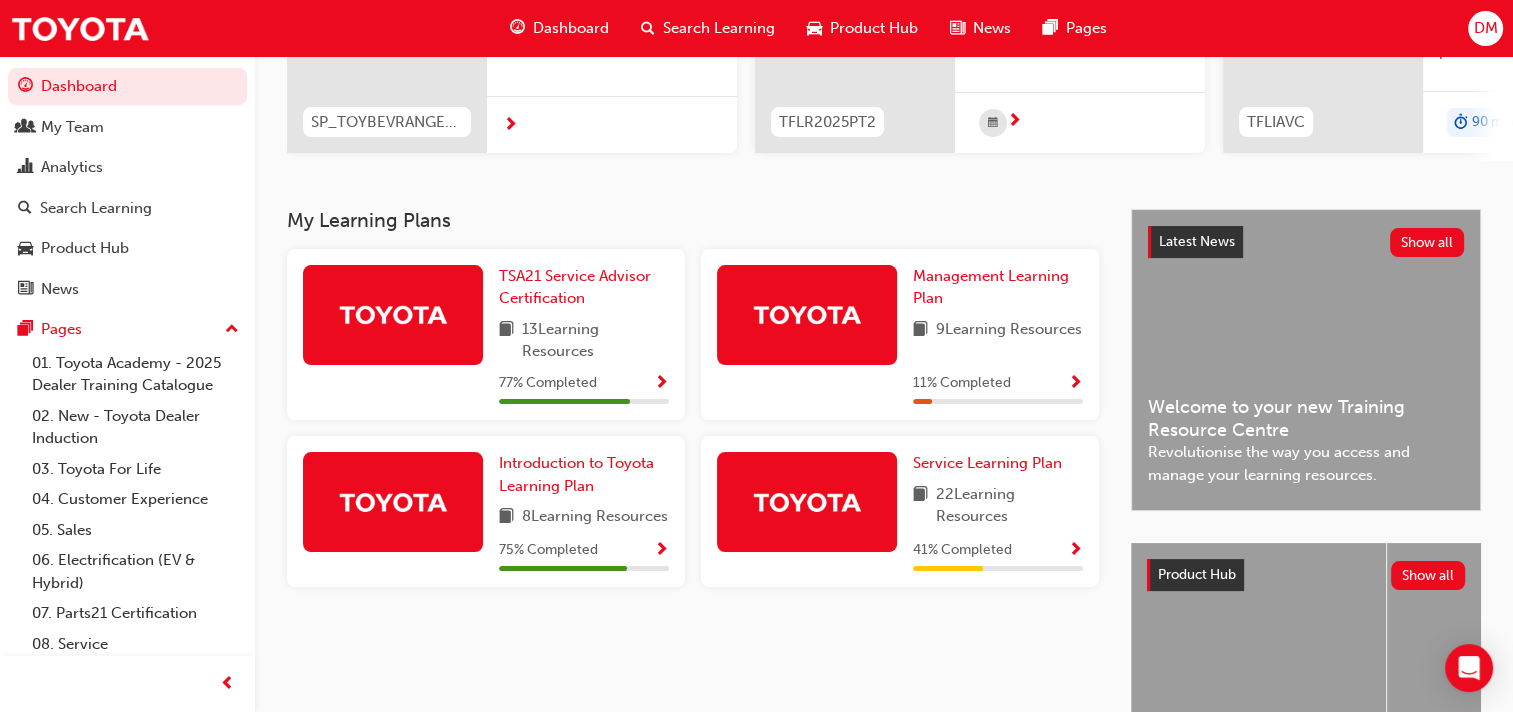 click at bounding box center [1075, 551] 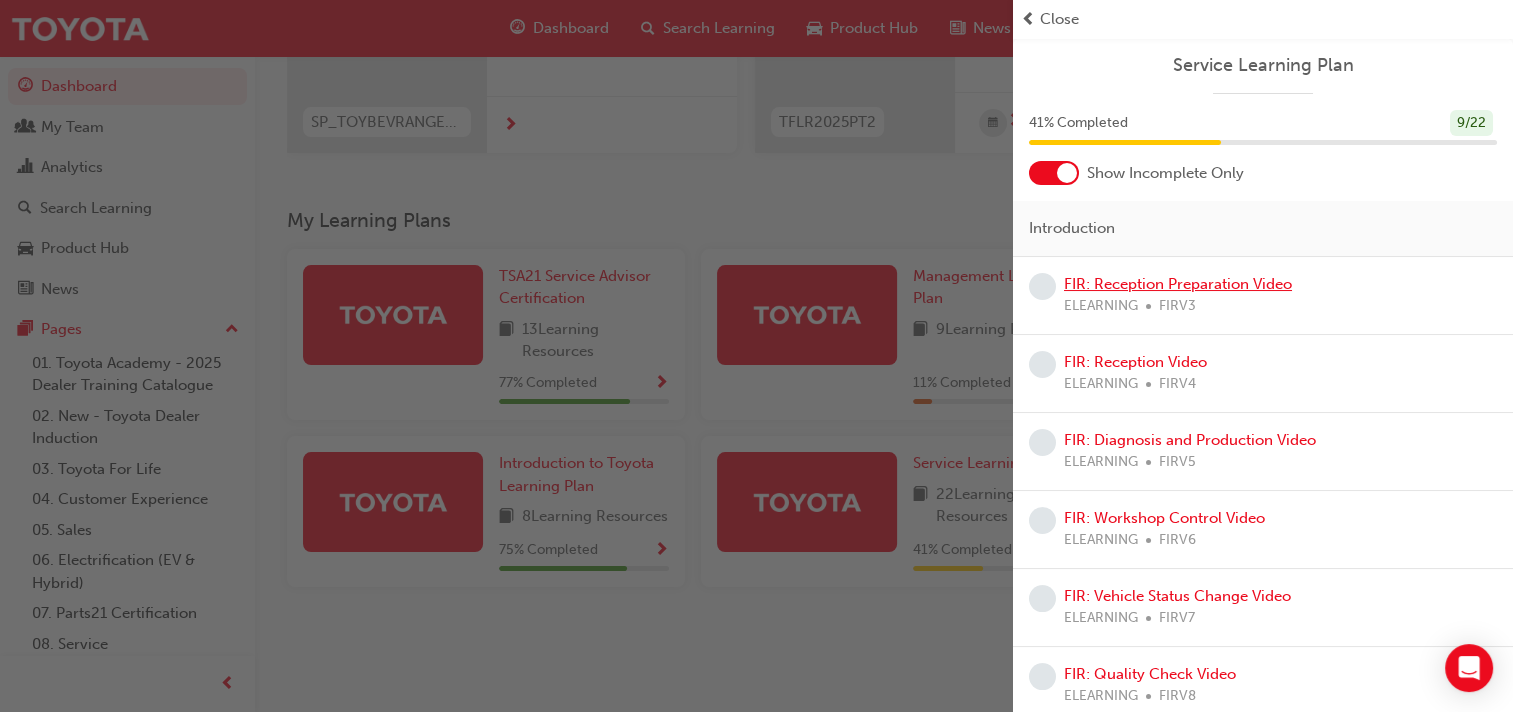 click on "FIR: Reception Preparation Video" at bounding box center (1178, 284) 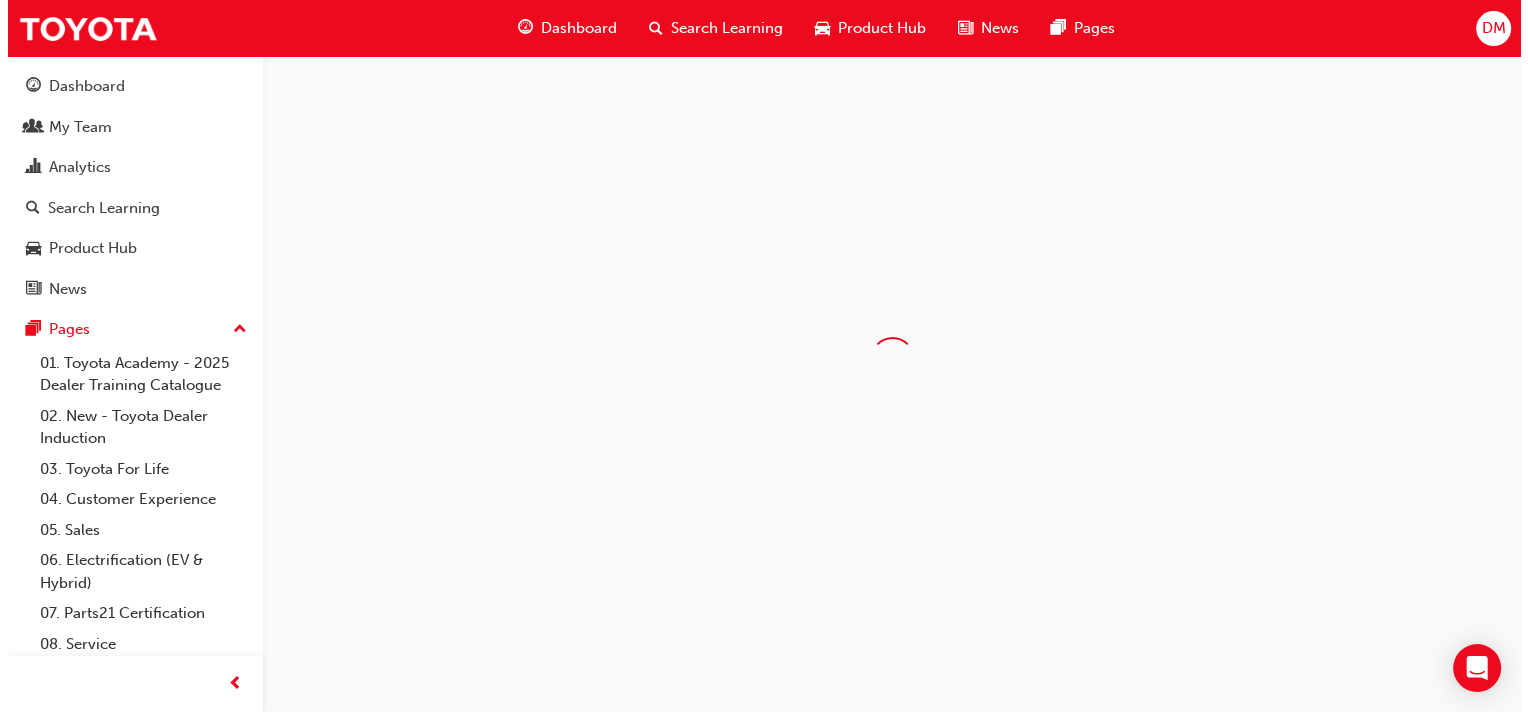 scroll, scrollTop: 0, scrollLeft: 0, axis: both 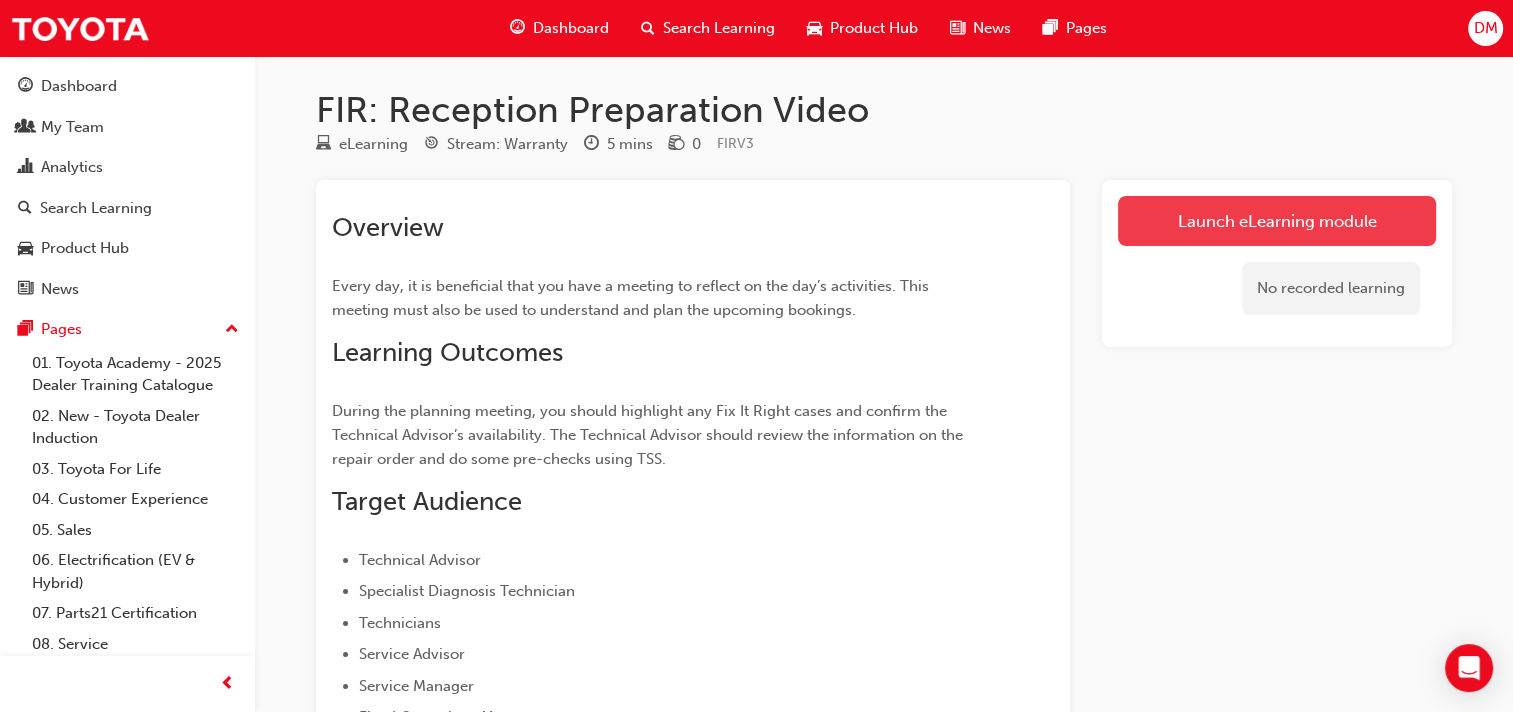 click on "Launch eLearning module" at bounding box center [1277, 221] 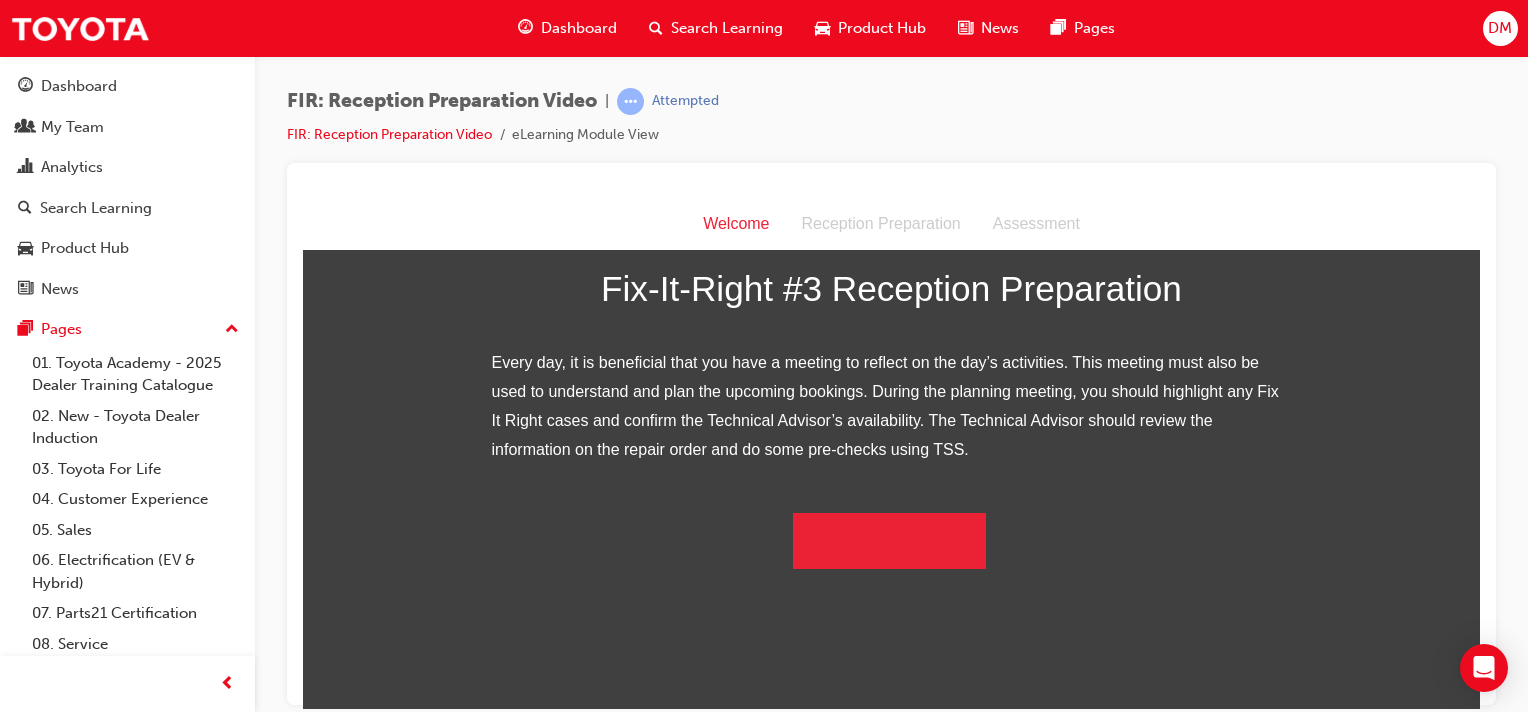 scroll, scrollTop: 329, scrollLeft: 0, axis: vertical 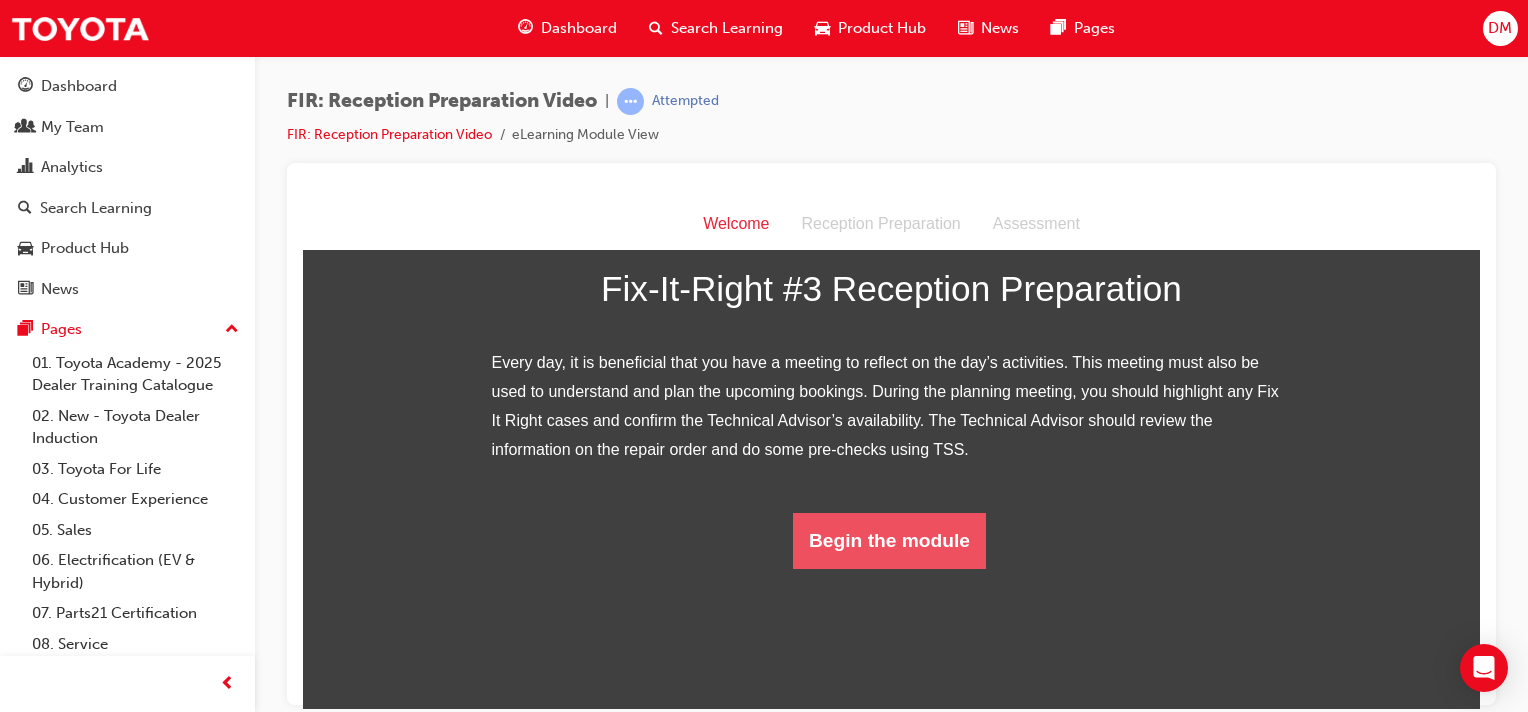 click on "Begin the module" at bounding box center [889, 540] 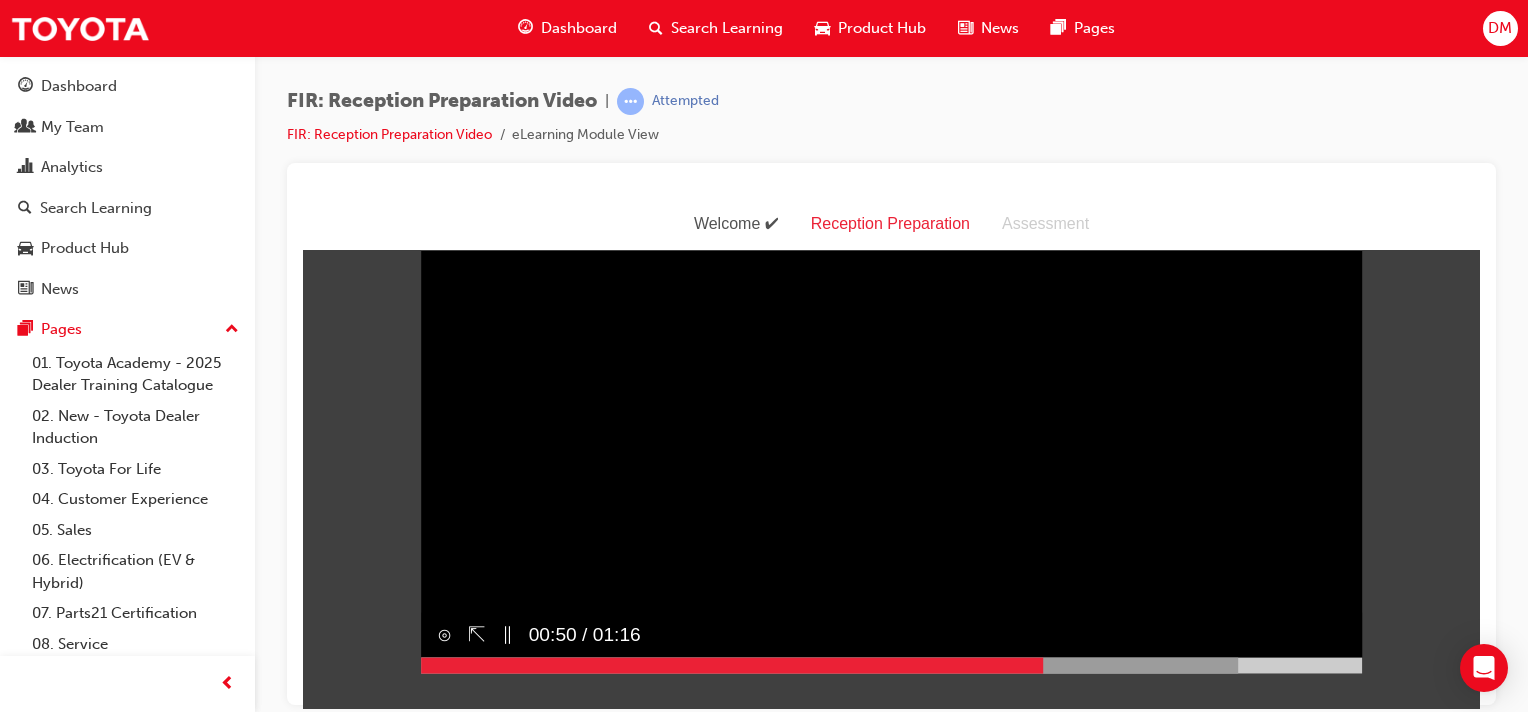 scroll, scrollTop: 0, scrollLeft: 0, axis: both 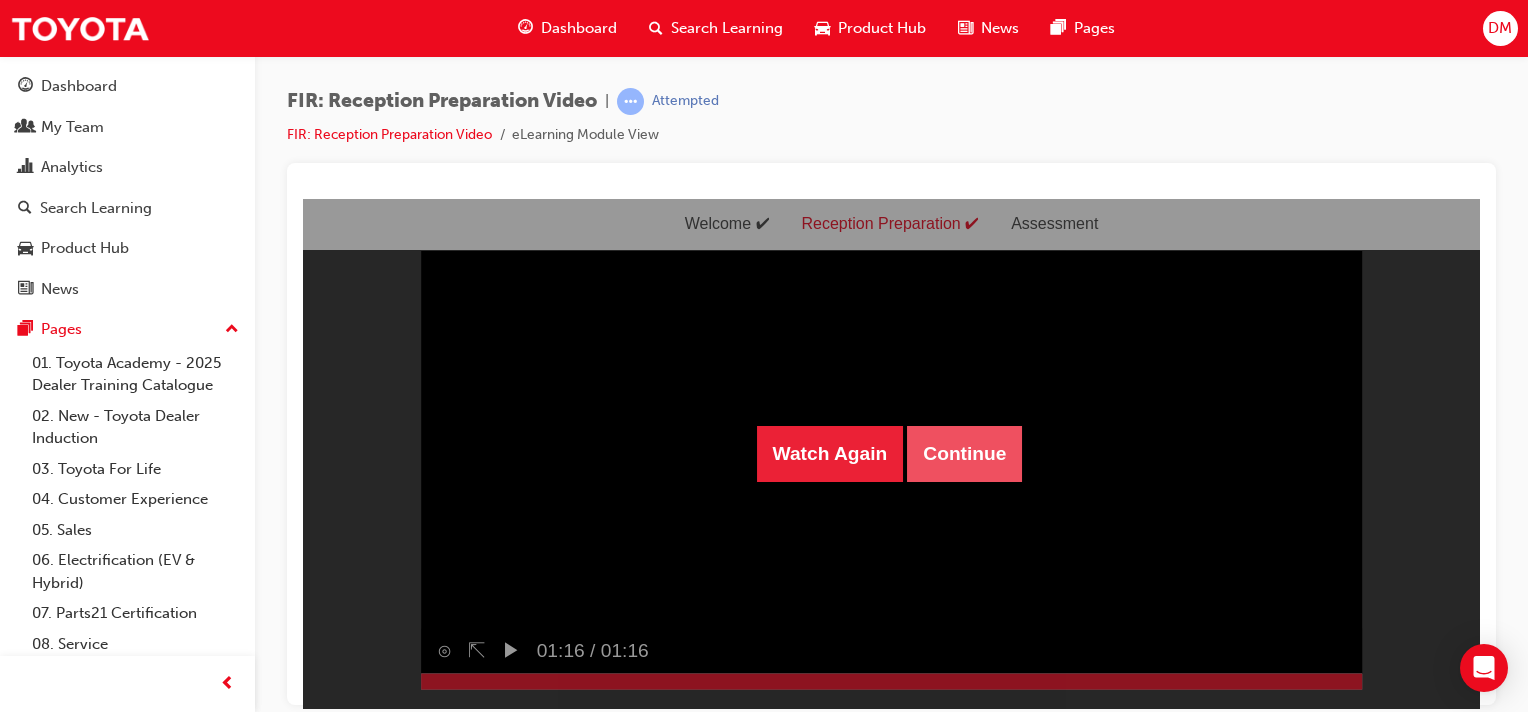 click on "Continue" at bounding box center (964, 453) 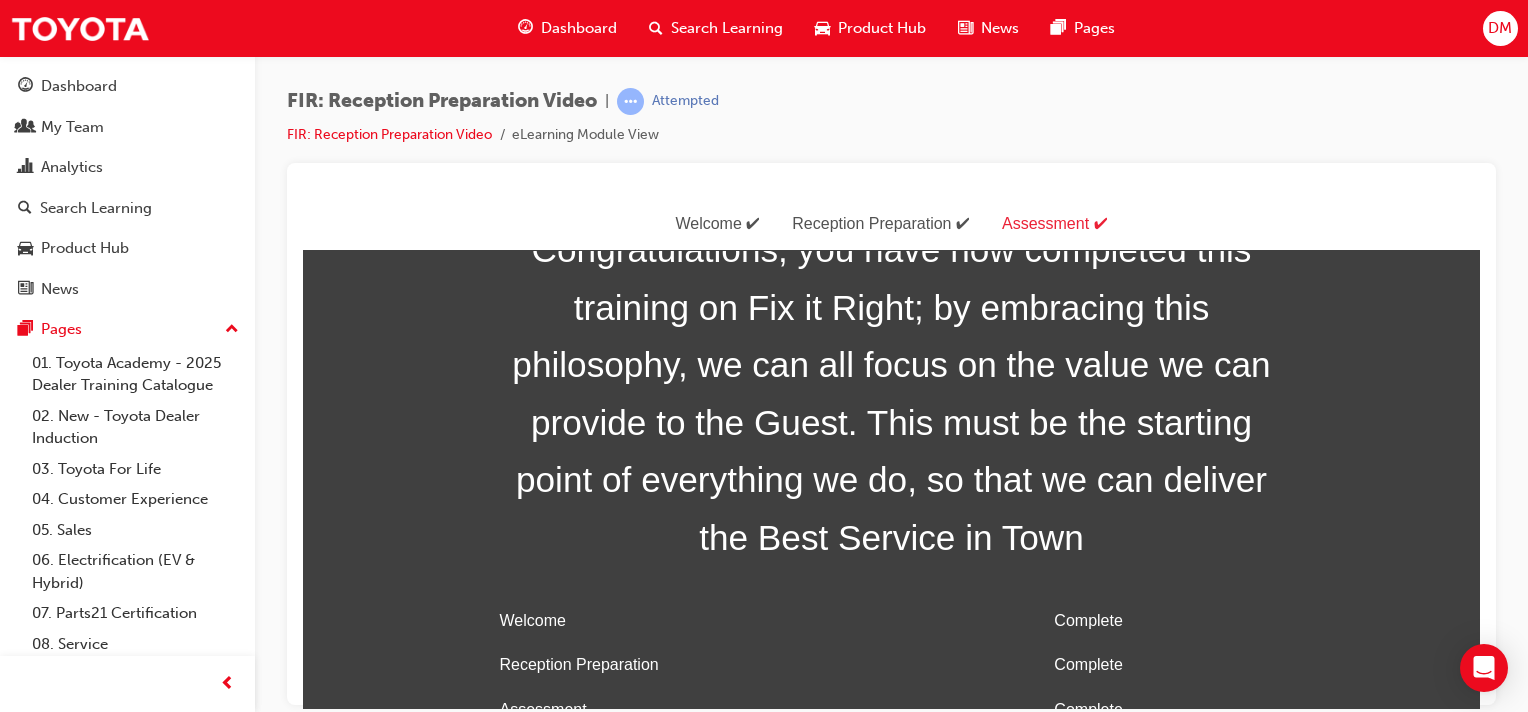 scroll, scrollTop: 65, scrollLeft: 0, axis: vertical 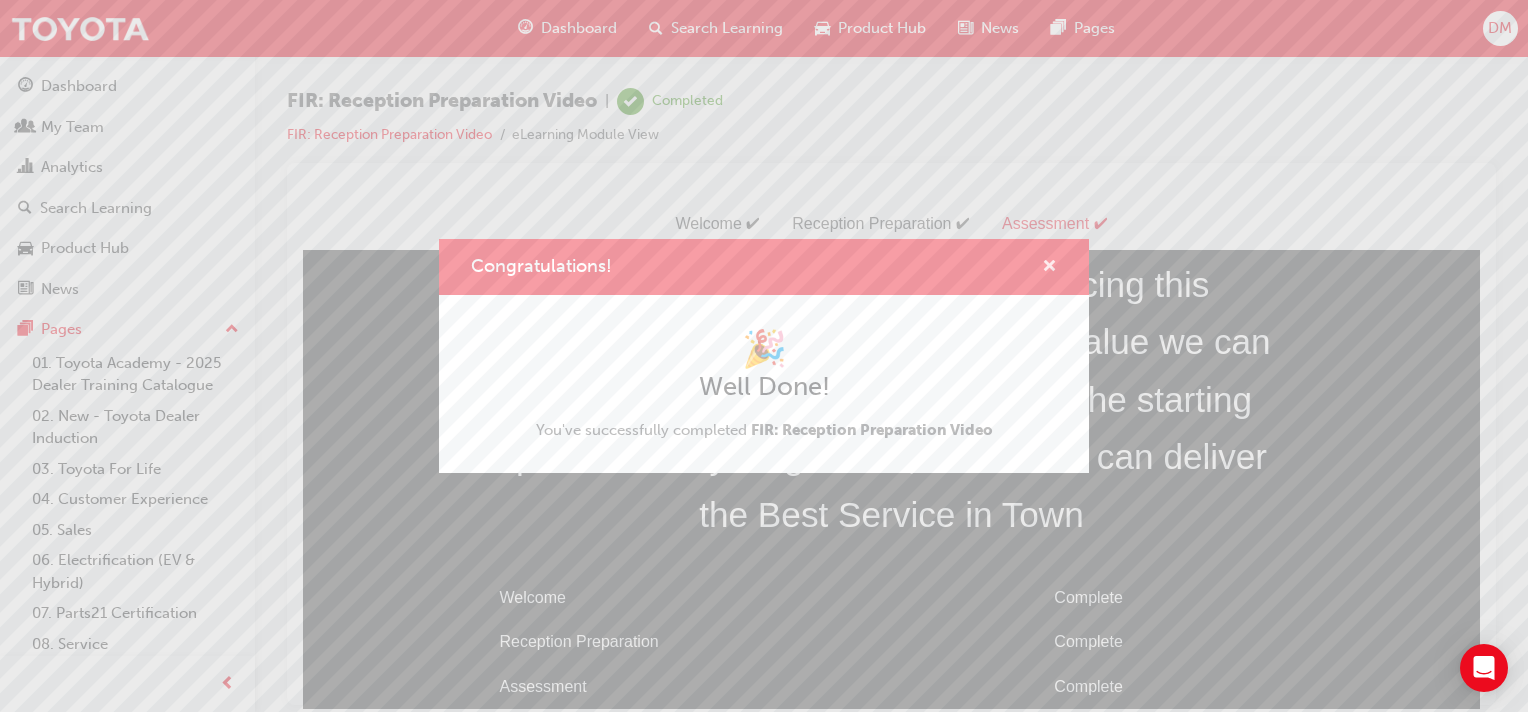 click at bounding box center (1049, 268) 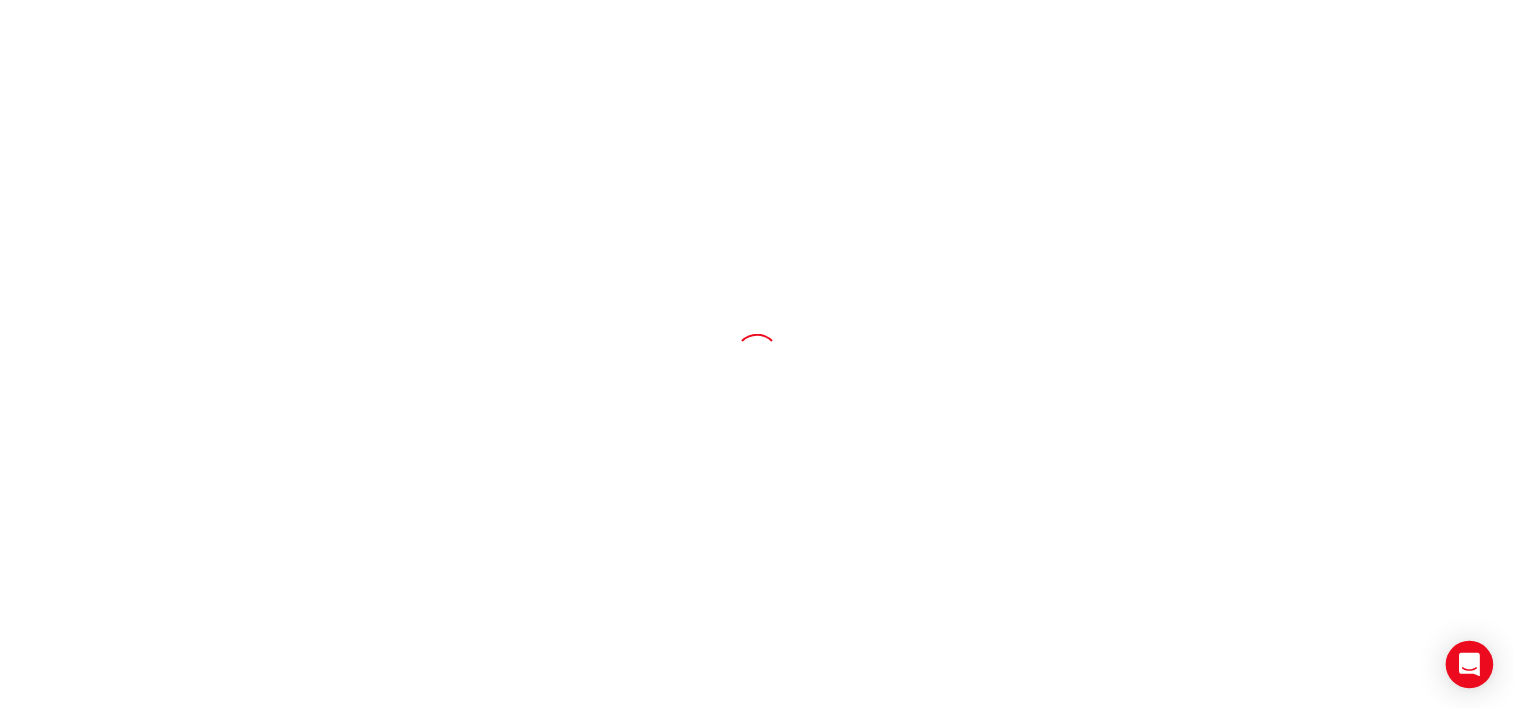 scroll, scrollTop: 0, scrollLeft: 0, axis: both 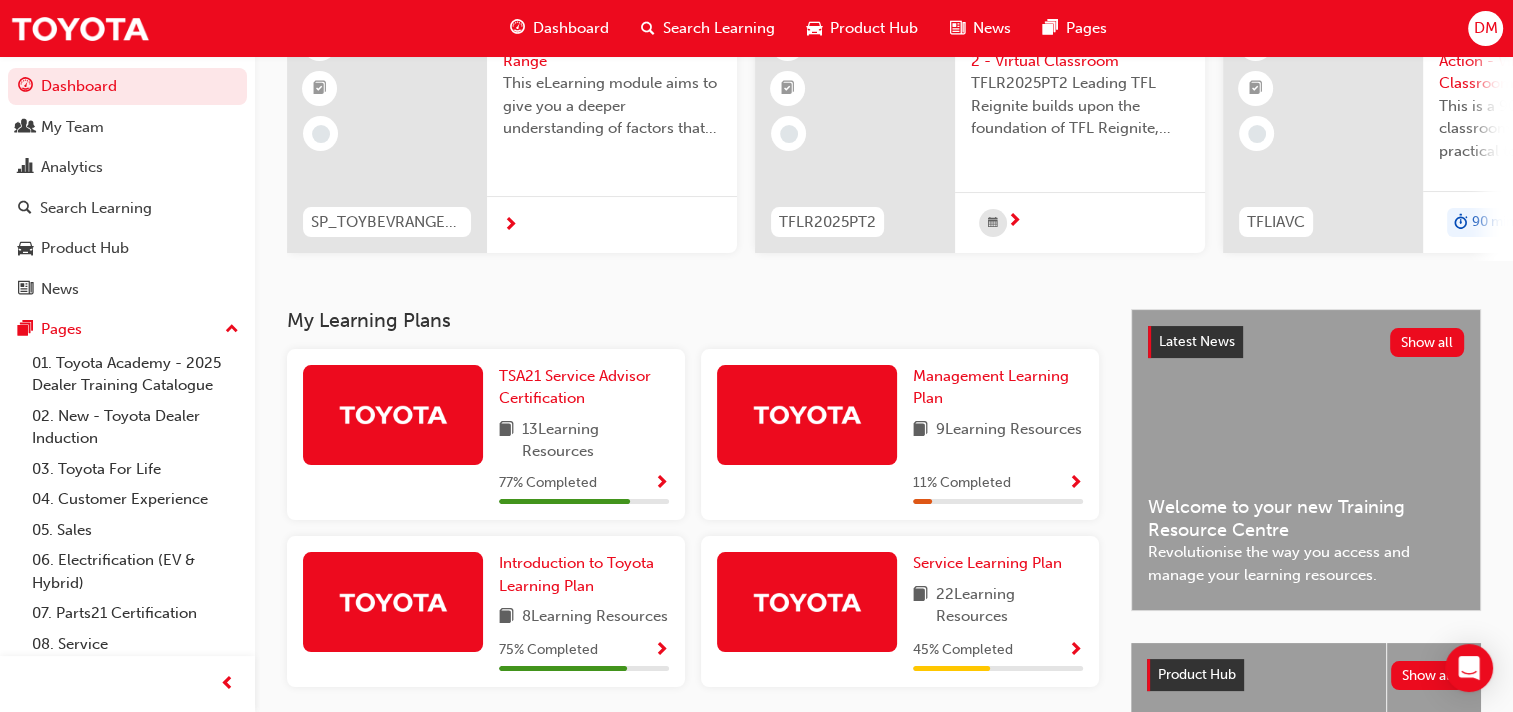click at bounding box center (1075, 651) 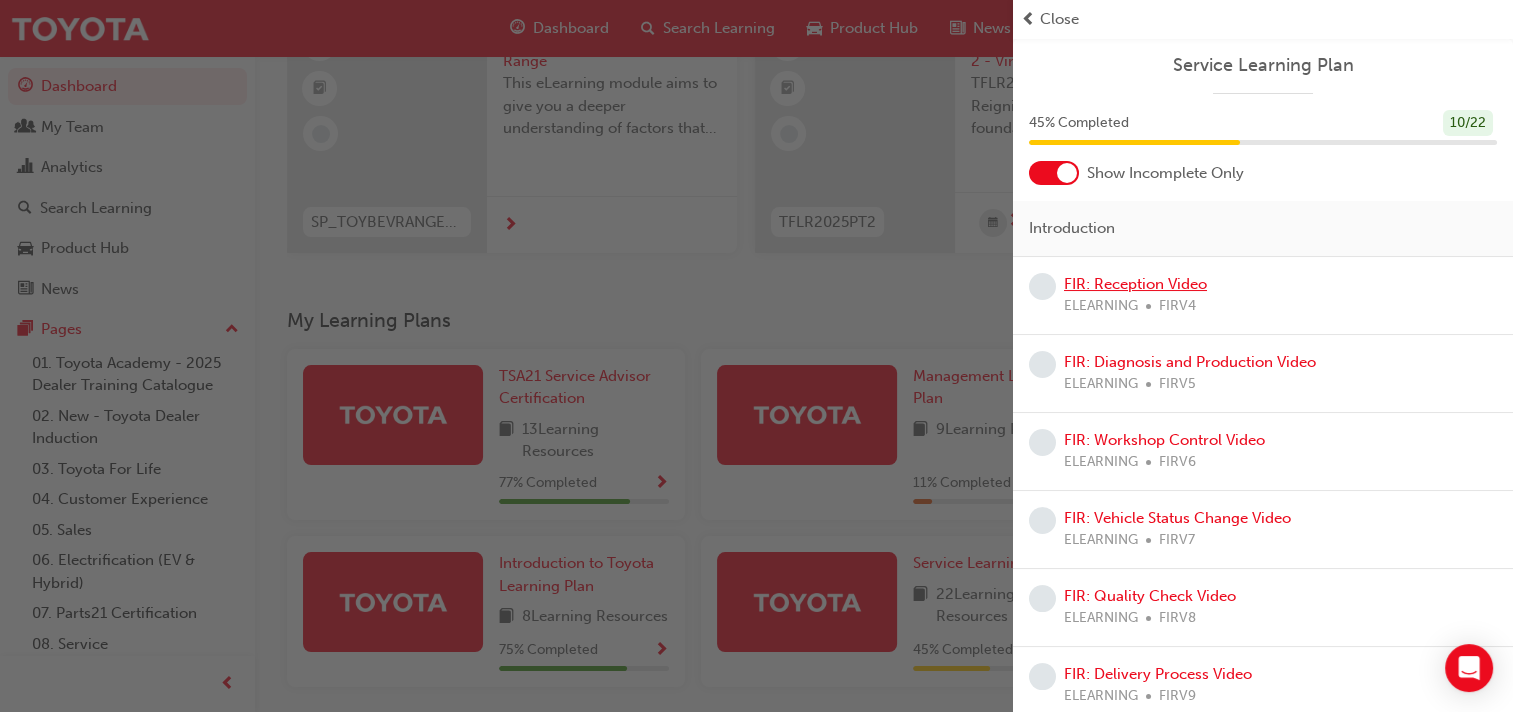 click on "FIR: Reception Video" at bounding box center [1135, 284] 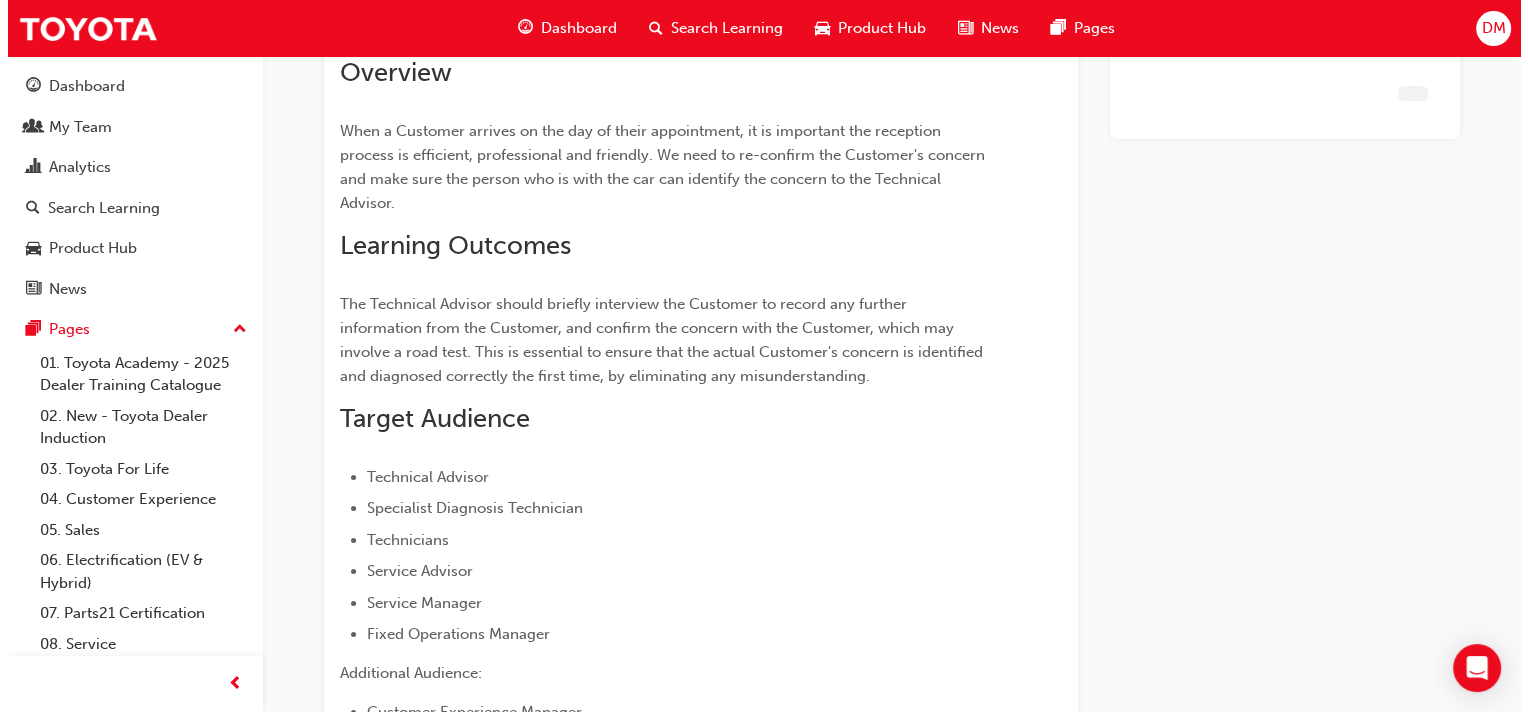 scroll, scrollTop: 0, scrollLeft: 0, axis: both 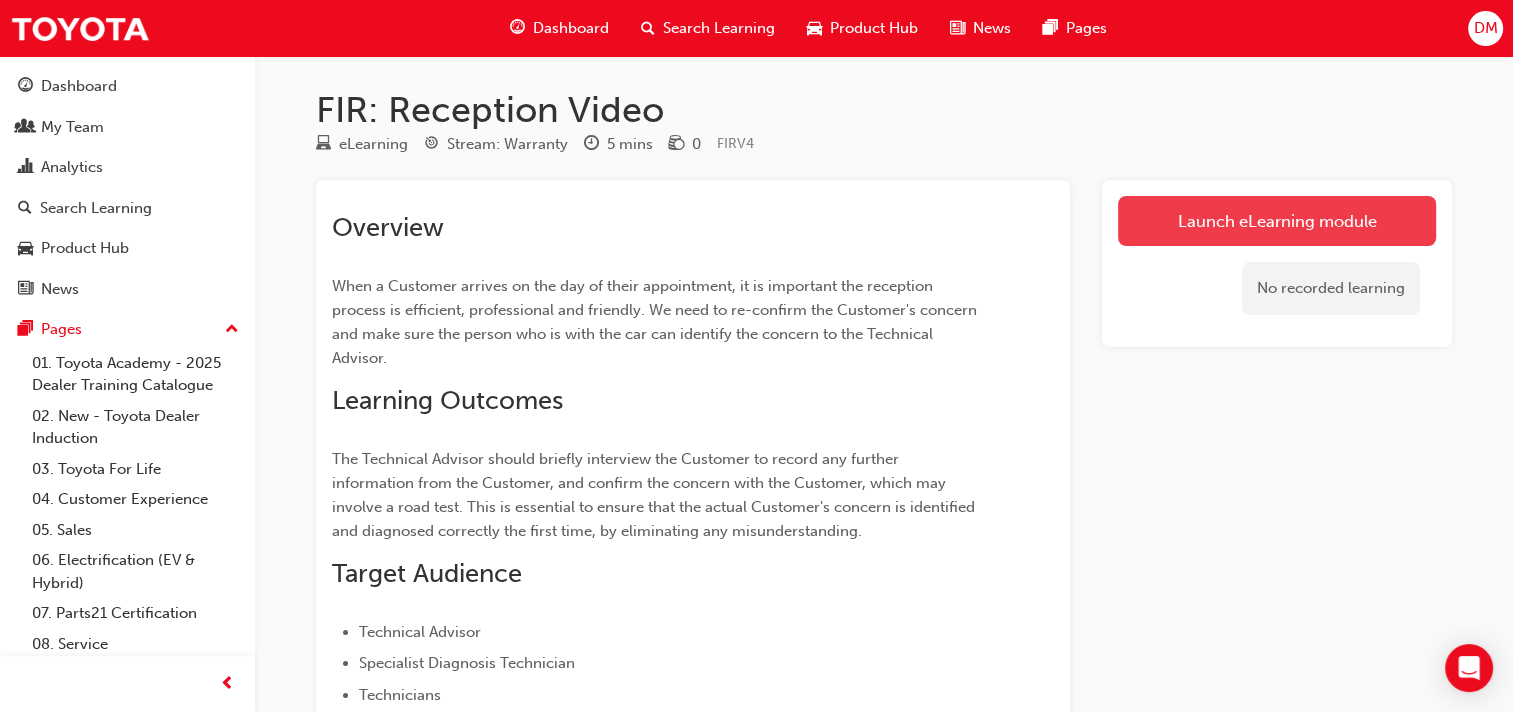 click on "Launch eLearning module" at bounding box center (1277, 221) 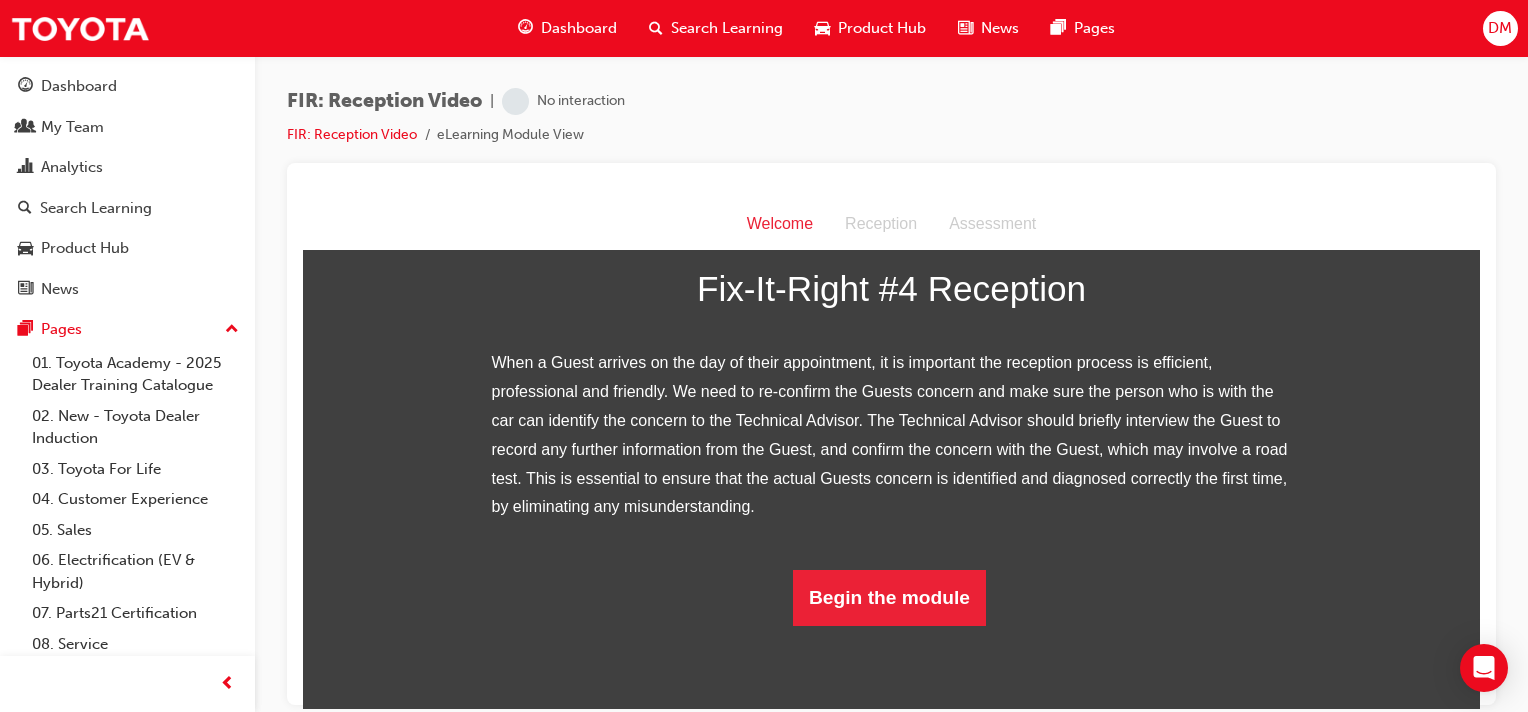 scroll, scrollTop: 387, scrollLeft: 0, axis: vertical 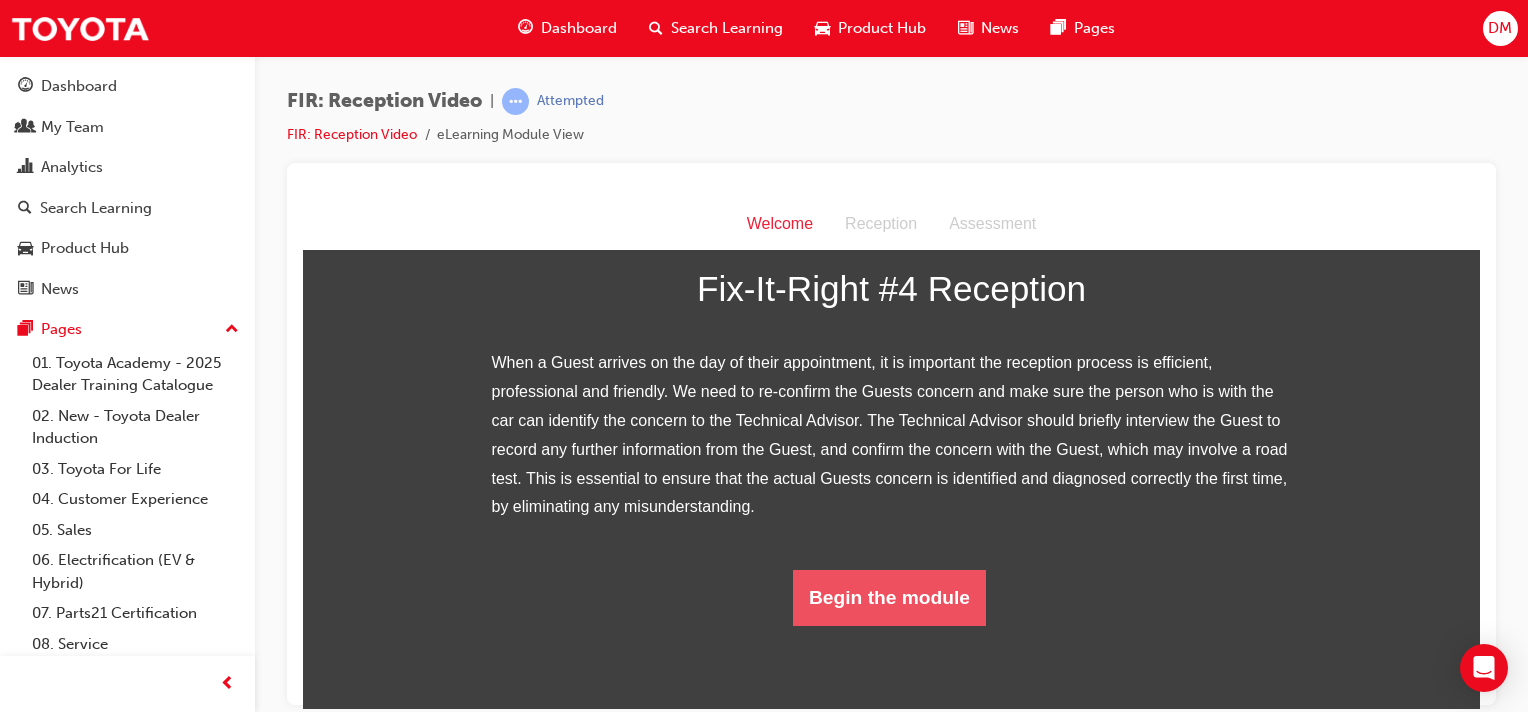 click on "Begin the module" at bounding box center (889, 597) 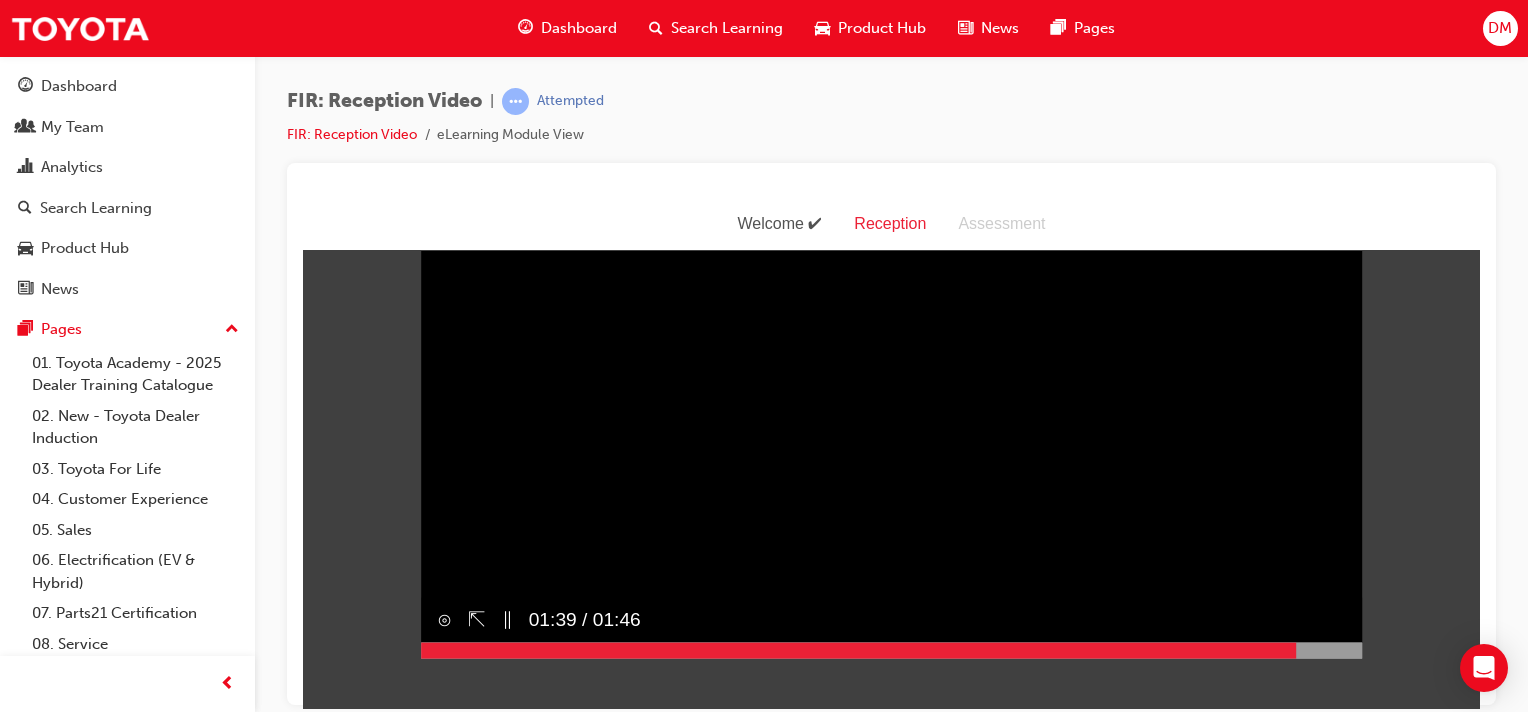 scroll, scrollTop: 48, scrollLeft: 0, axis: vertical 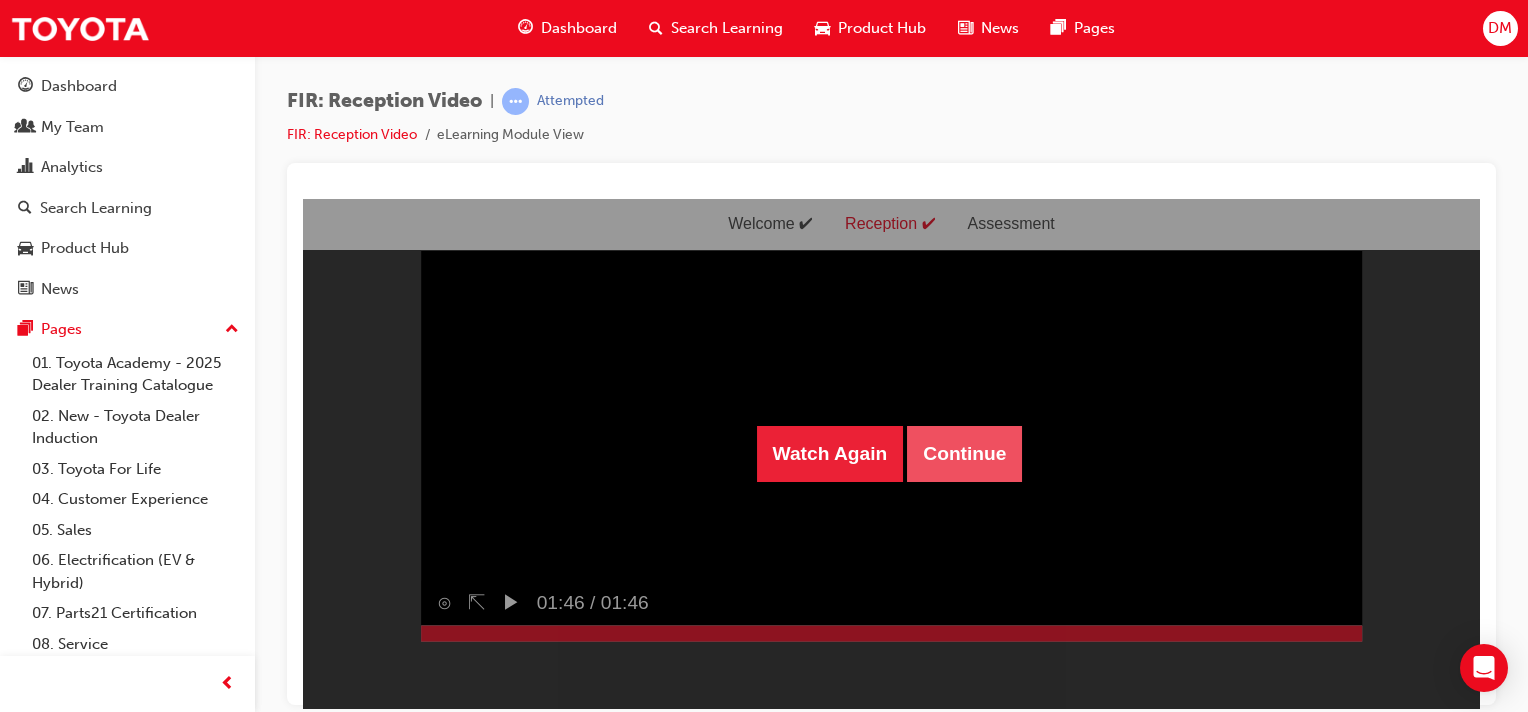 click on "Continue" at bounding box center [964, 453] 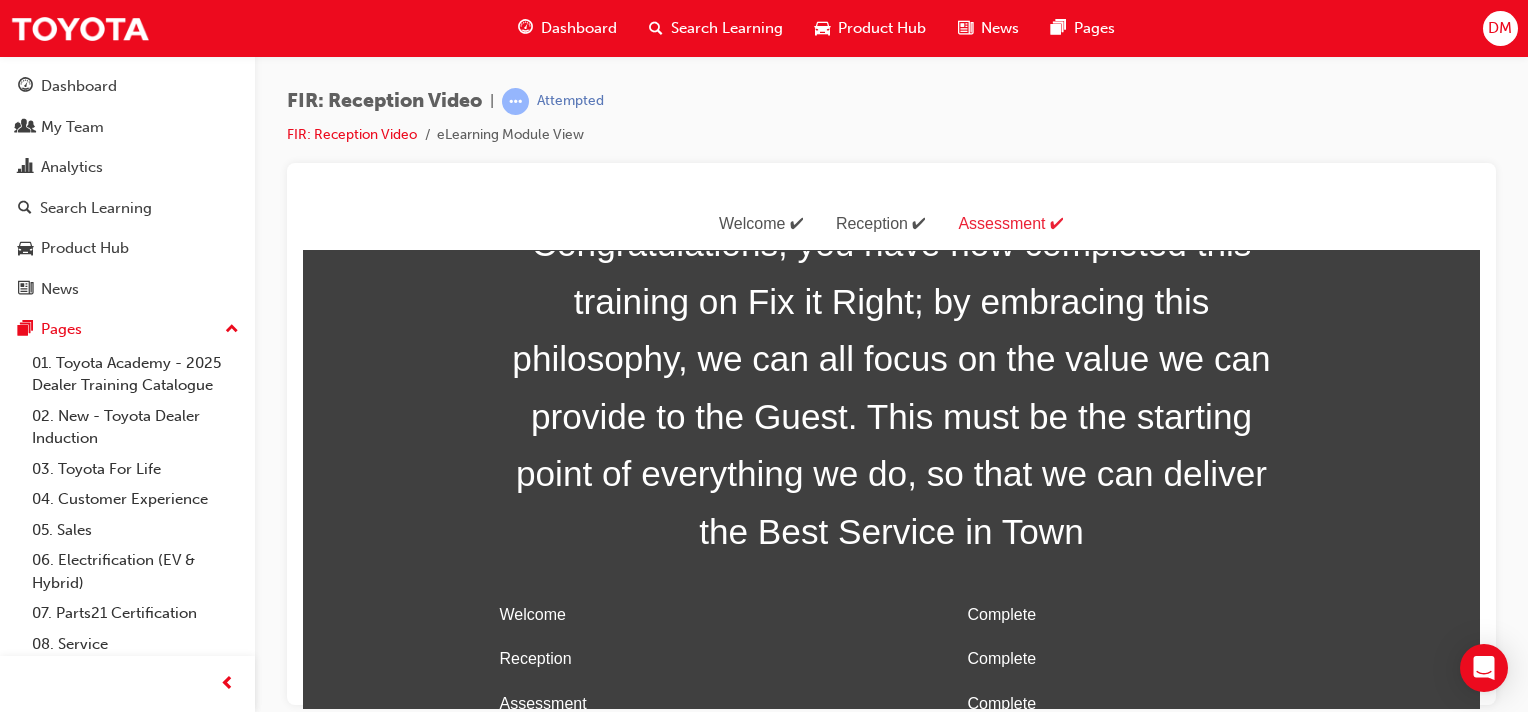 scroll, scrollTop: 64, scrollLeft: 0, axis: vertical 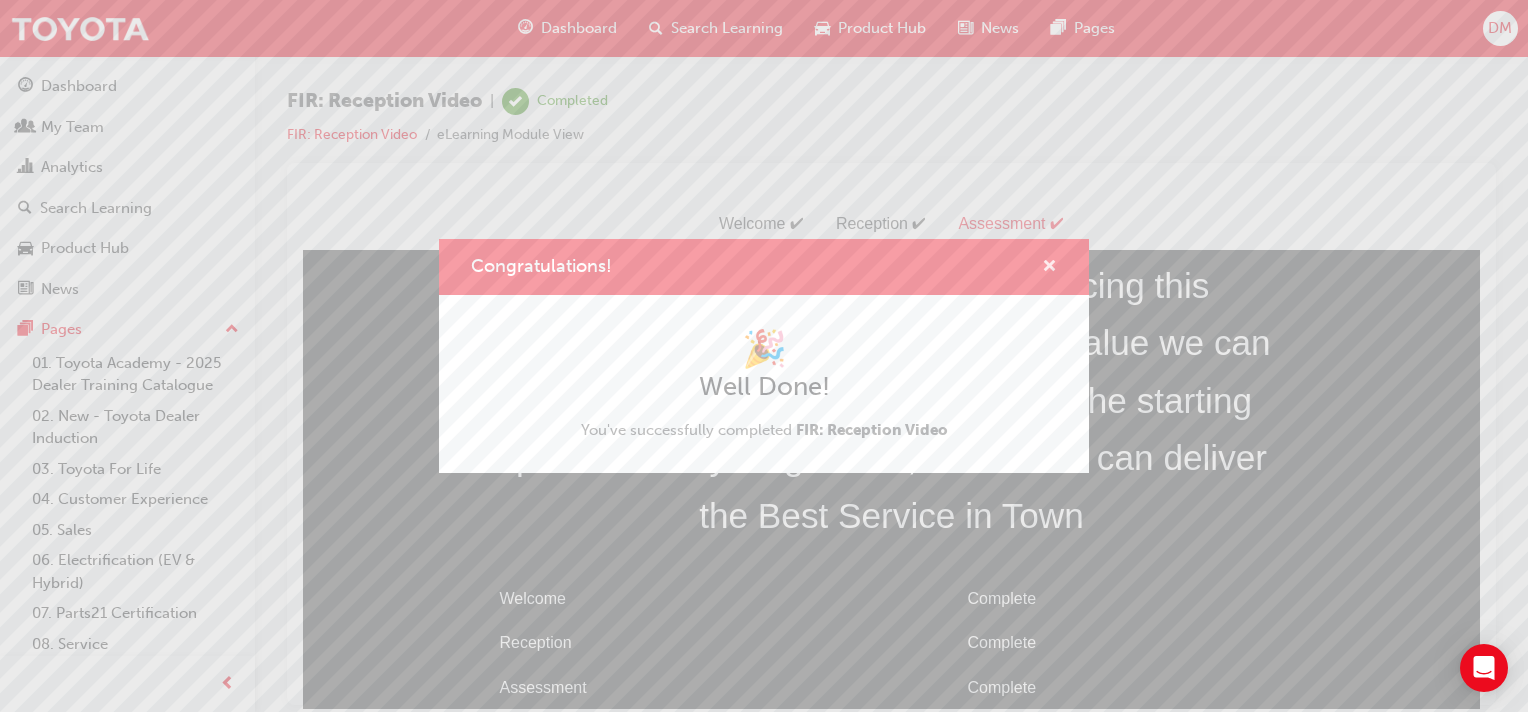 click at bounding box center (1049, 268) 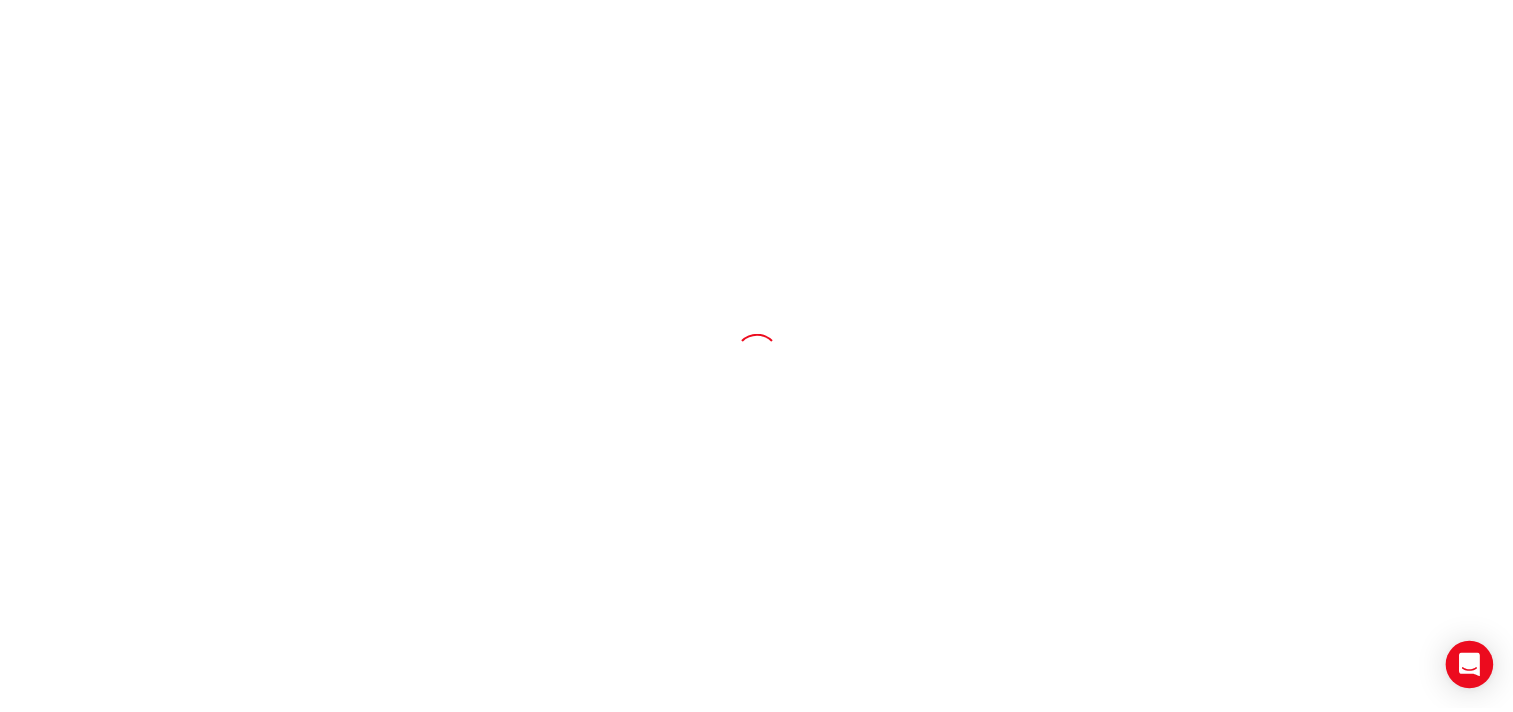 scroll, scrollTop: 0, scrollLeft: 0, axis: both 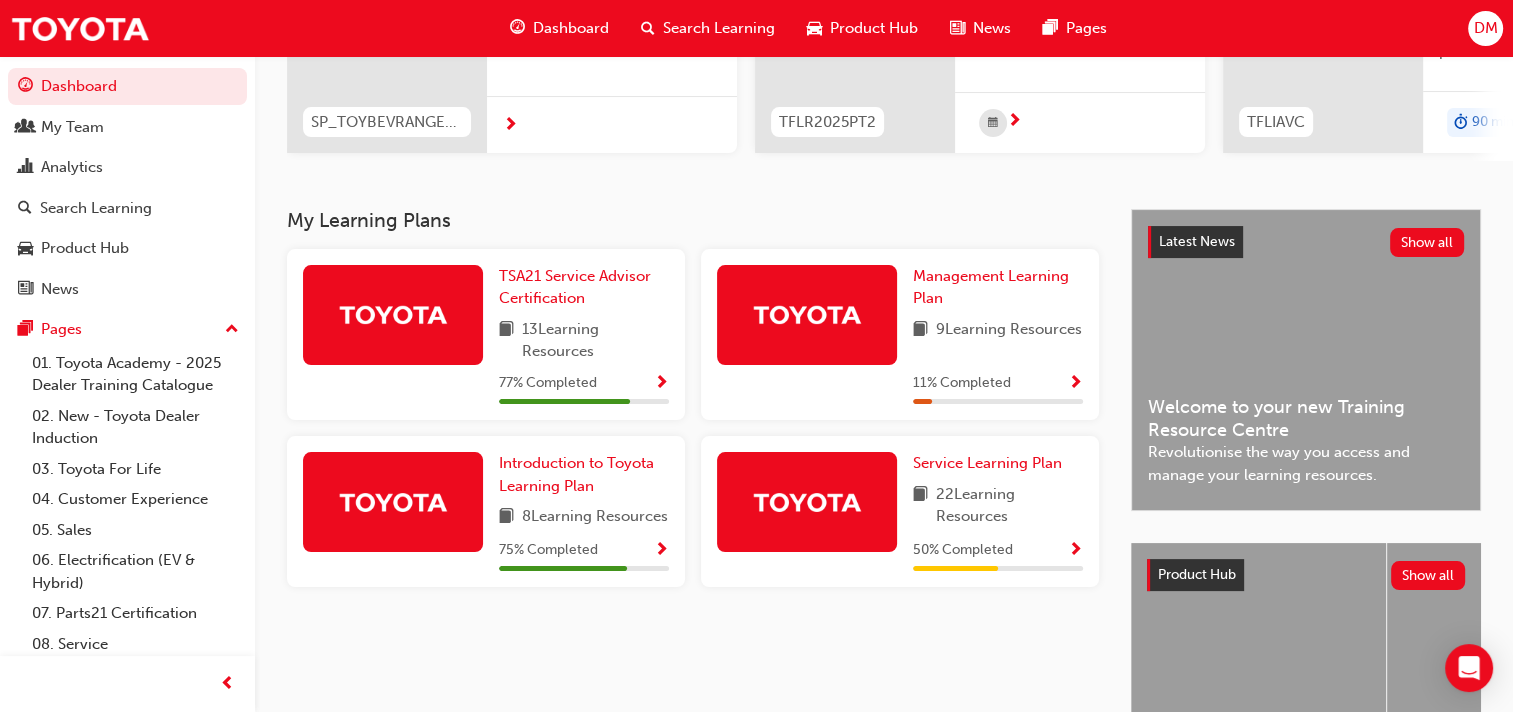 click at bounding box center [1075, 551] 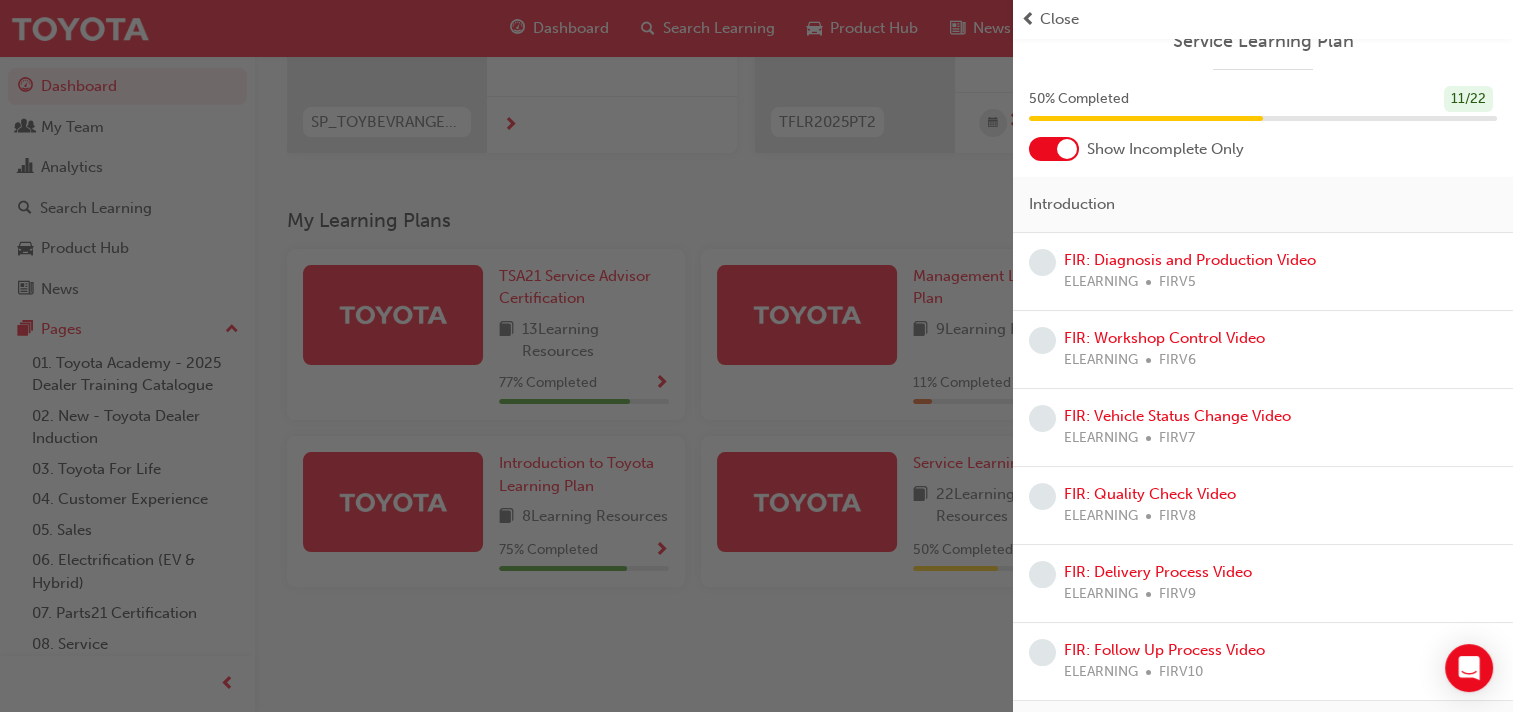 scroll, scrollTop: 0, scrollLeft: 0, axis: both 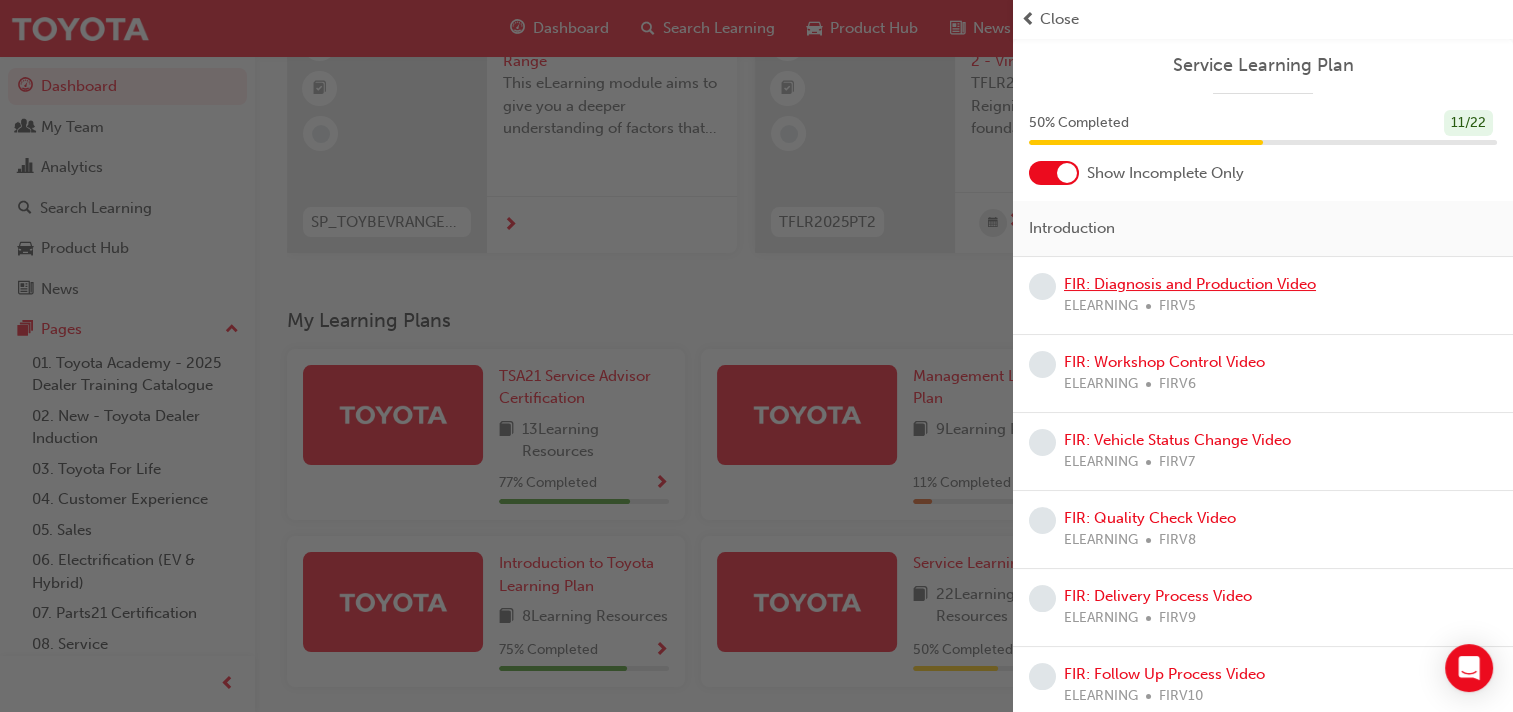 click on "FIR: Diagnosis and Production Video" at bounding box center (1190, 284) 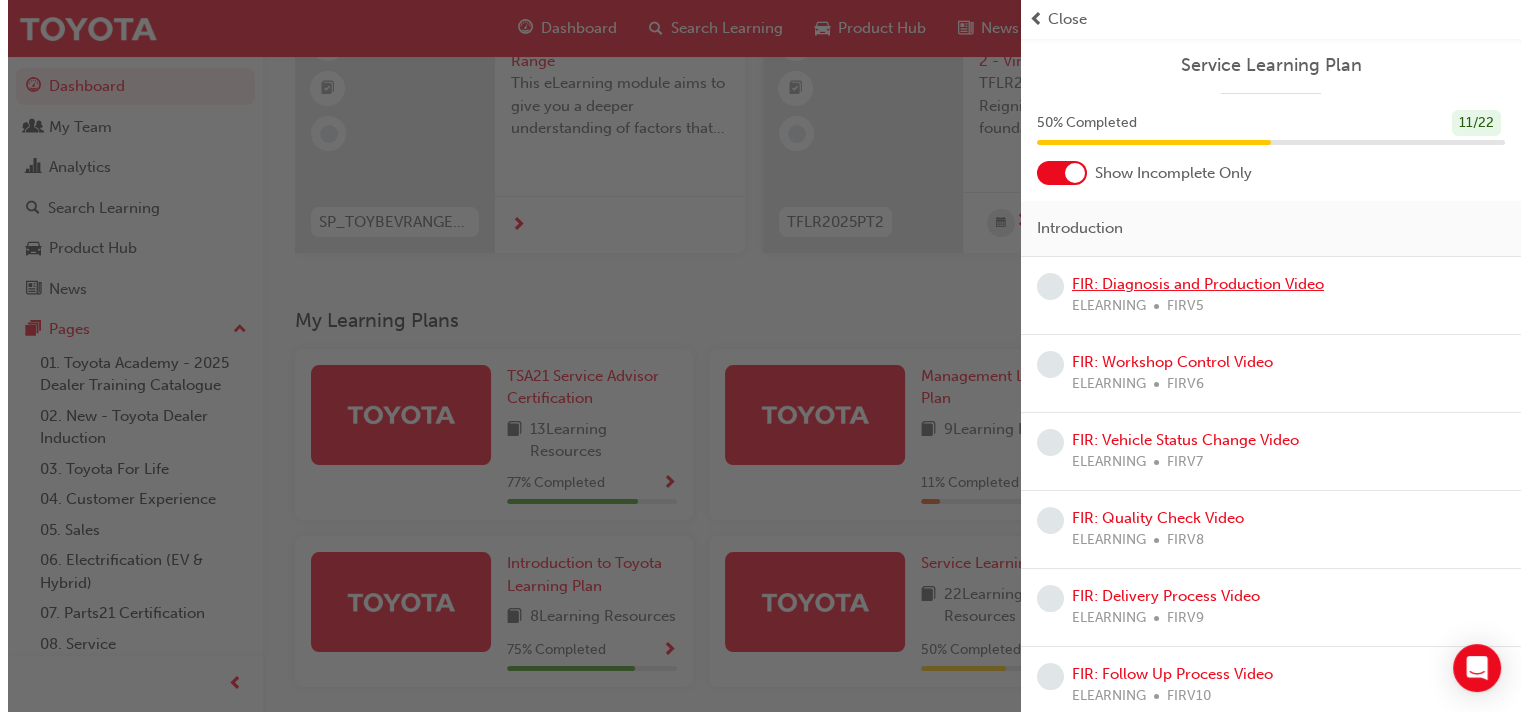 scroll, scrollTop: 0, scrollLeft: 0, axis: both 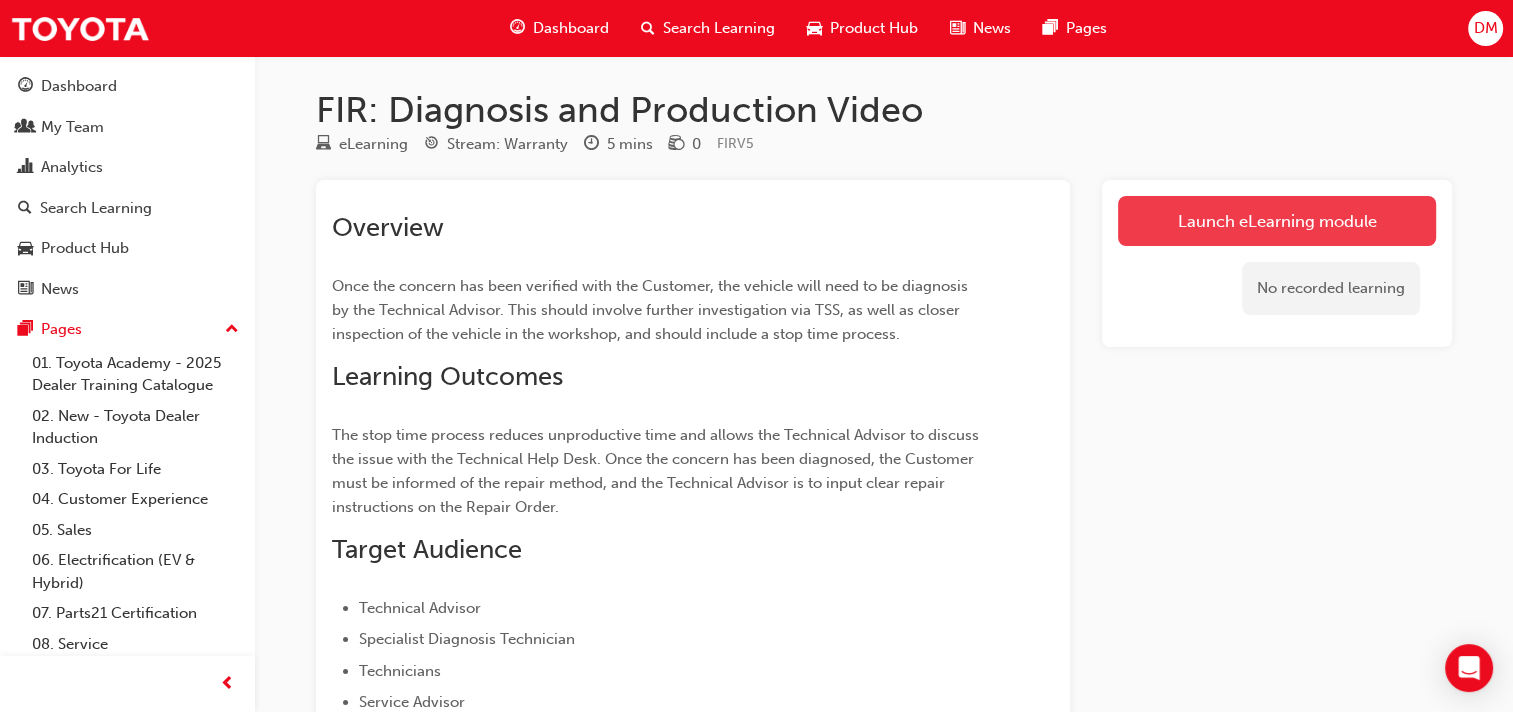 click on "Launch eLearning module" at bounding box center [1277, 221] 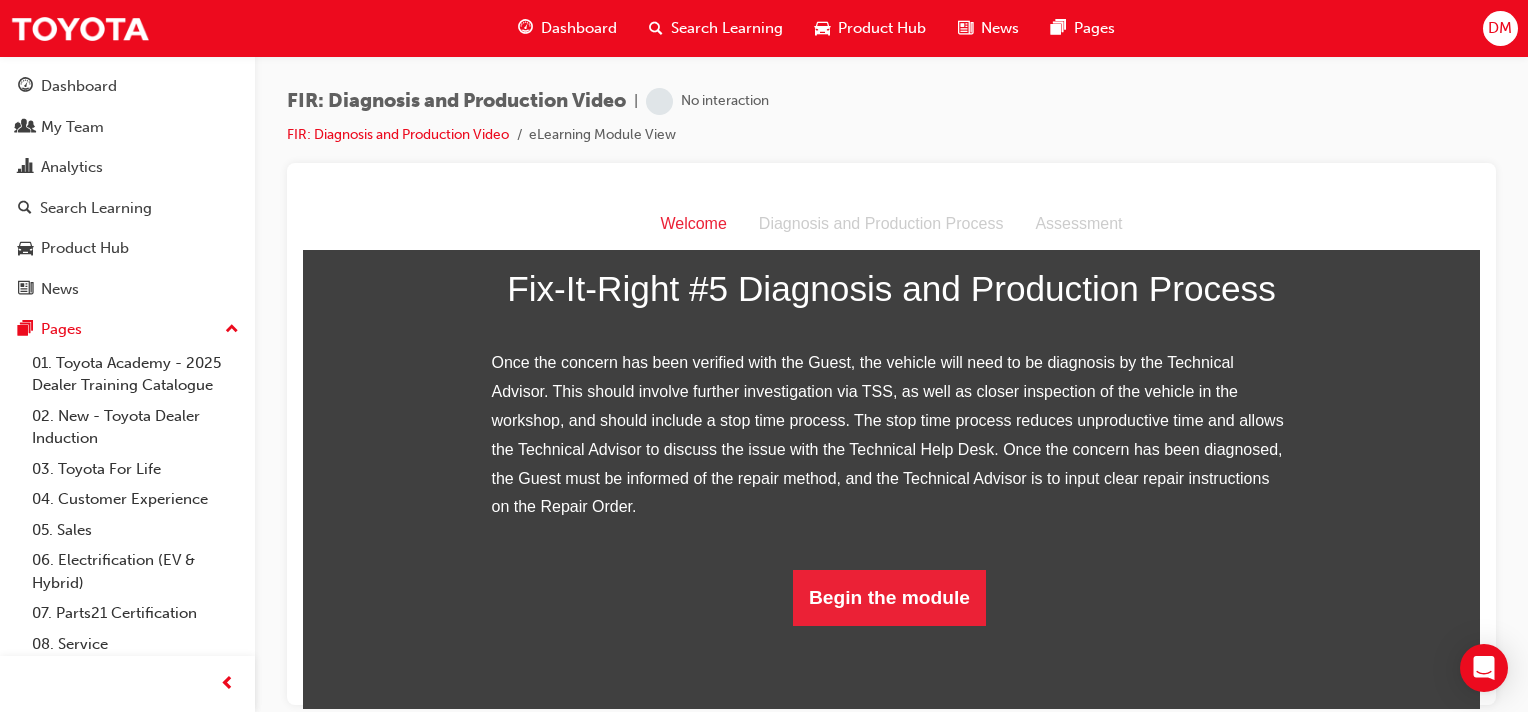 scroll, scrollTop: 444, scrollLeft: 0, axis: vertical 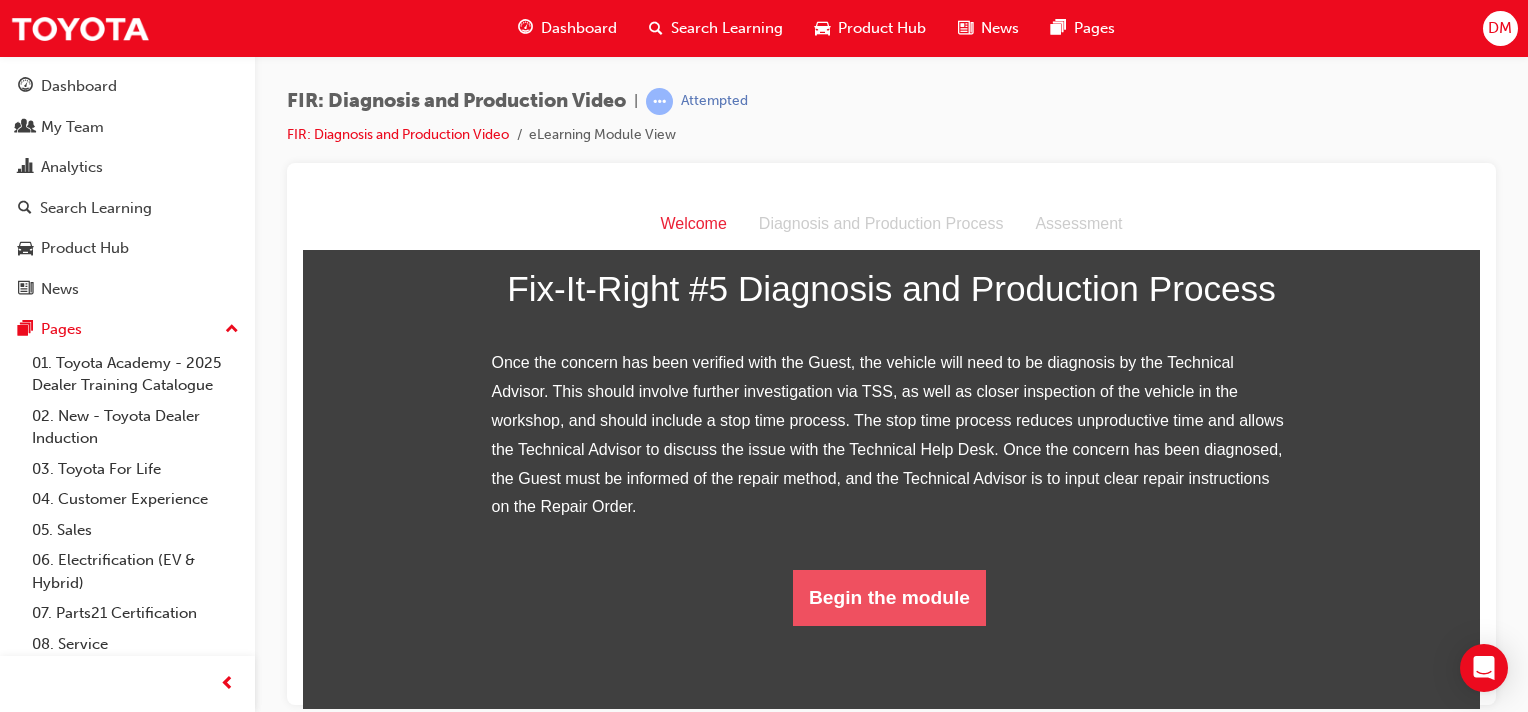 click on "Begin the module" at bounding box center (889, 597) 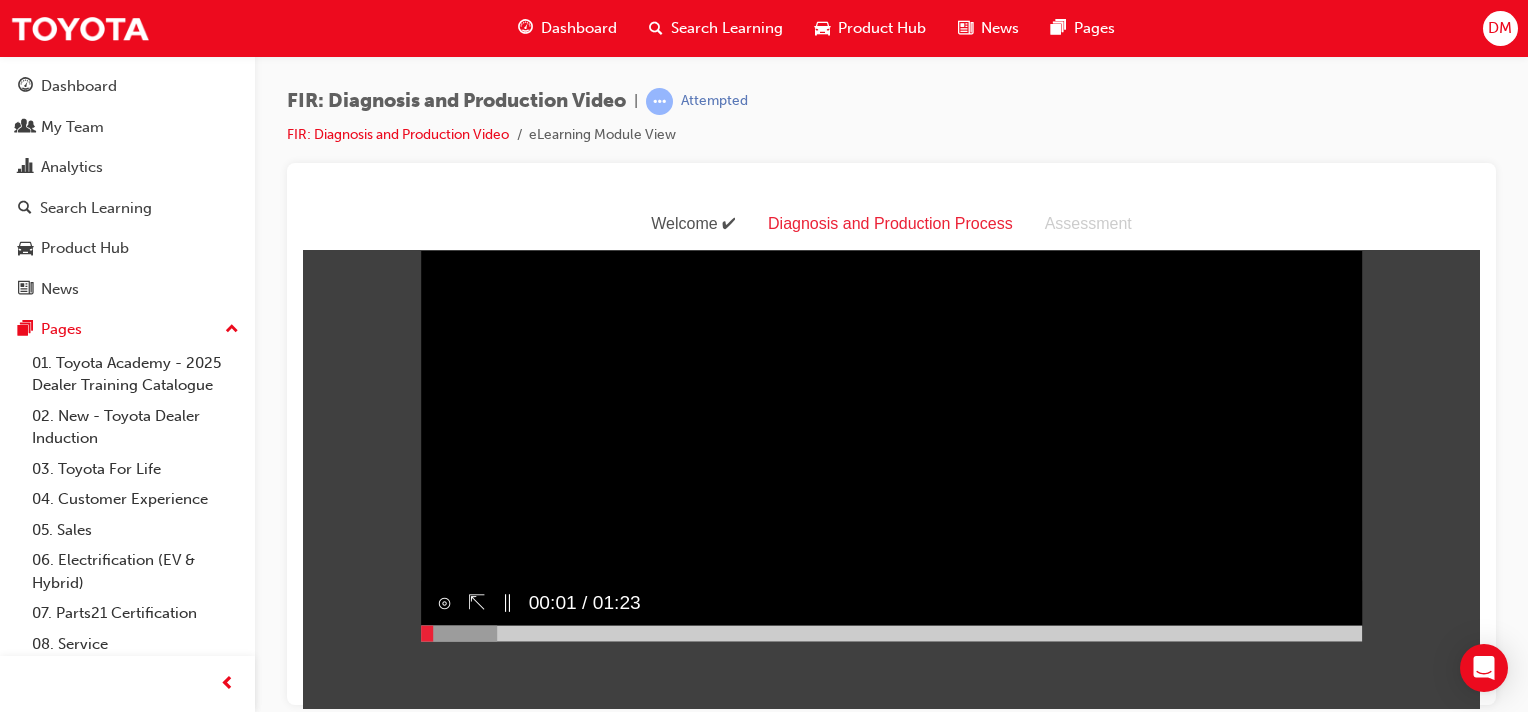 click on "‖" at bounding box center [507, 602] 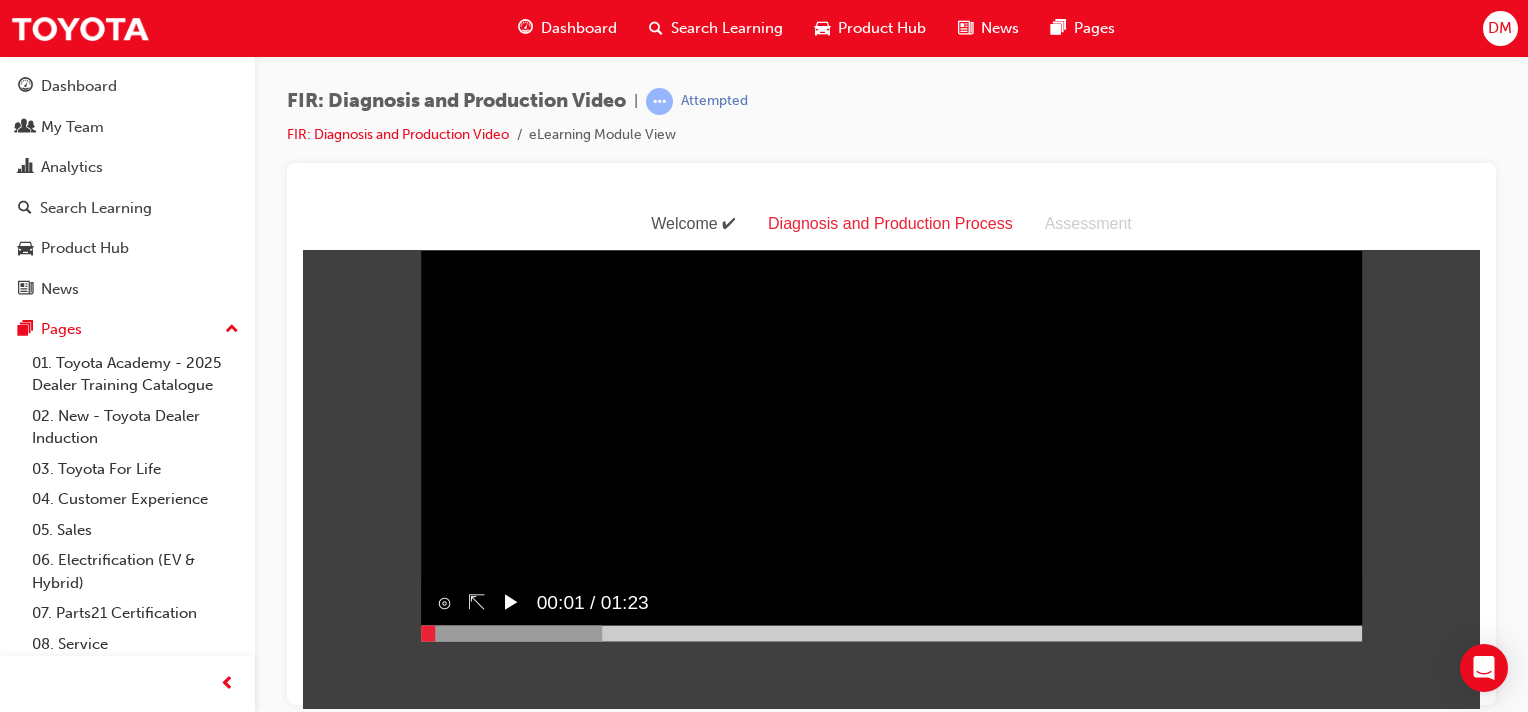 click on "▶︎" at bounding box center (511, 602) 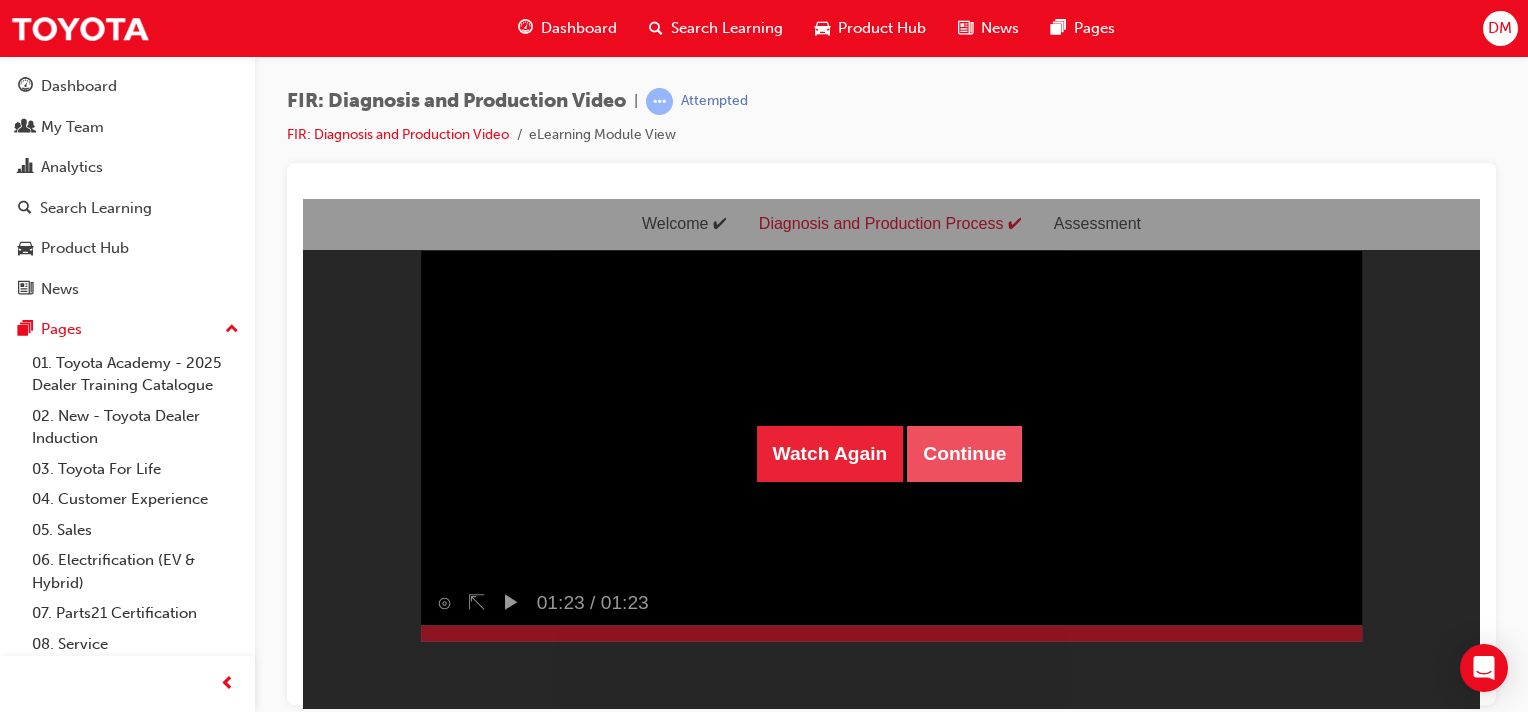 click on "Continue" at bounding box center [964, 453] 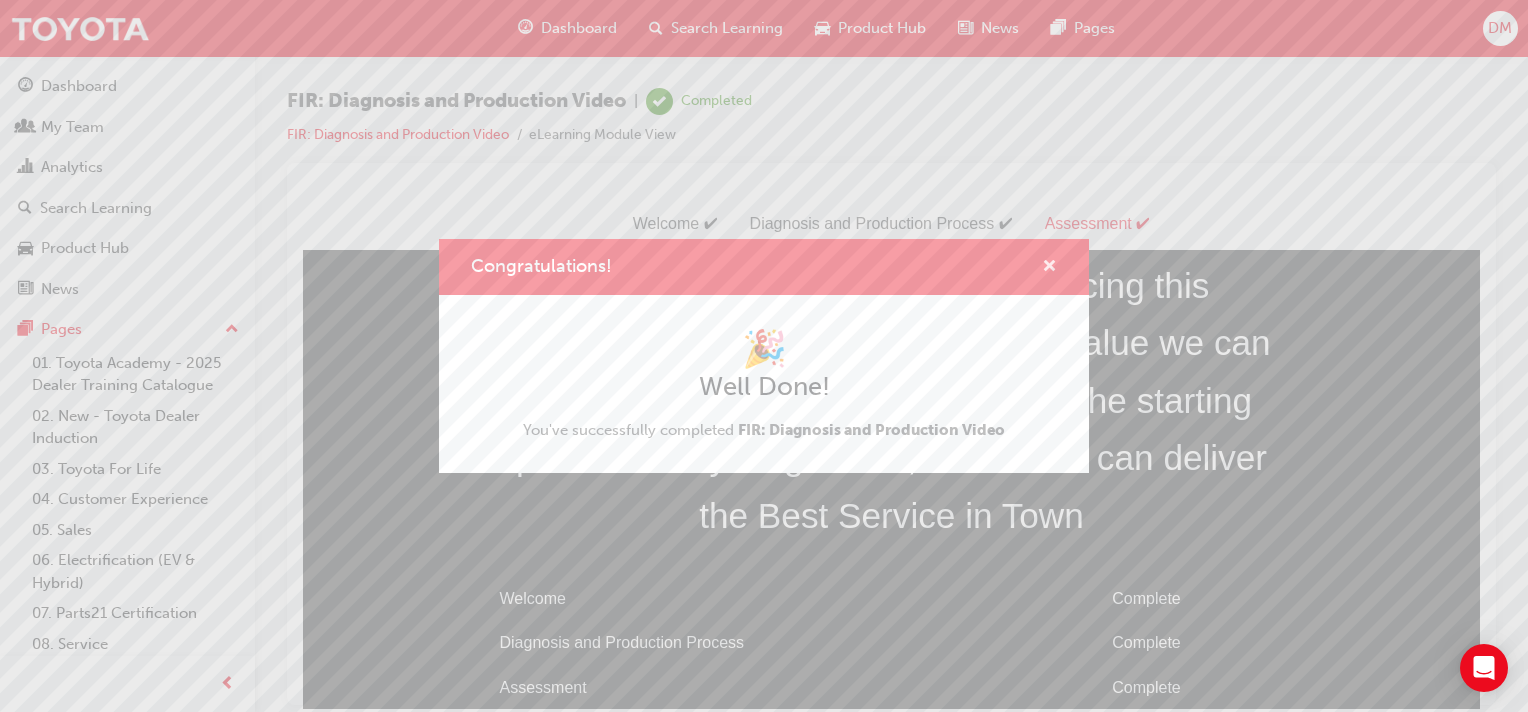 click at bounding box center (1049, 268) 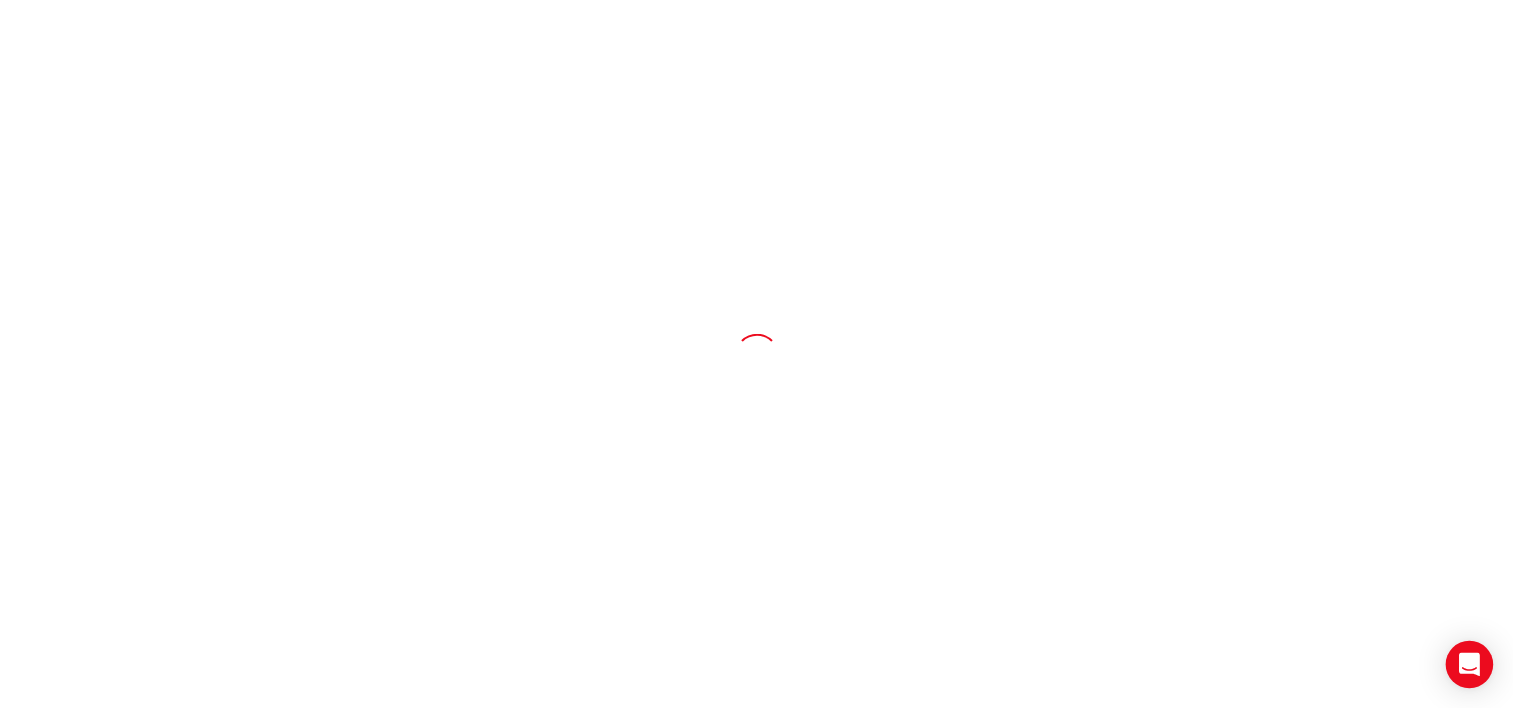 scroll, scrollTop: 0, scrollLeft: 0, axis: both 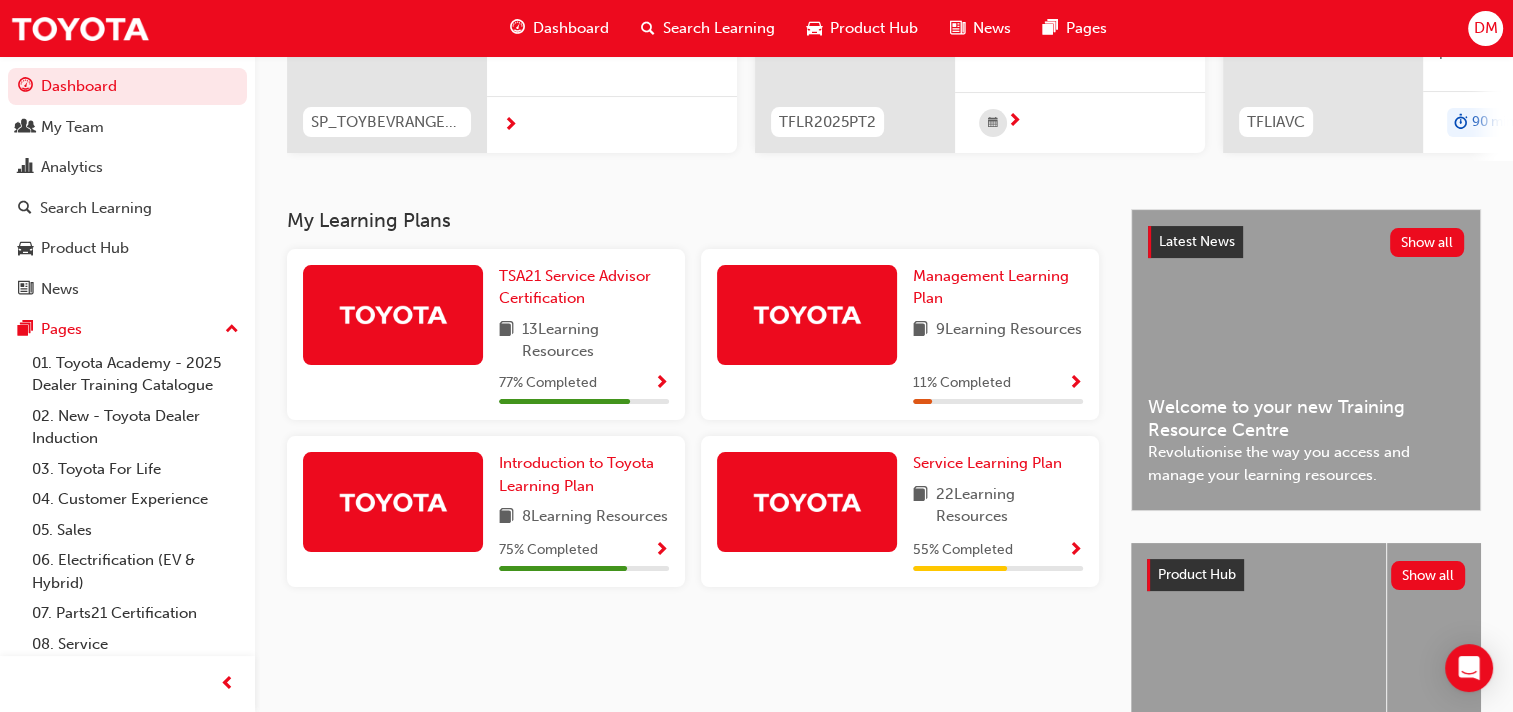 click at bounding box center [1075, 551] 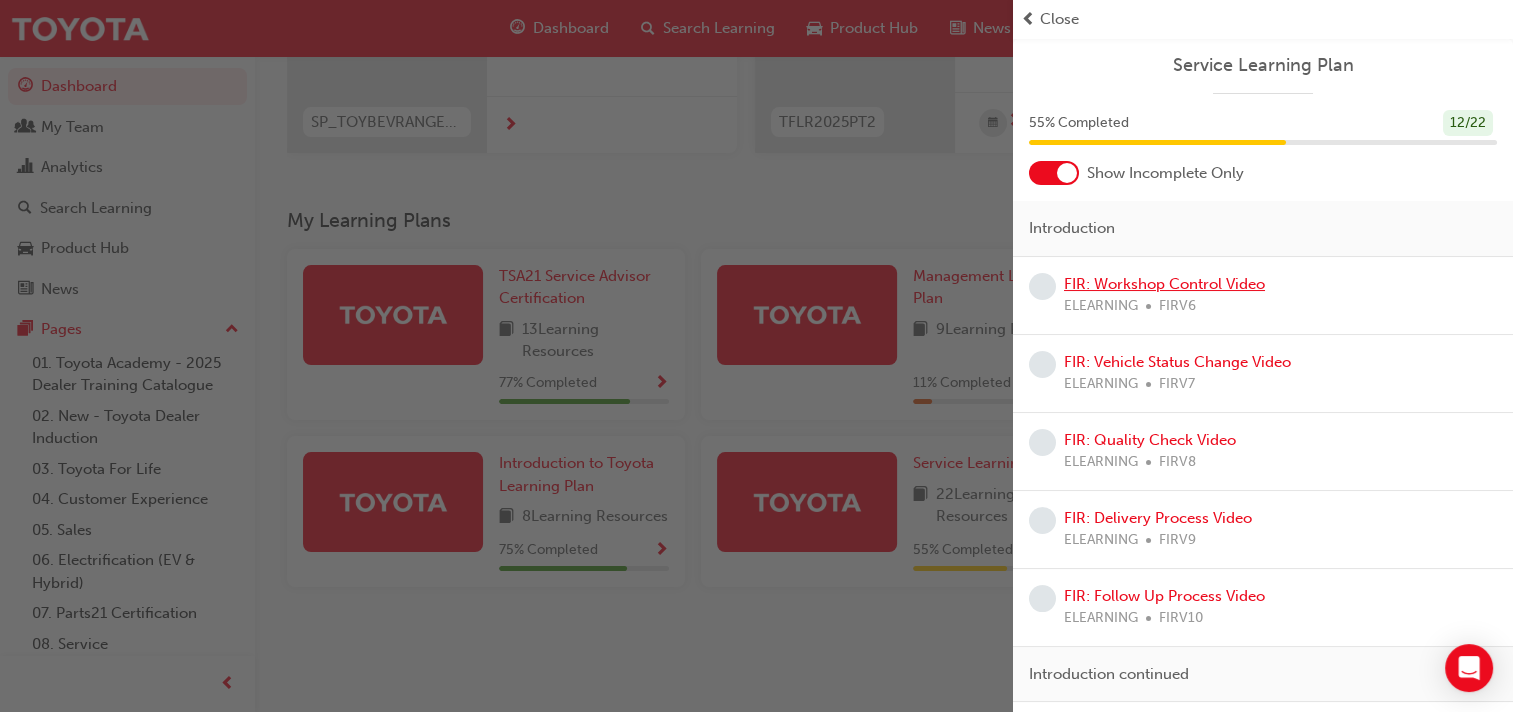 click on "FIR: Workshop Control Video" at bounding box center [1164, 284] 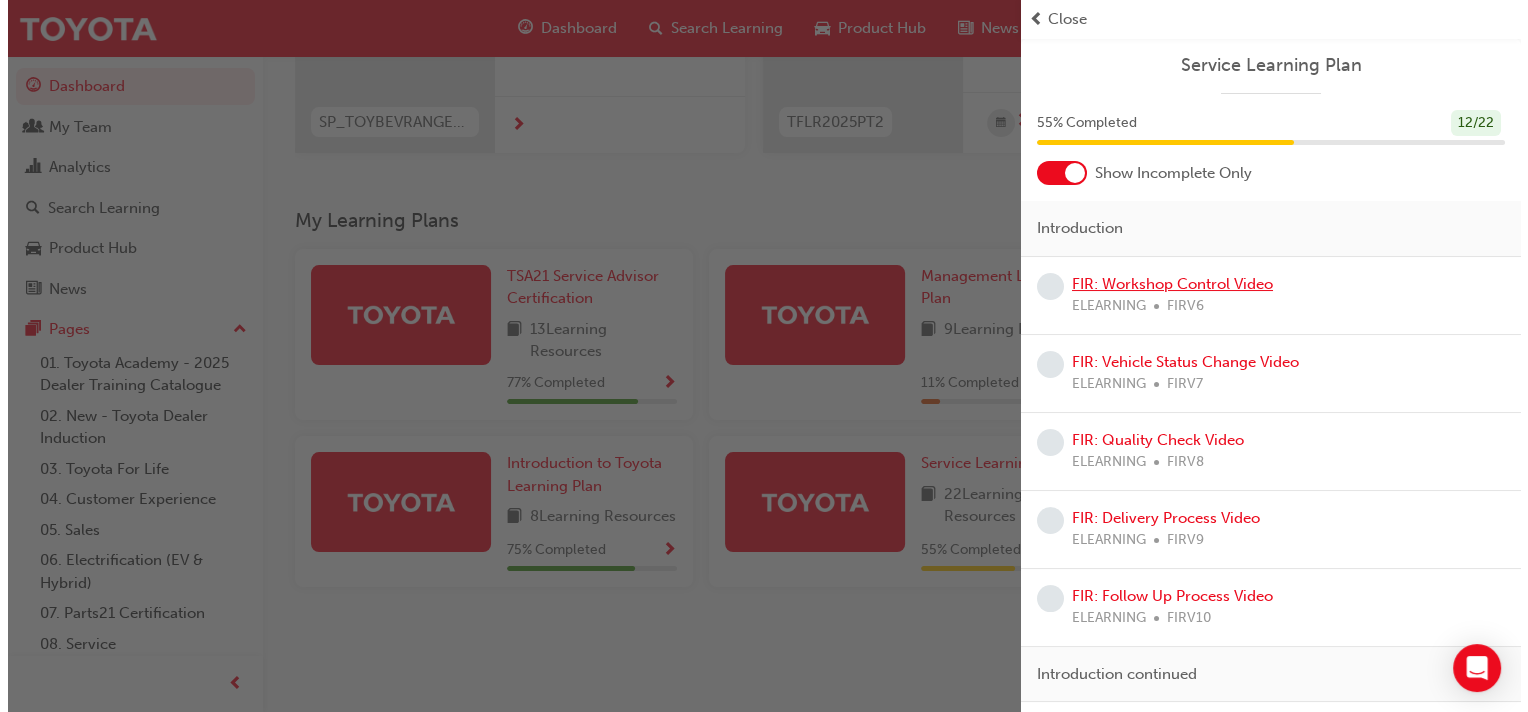 scroll, scrollTop: 0, scrollLeft: 0, axis: both 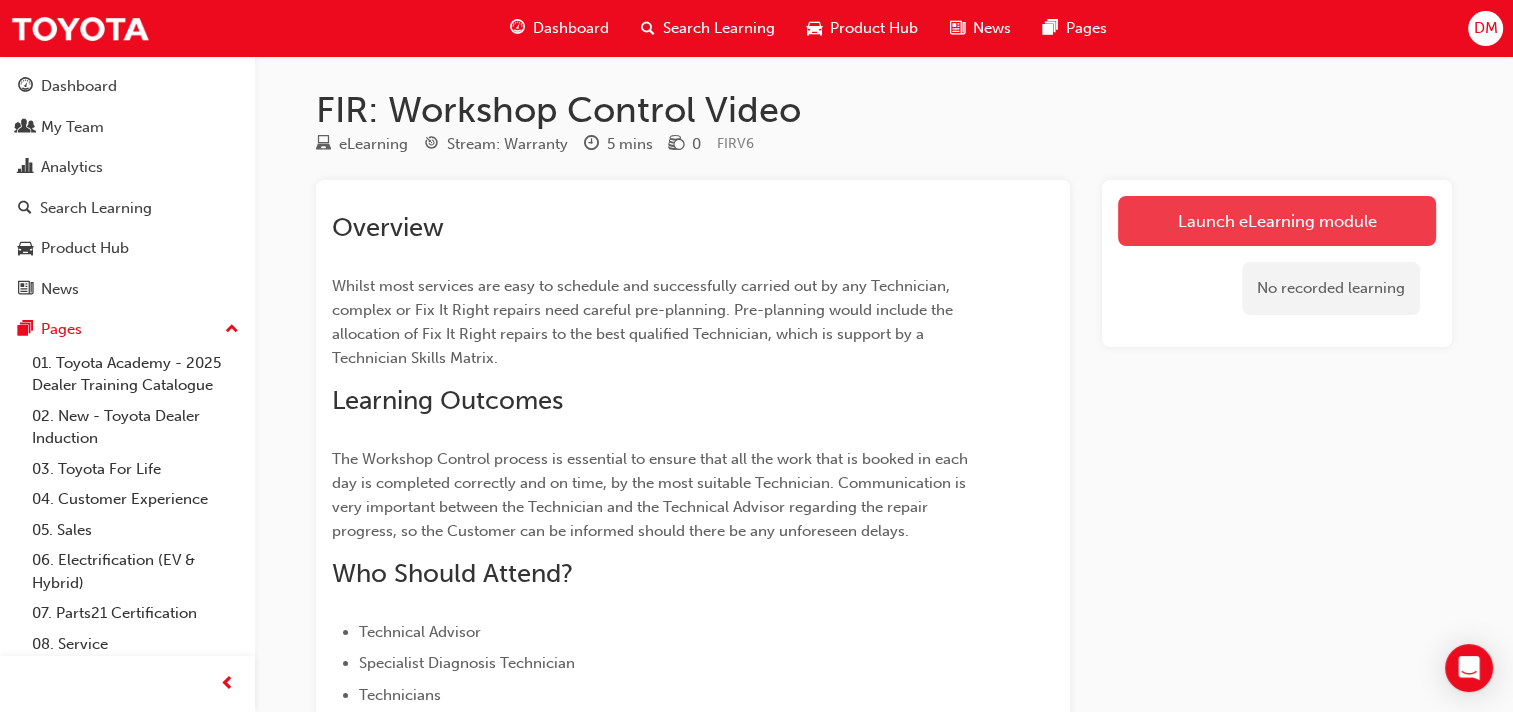 click on "Launch eLearning module" at bounding box center (1277, 221) 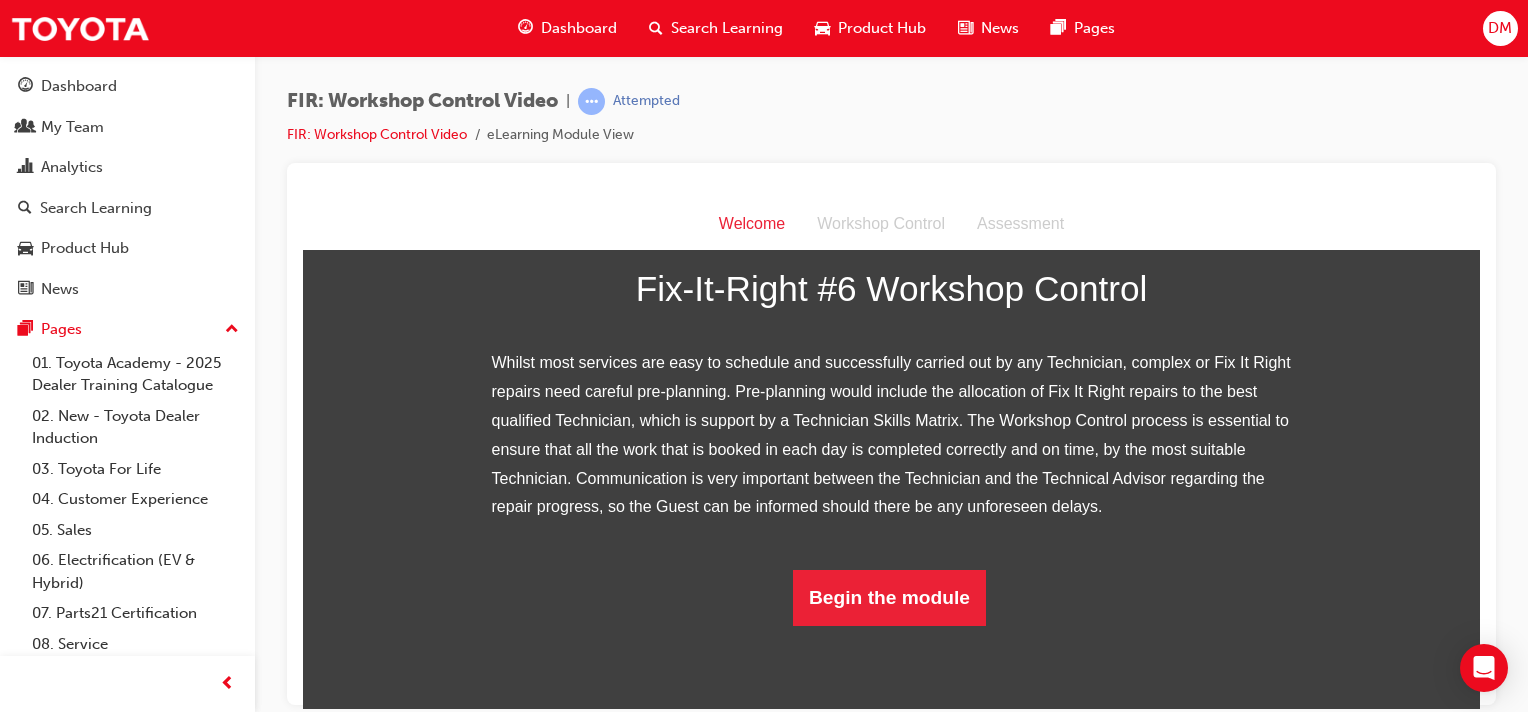scroll, scrollTop: 387, scrollLeft: 0, axis: vertical 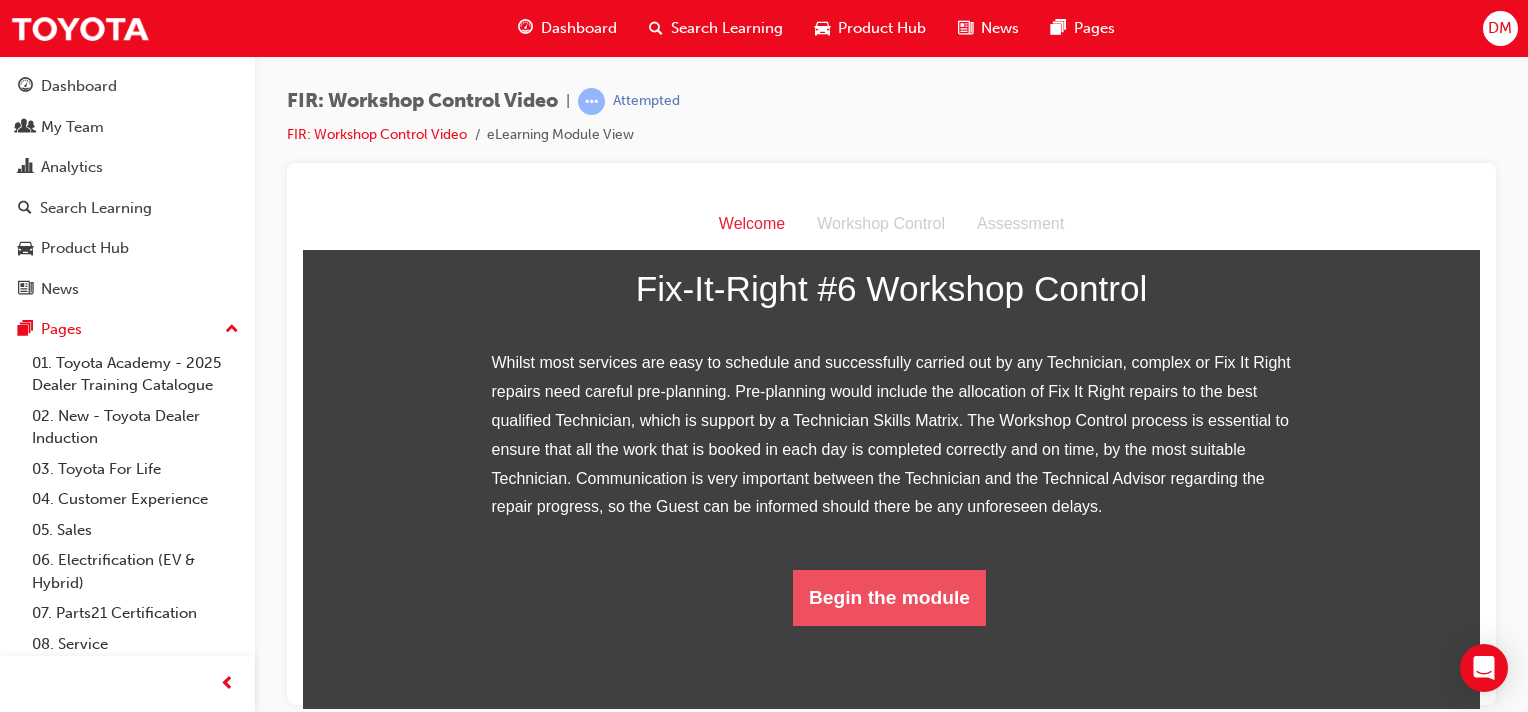 click on "Begin the module" at bounding box center (889, 597) 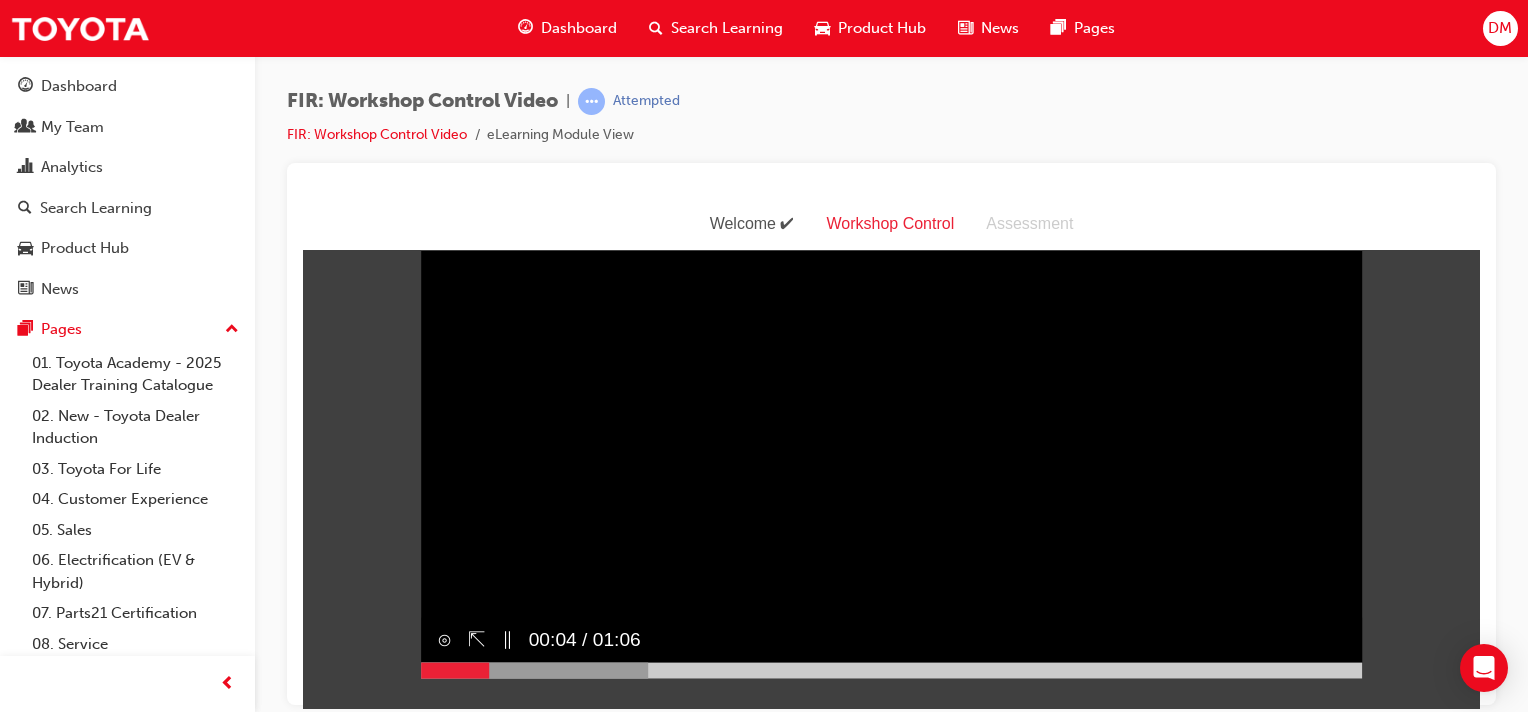 scroll, scrollTop: 0, scrollLeft: 0, axis: both 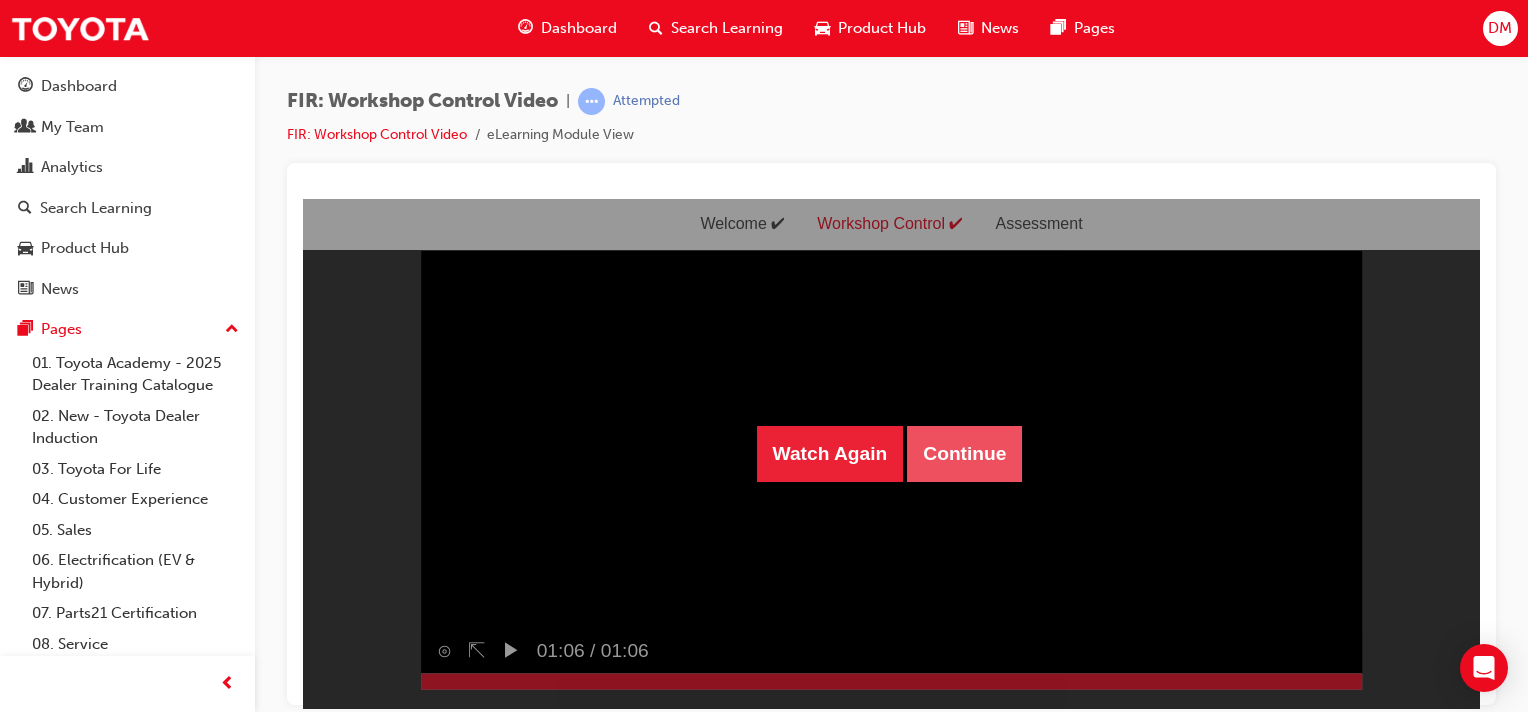 click on "Continue" at bounding box center [964, 453] 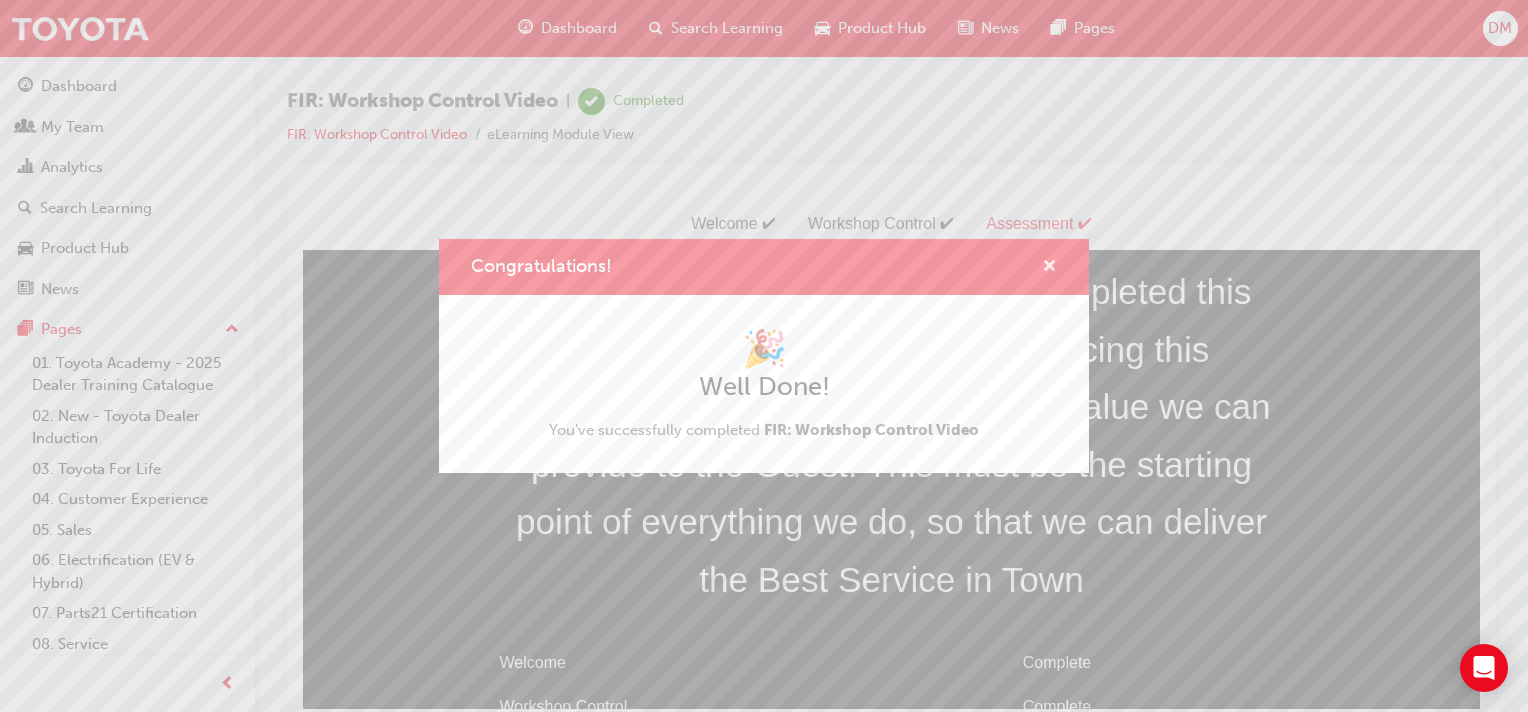 click at bounding box center [1049, 268] 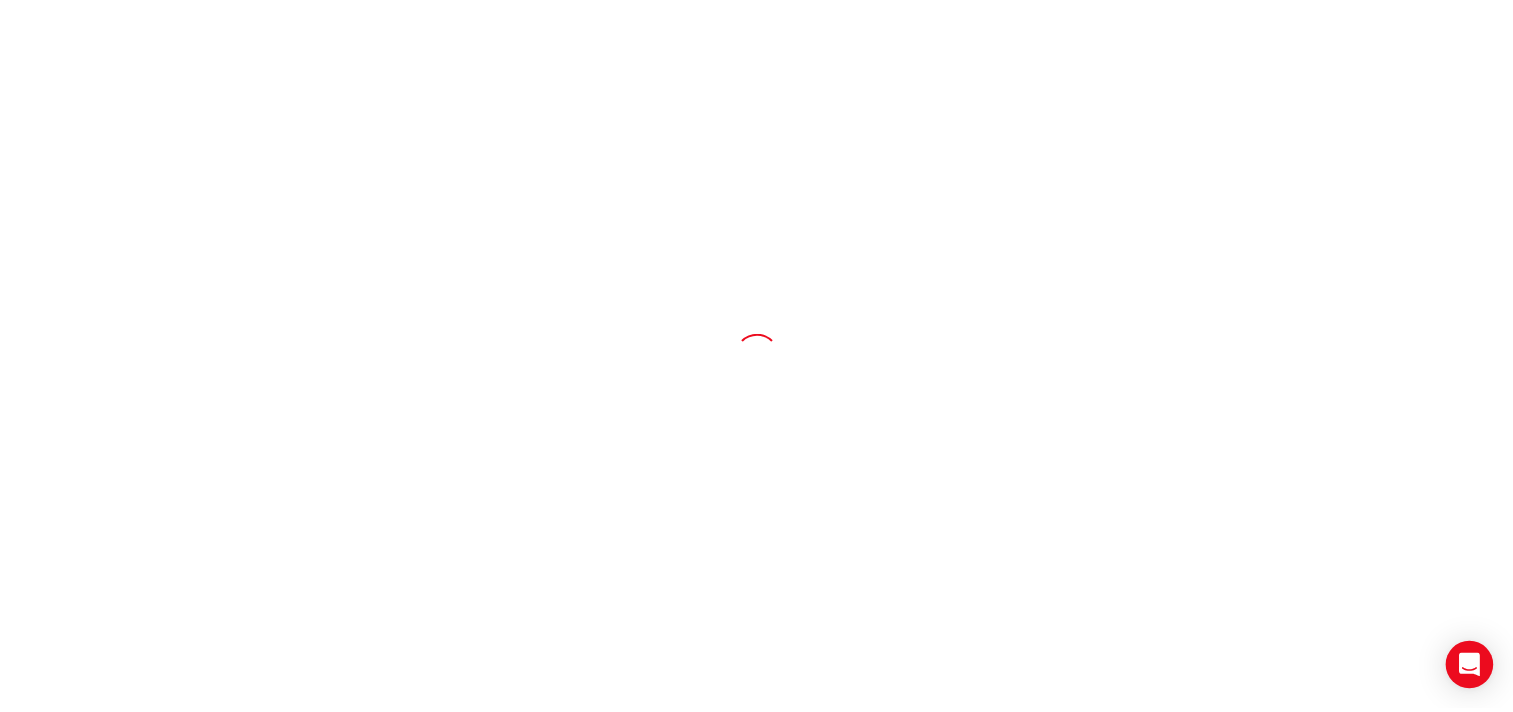 scroll, scrollTop: 0, scrollLeft: 0, axis: both 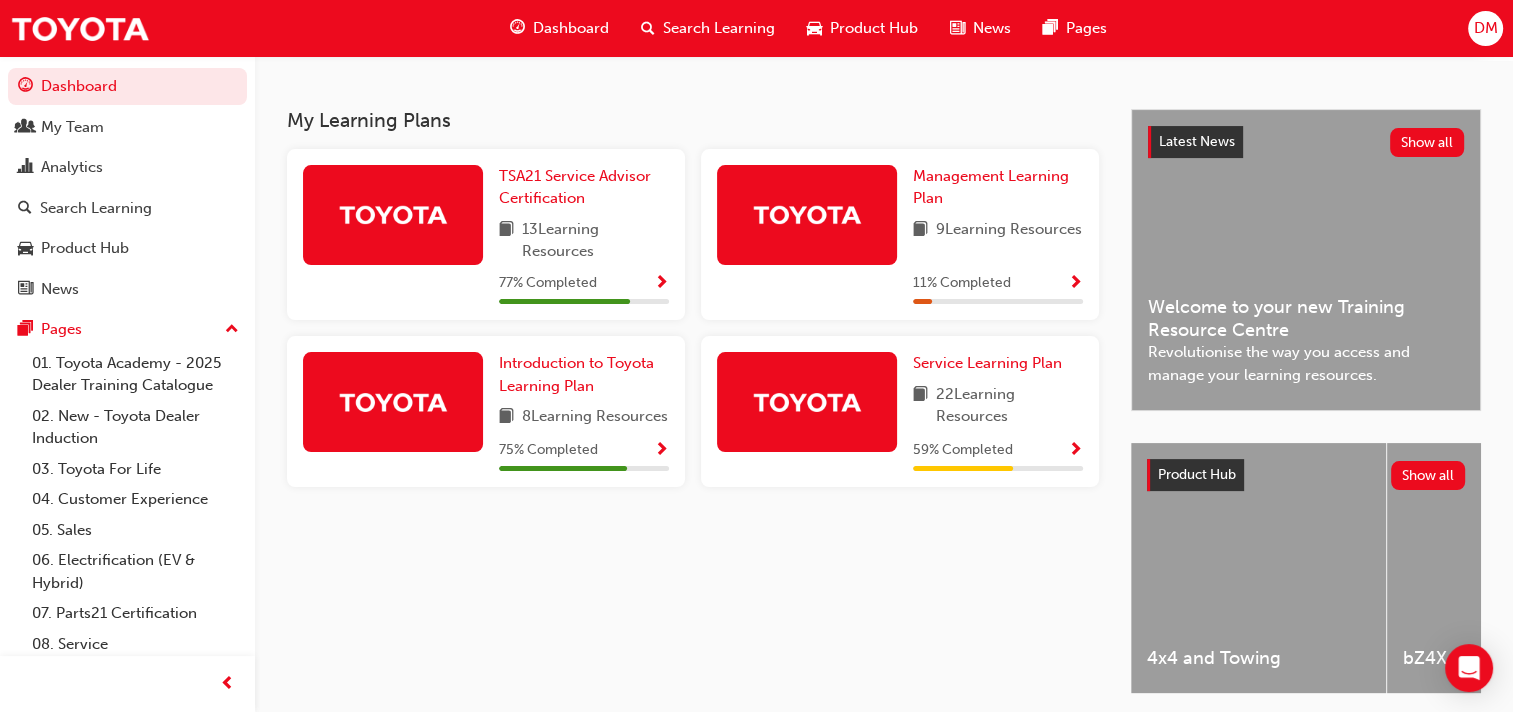 click at bounding box center (1075, 451) 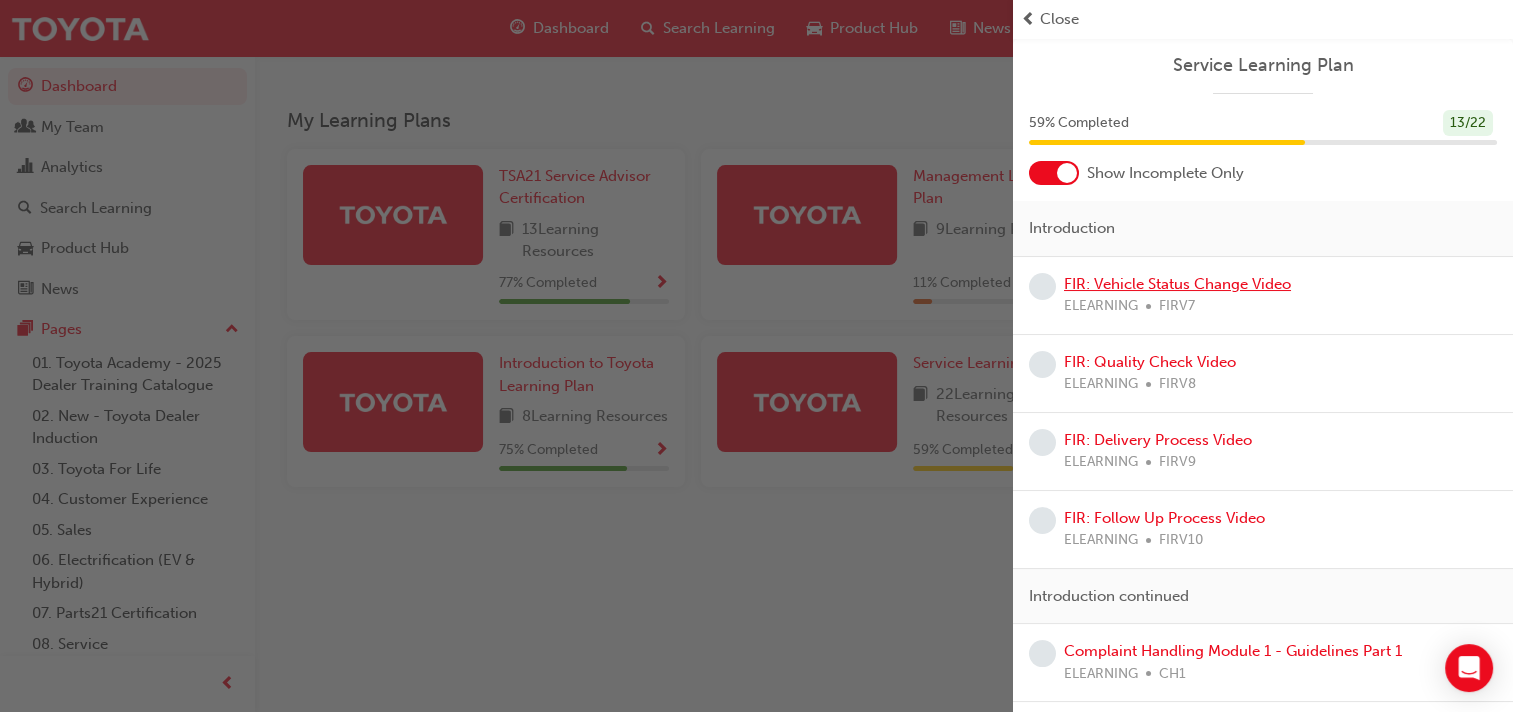 click on "FIR: Vehicle Status Change Video" at bounding box center (1177, 284) 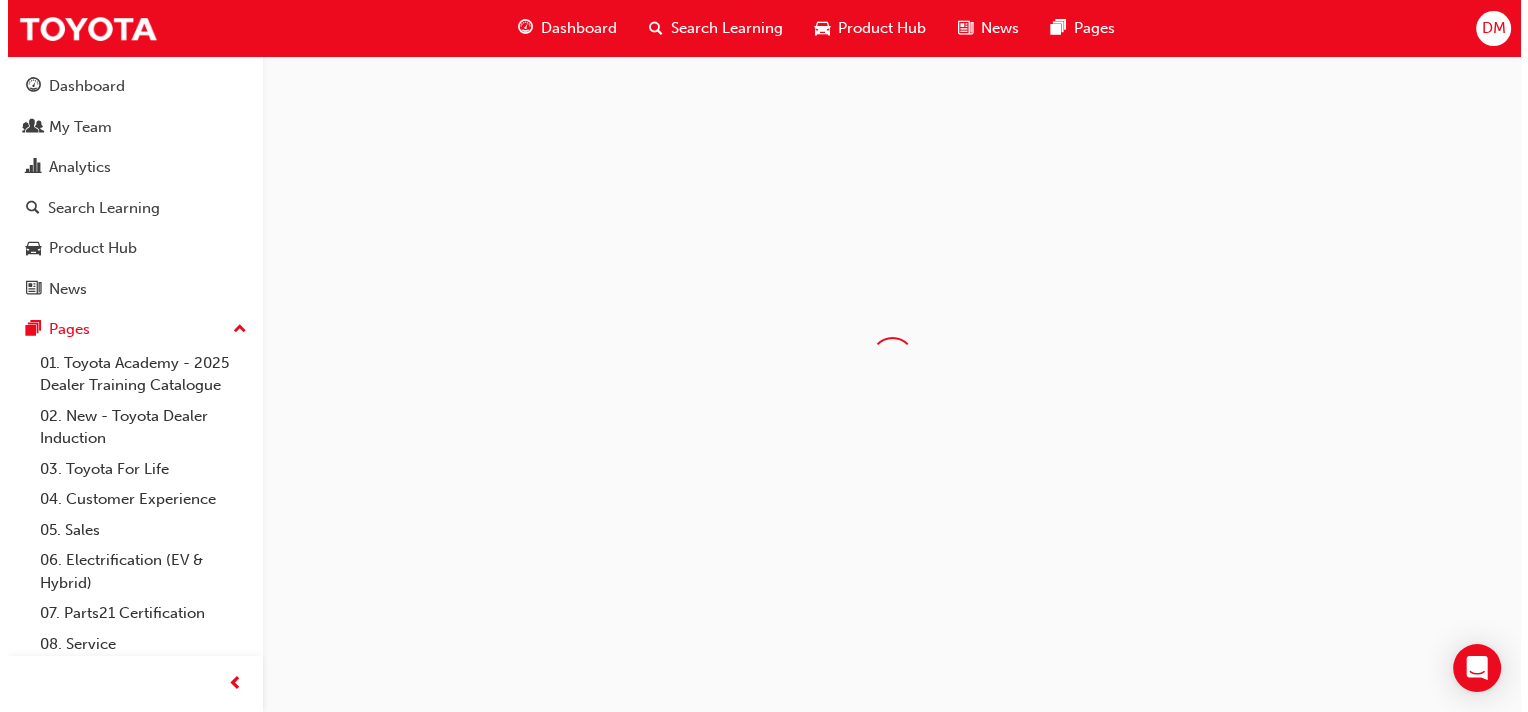 scroll, scrollTop: 0, scrollLeft: 0, axis: both 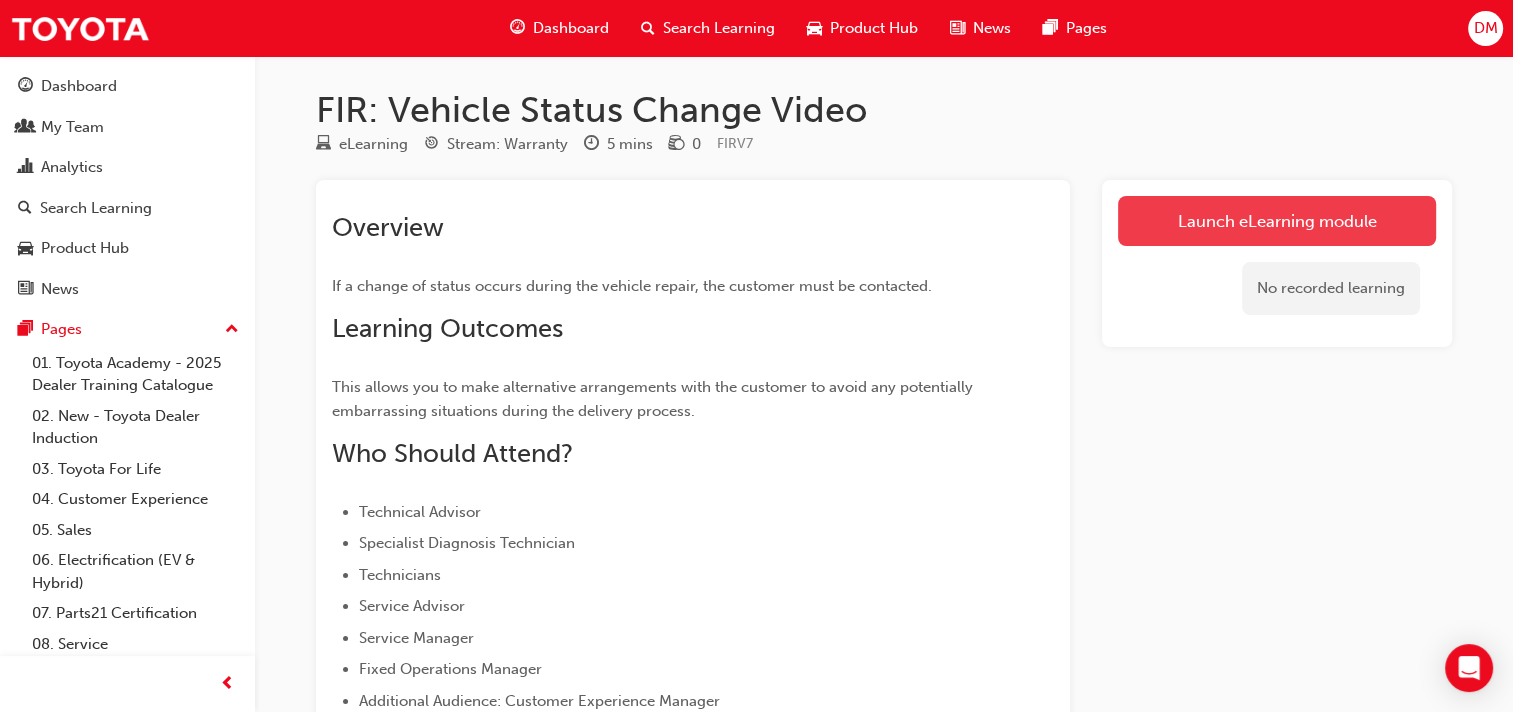click on "Launch eLearning module" at bounding box center (1277, 221) 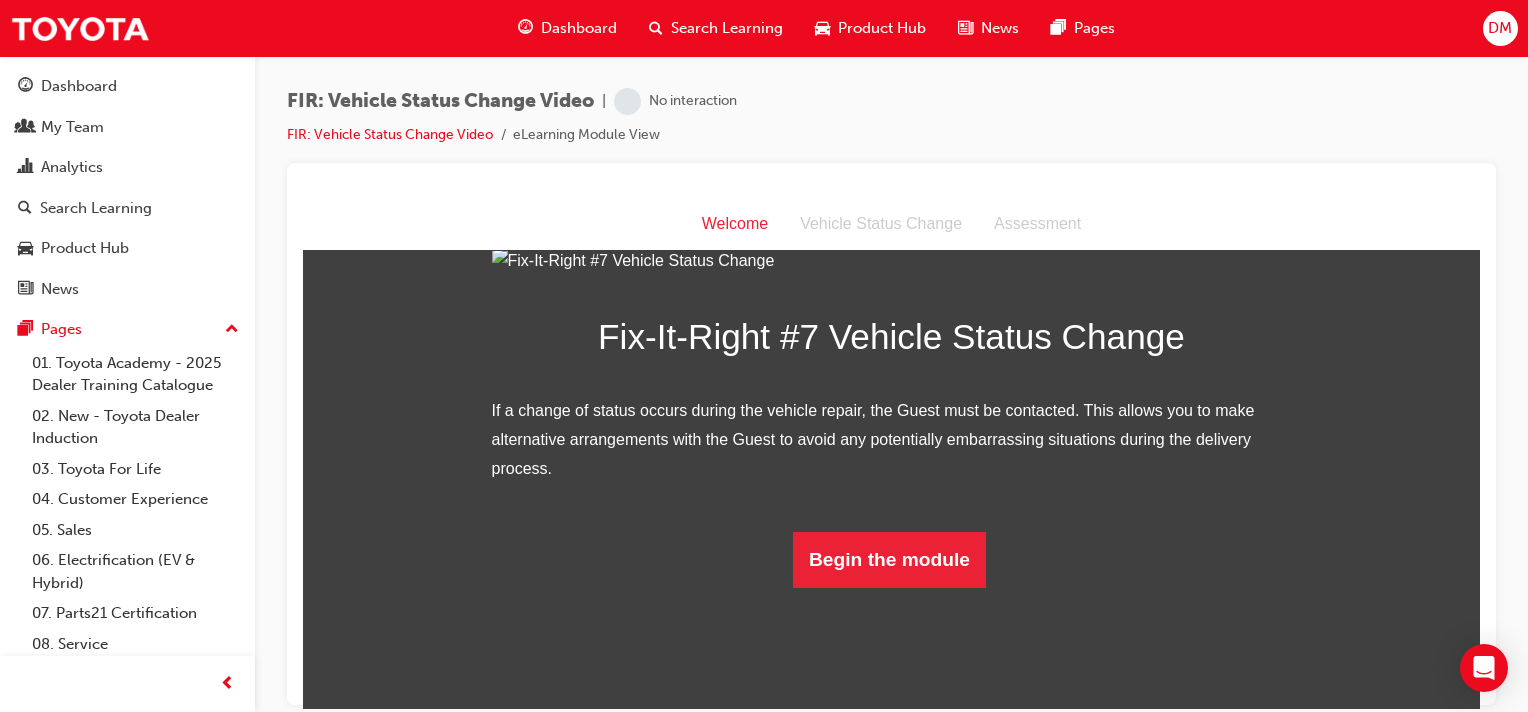 scroll, scrollTop: 0, scrollLeft: 0, axis: both 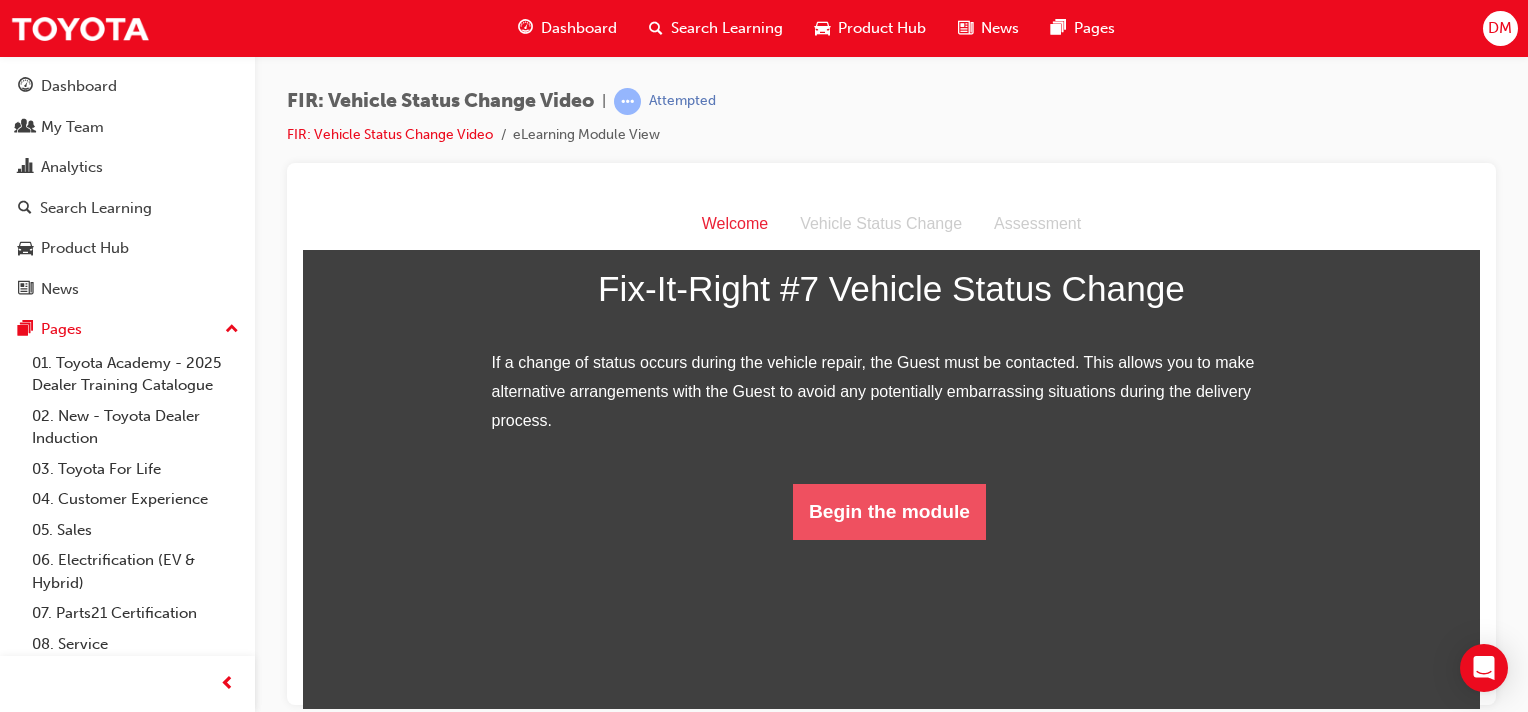 click on "Begin the module" at bounding box center [889, 511] 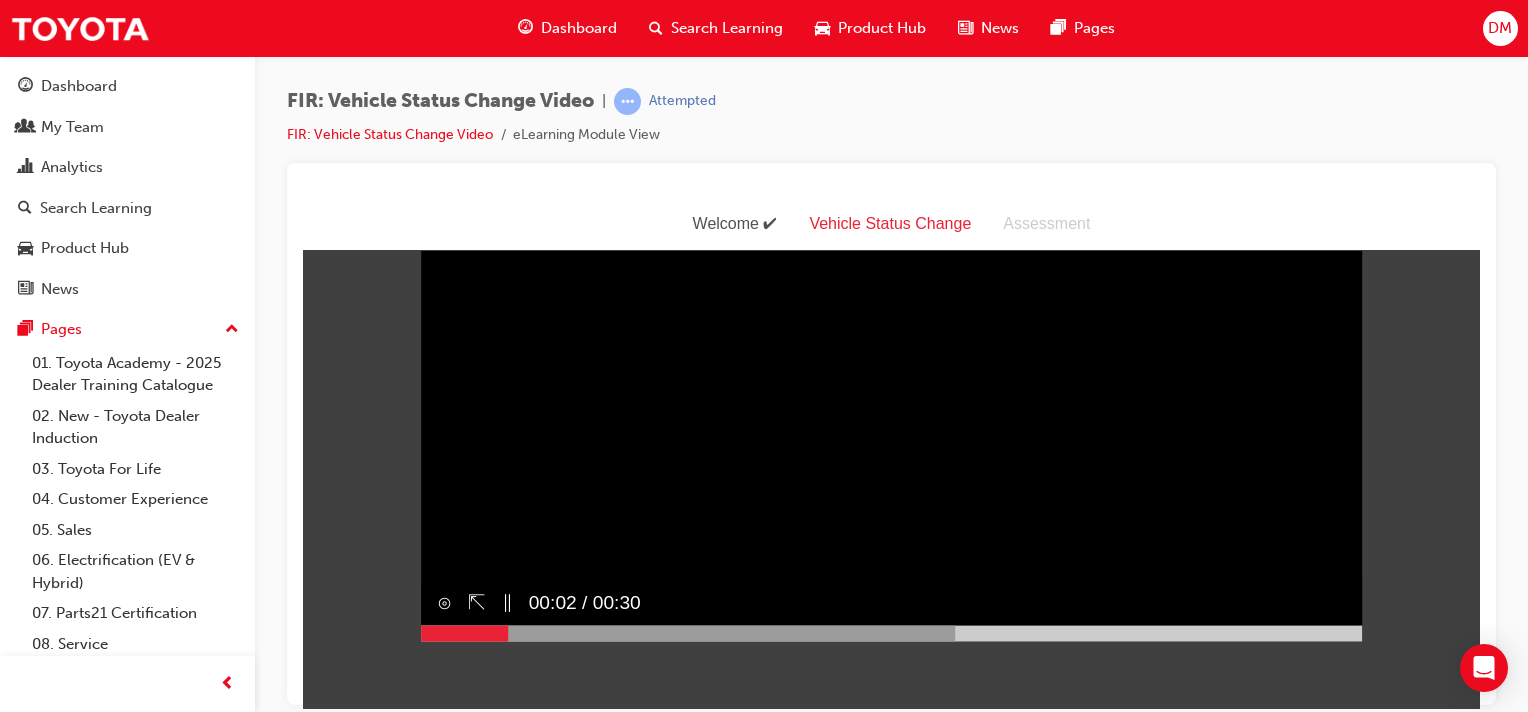 scroll, scrollTop: 0, scrollLeft: 0, axis: both 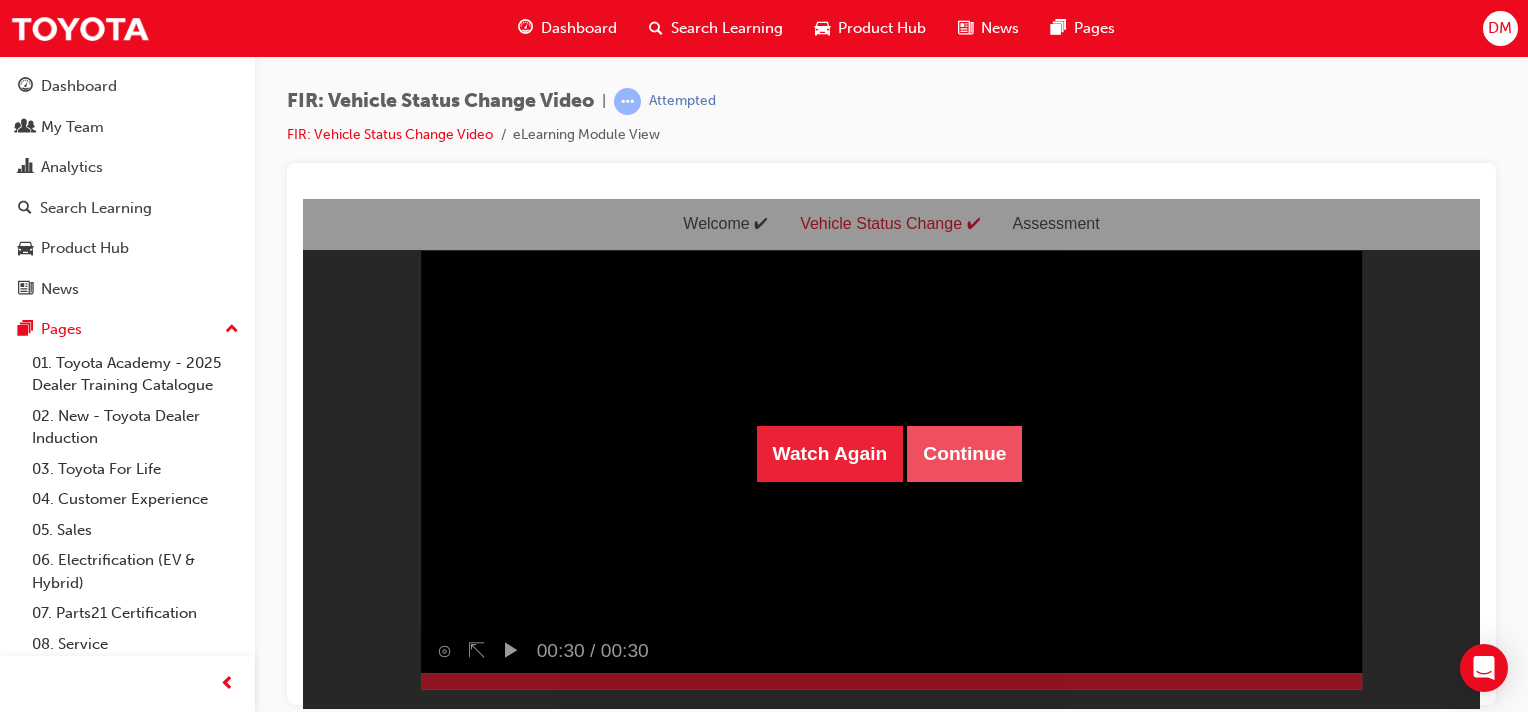 click on "Continue" at bounding box center [964, 453] 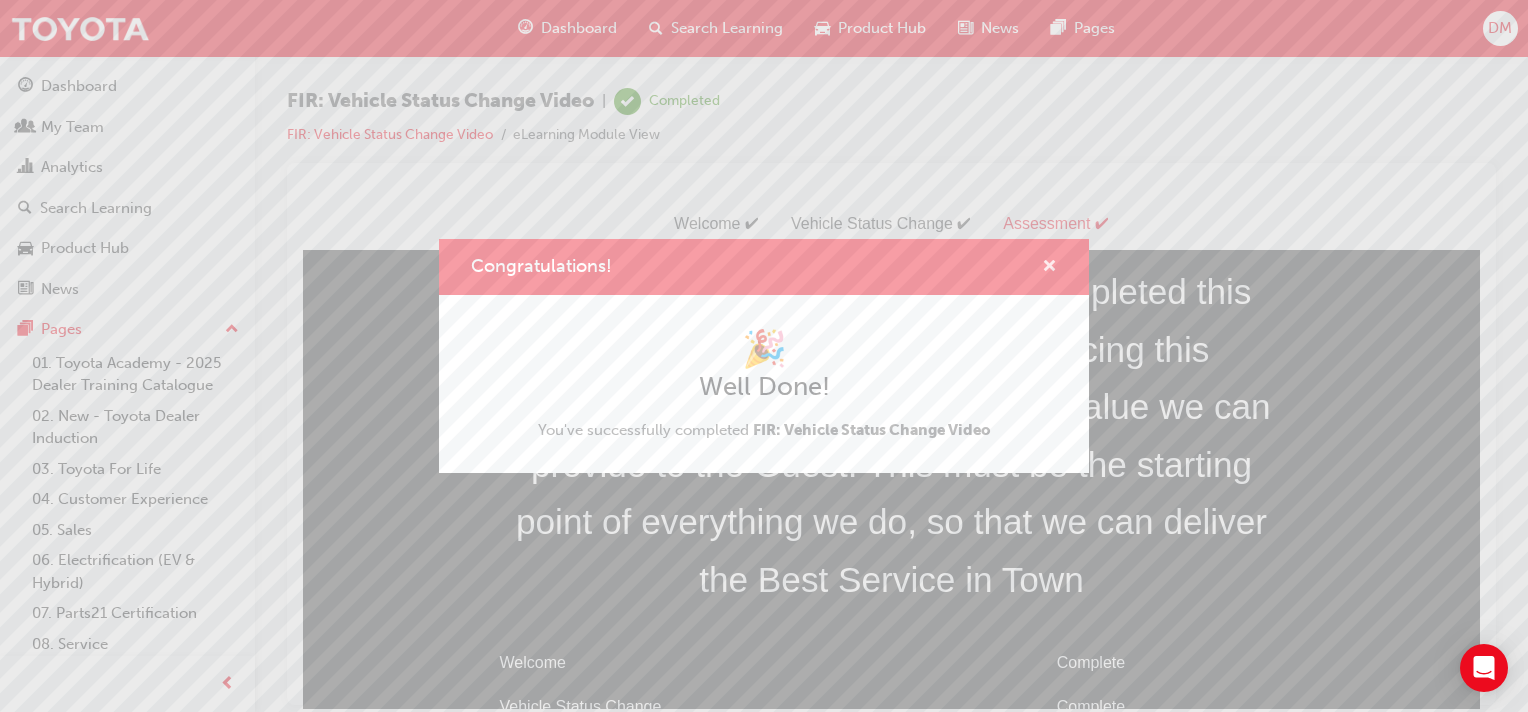 click at bounding box center [1049, 268] 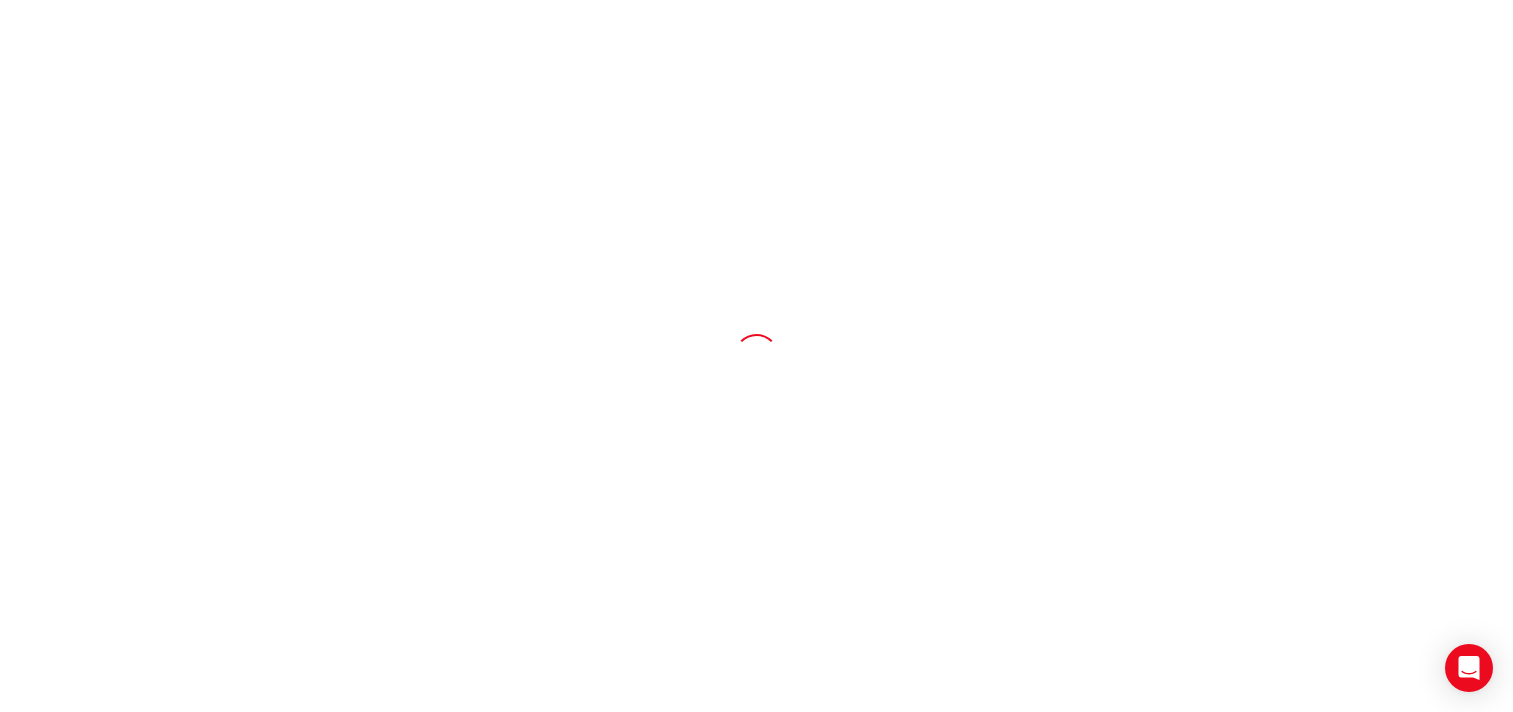 scroll, scrollTop: 0, scrollLeft: 0, axis: both 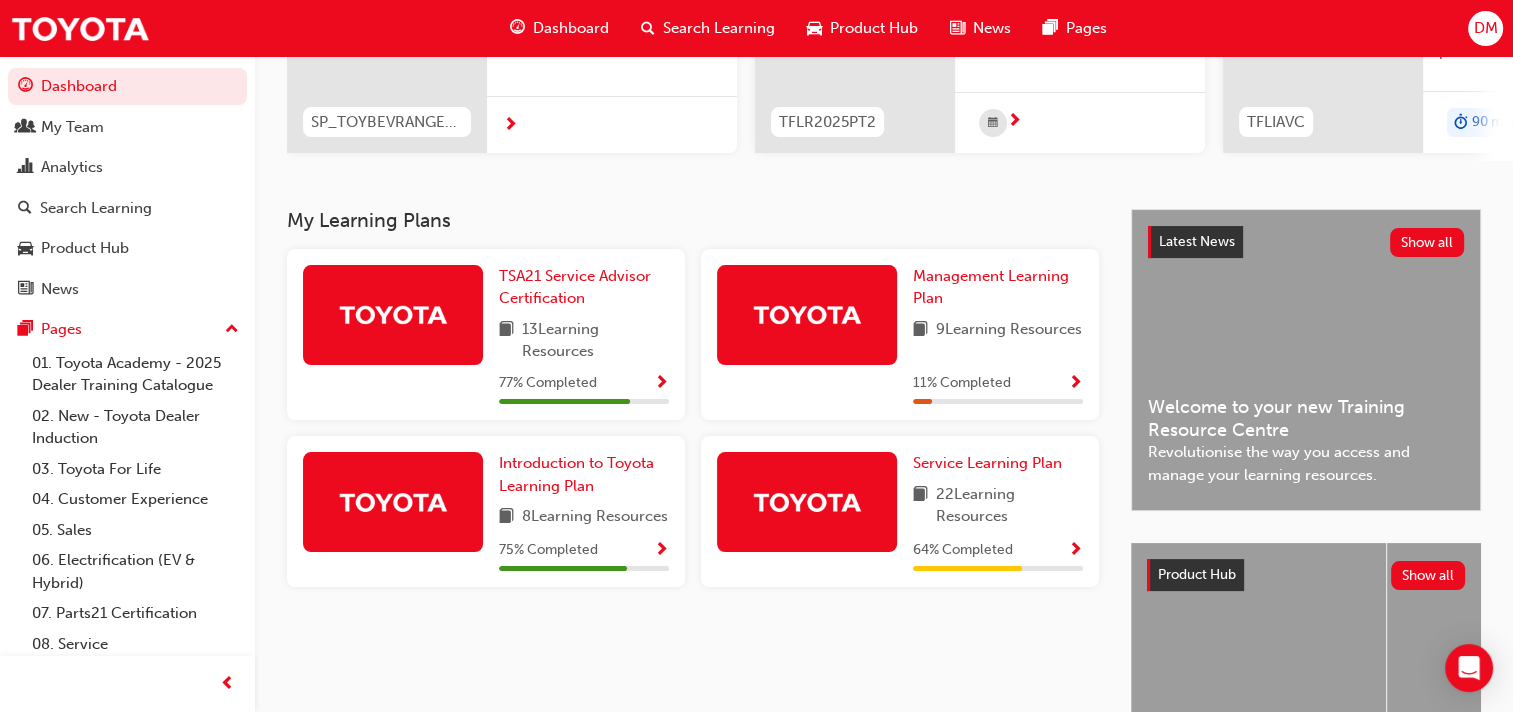 click at bounding box center [1075, 551] 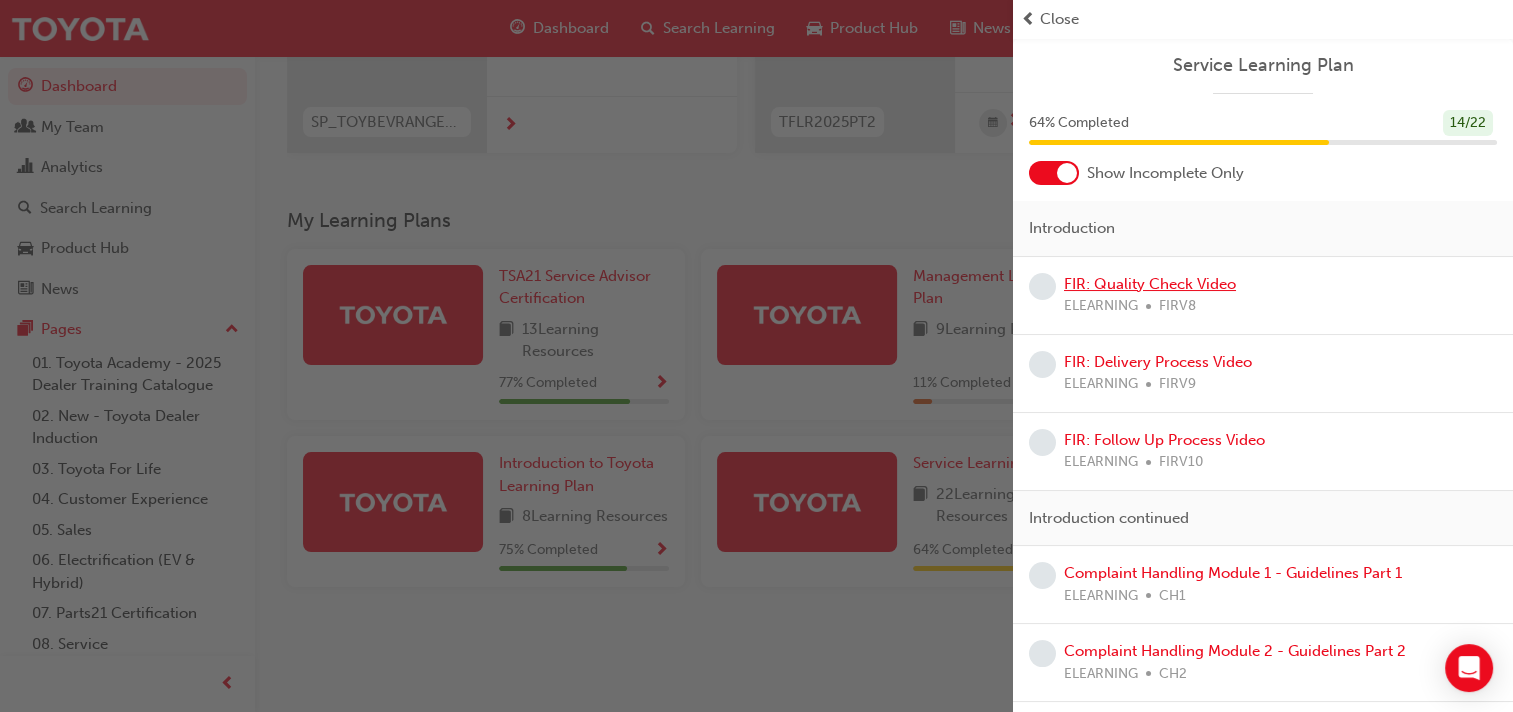 click on "FIR: Quality Check Video" at bounding box center (1150, 284) 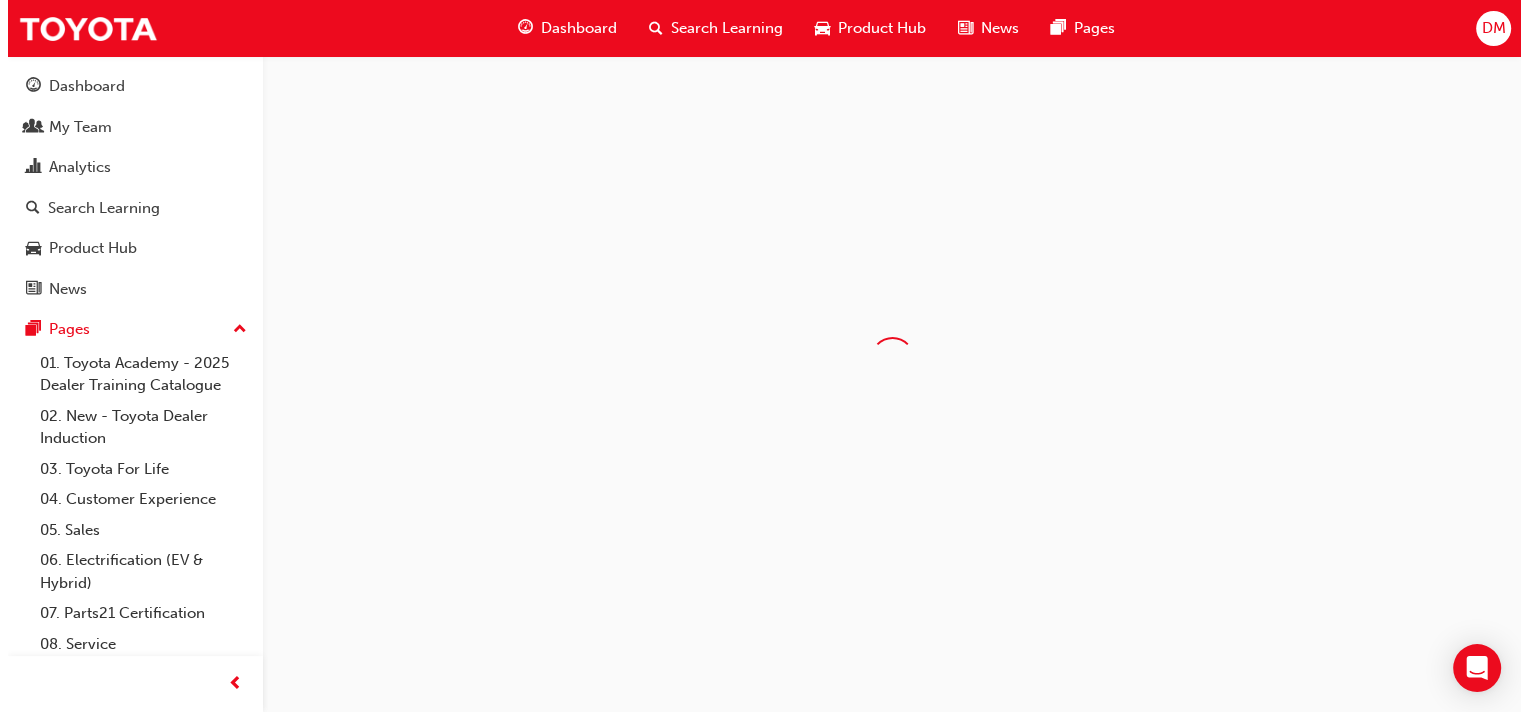 scroll, scrollTop: 0, scrollLeft: 0, axis: both 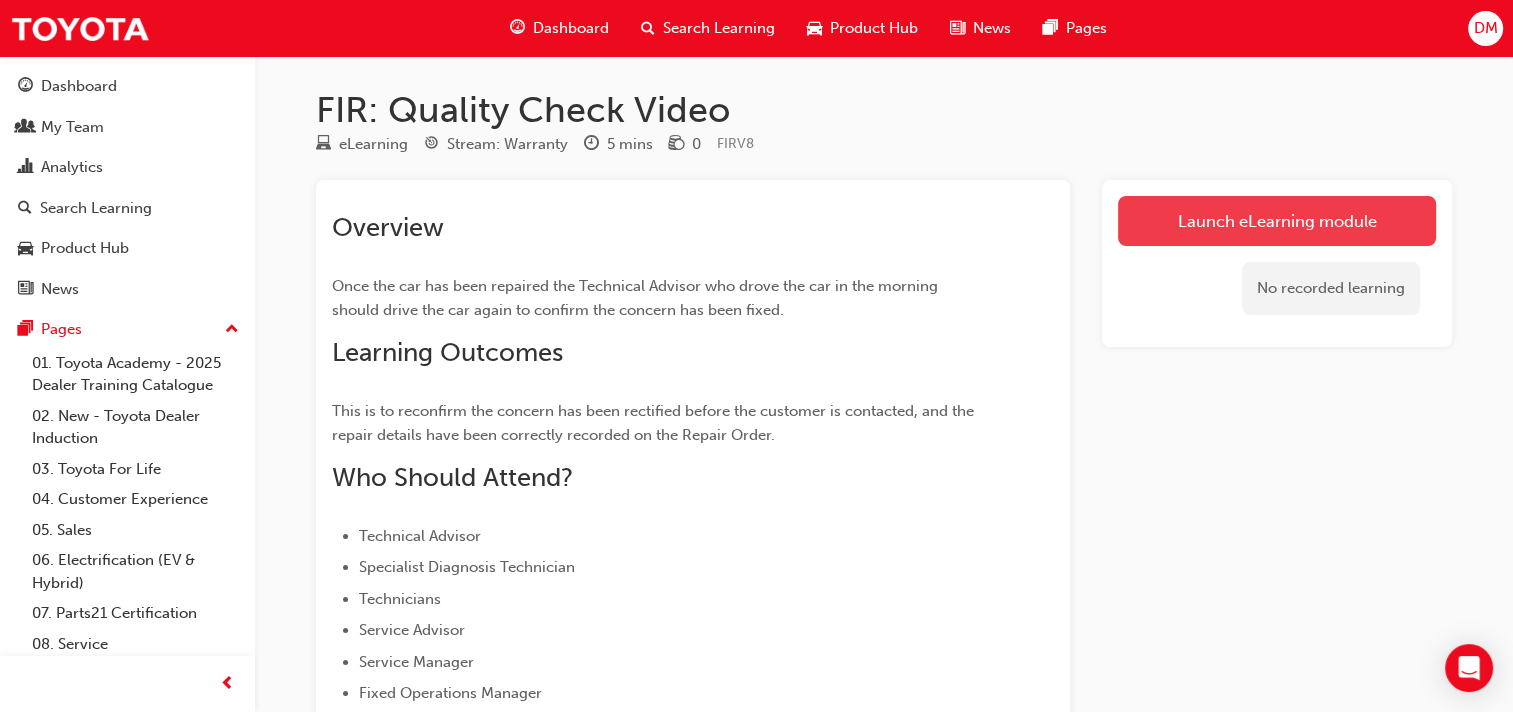 click on "Launch eLearning module" at bounding box center [1277, 221] 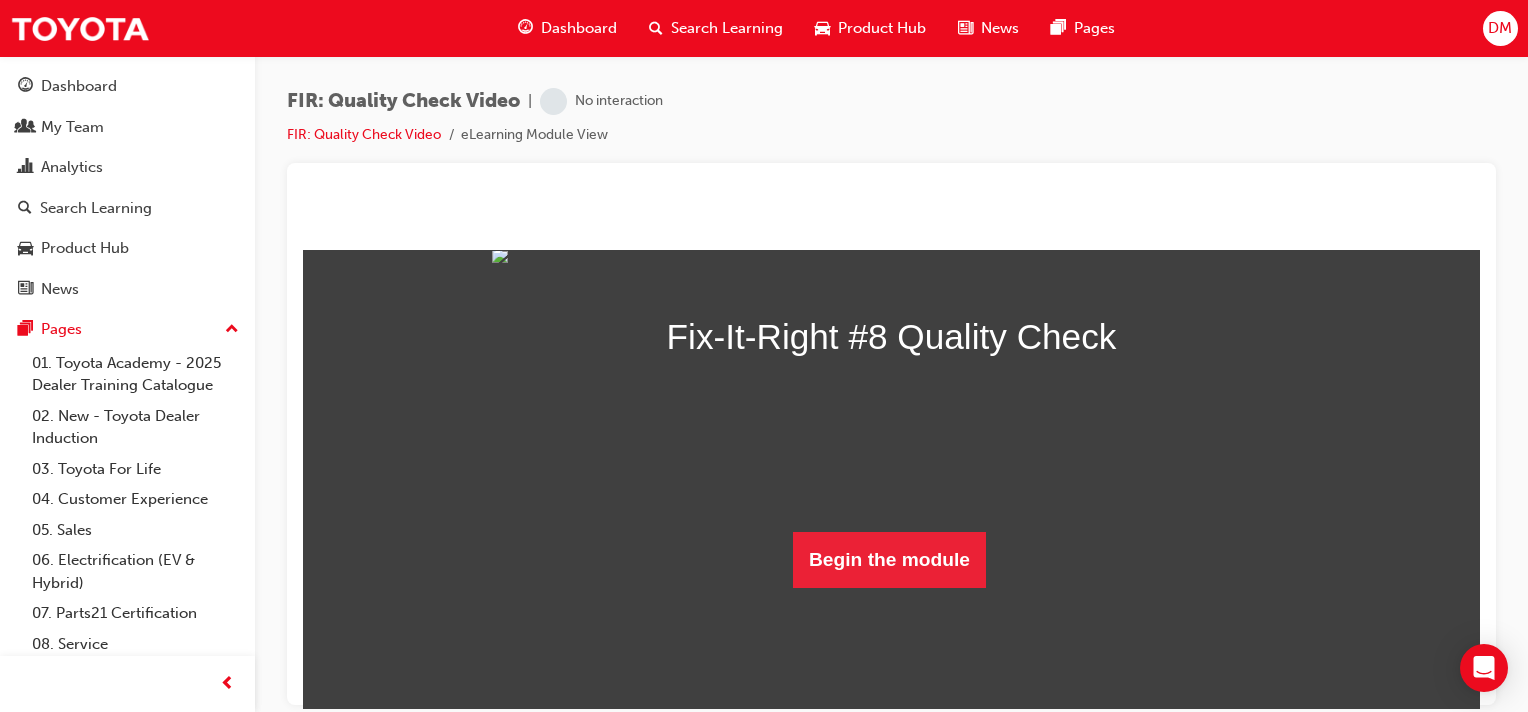 scroll, scrollTop: 300, scrollLeft: 0, axis: vertical 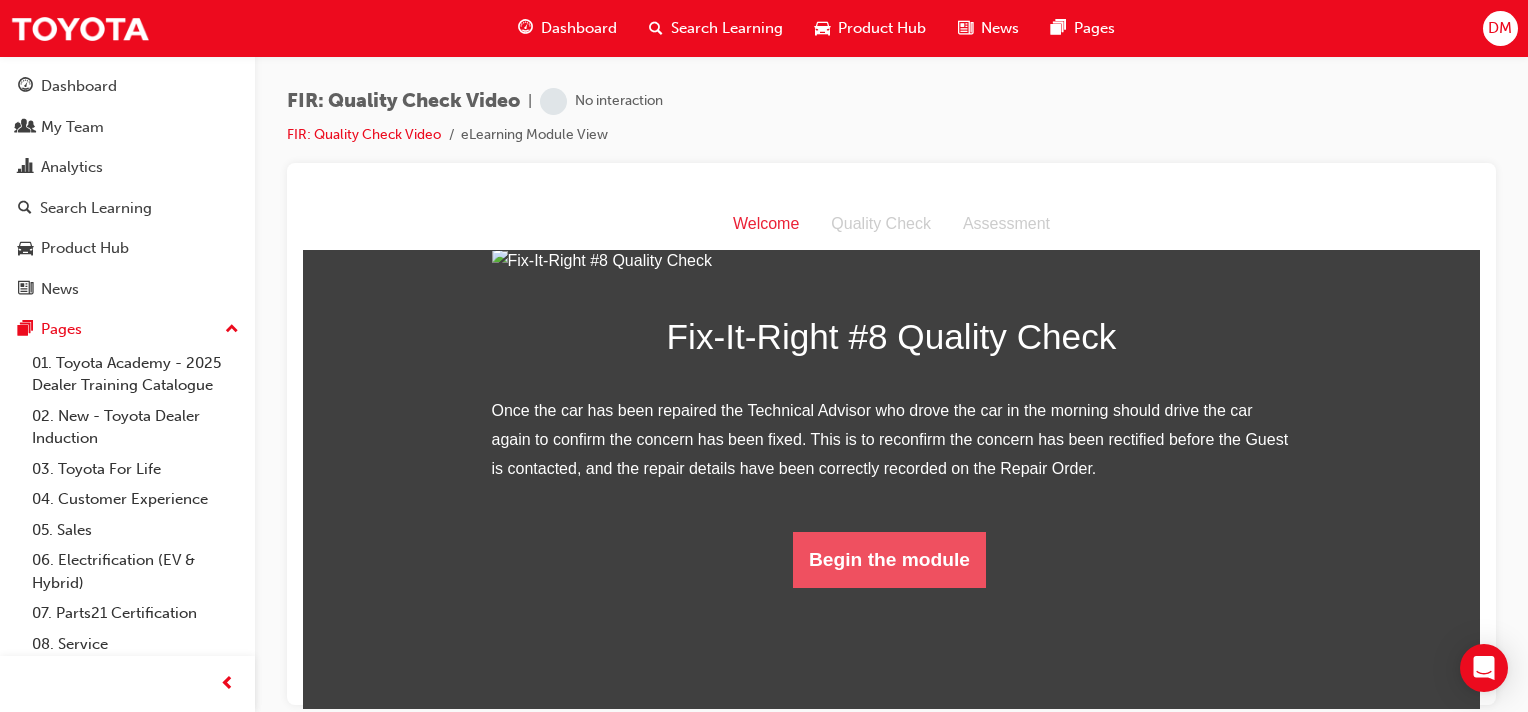 click on "Begin the module" at bounding box center [889, 559] 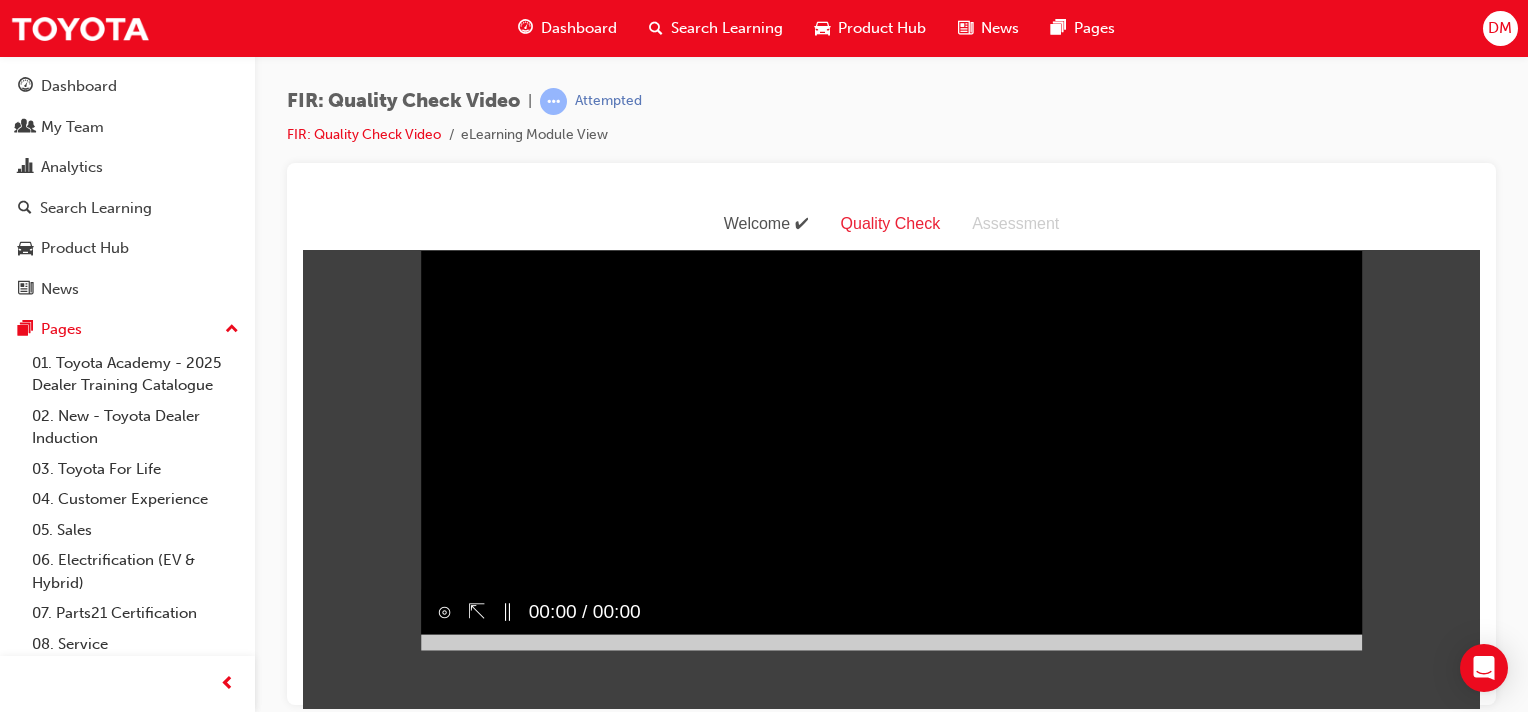scroll, scrollTop: 9, scrollLeft: 0, axis: vertical 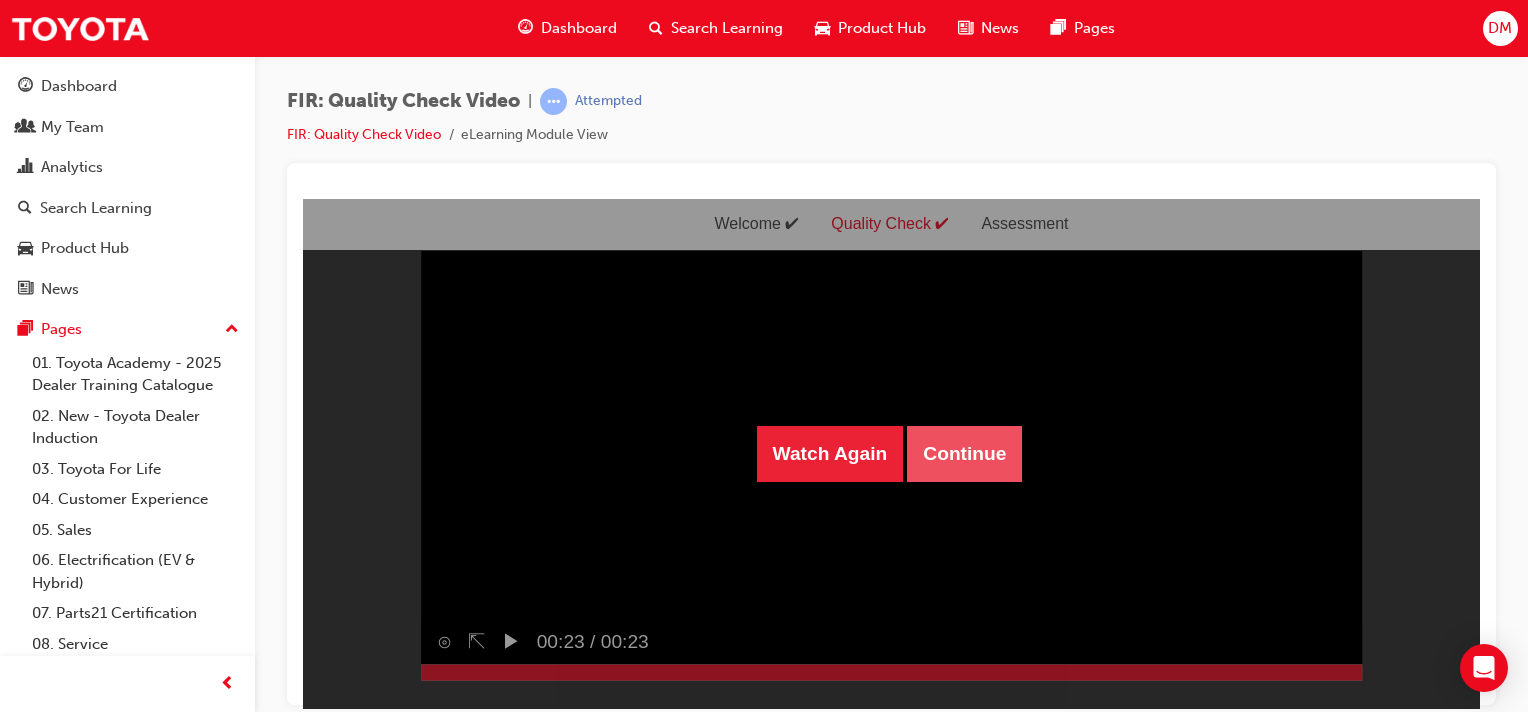 click on "Continue" at bounding box center [964, 453] 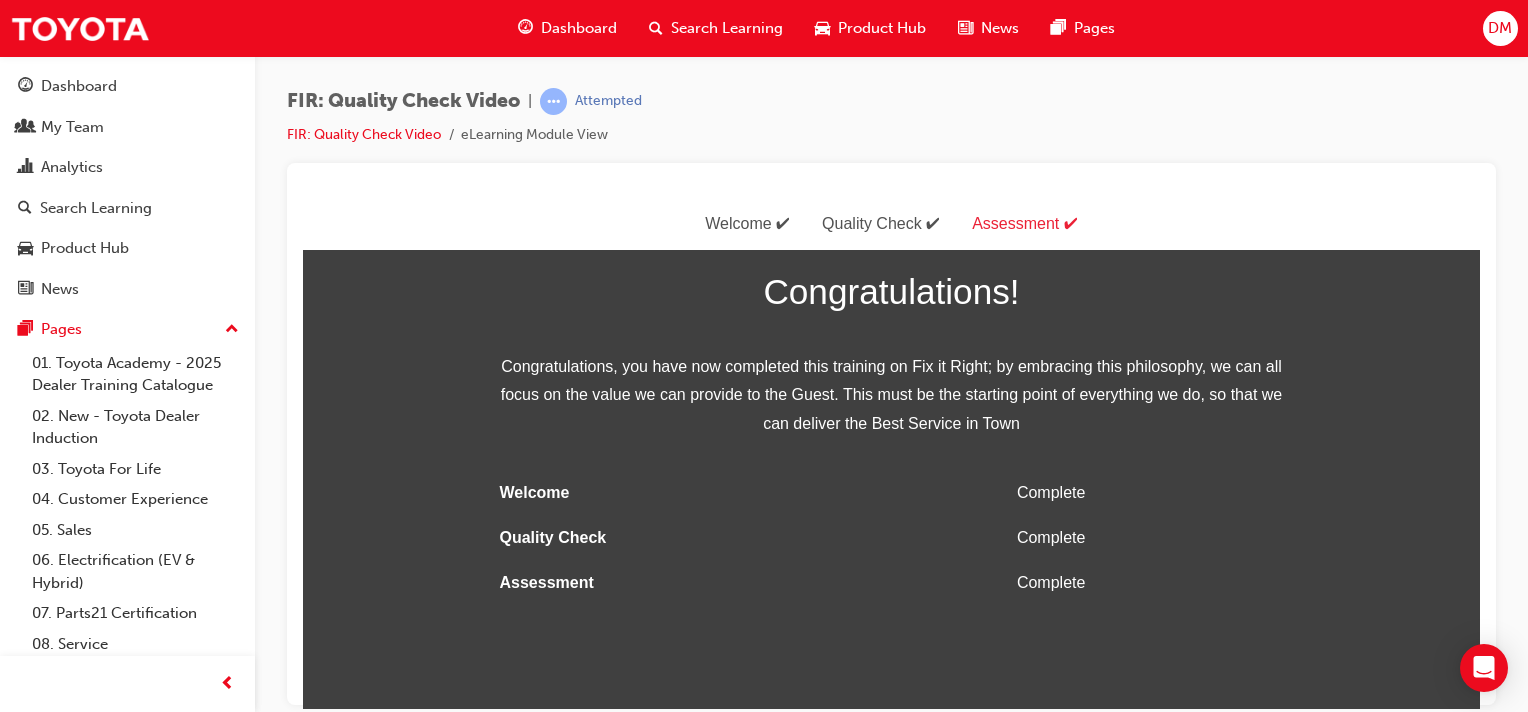 scroll, scrollTop: 0, scrollLeft: 0, axis: both 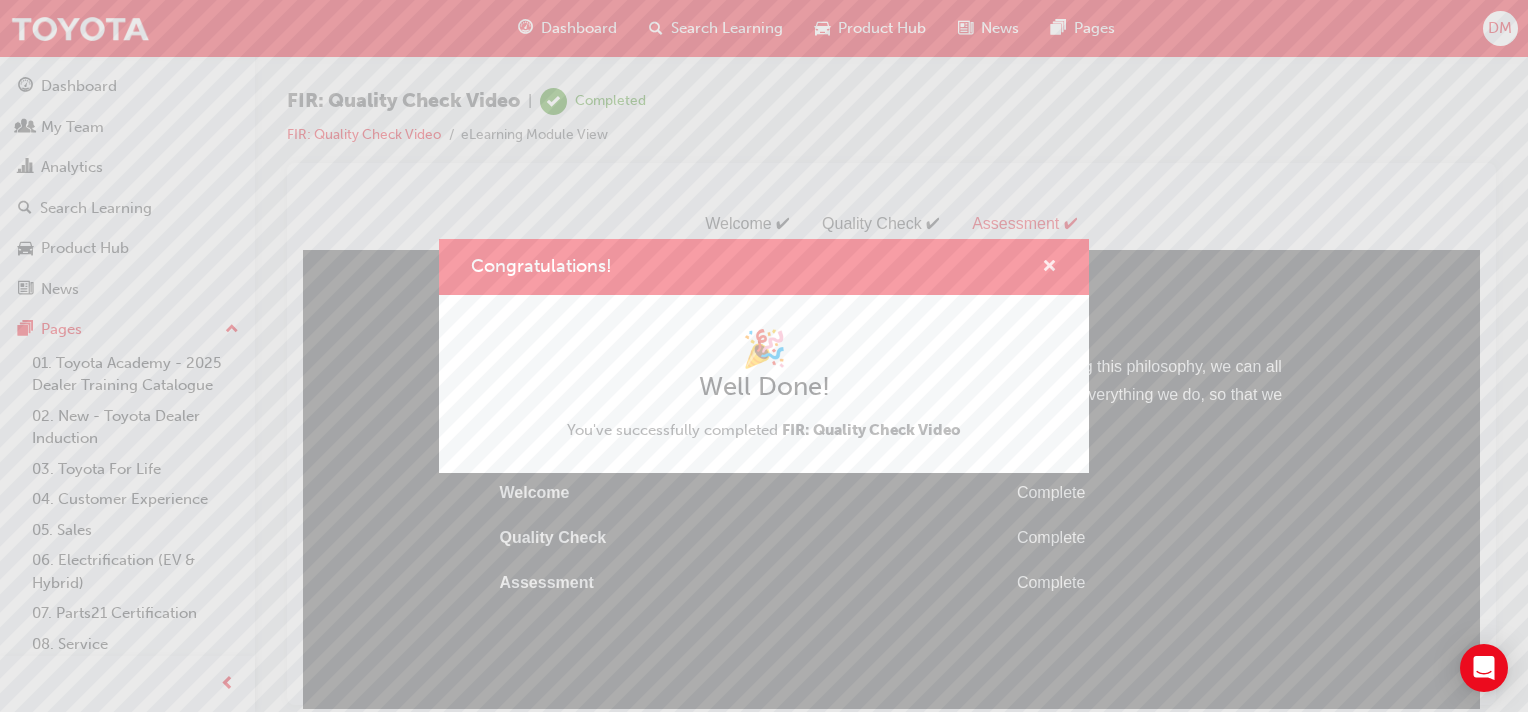 click at bounding box center [1049, 268] 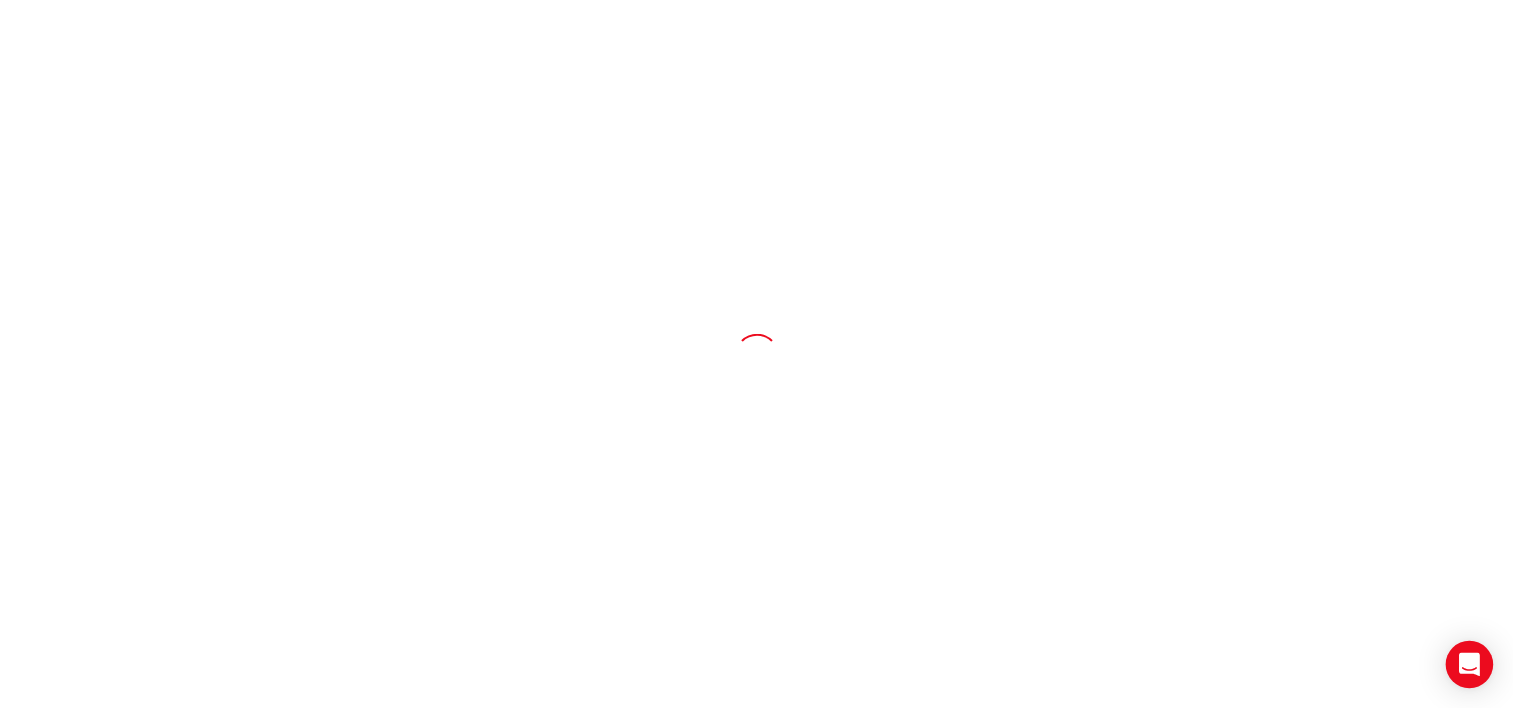 scroll, scrollTop: 0, scrollLeft: 0, axis: both 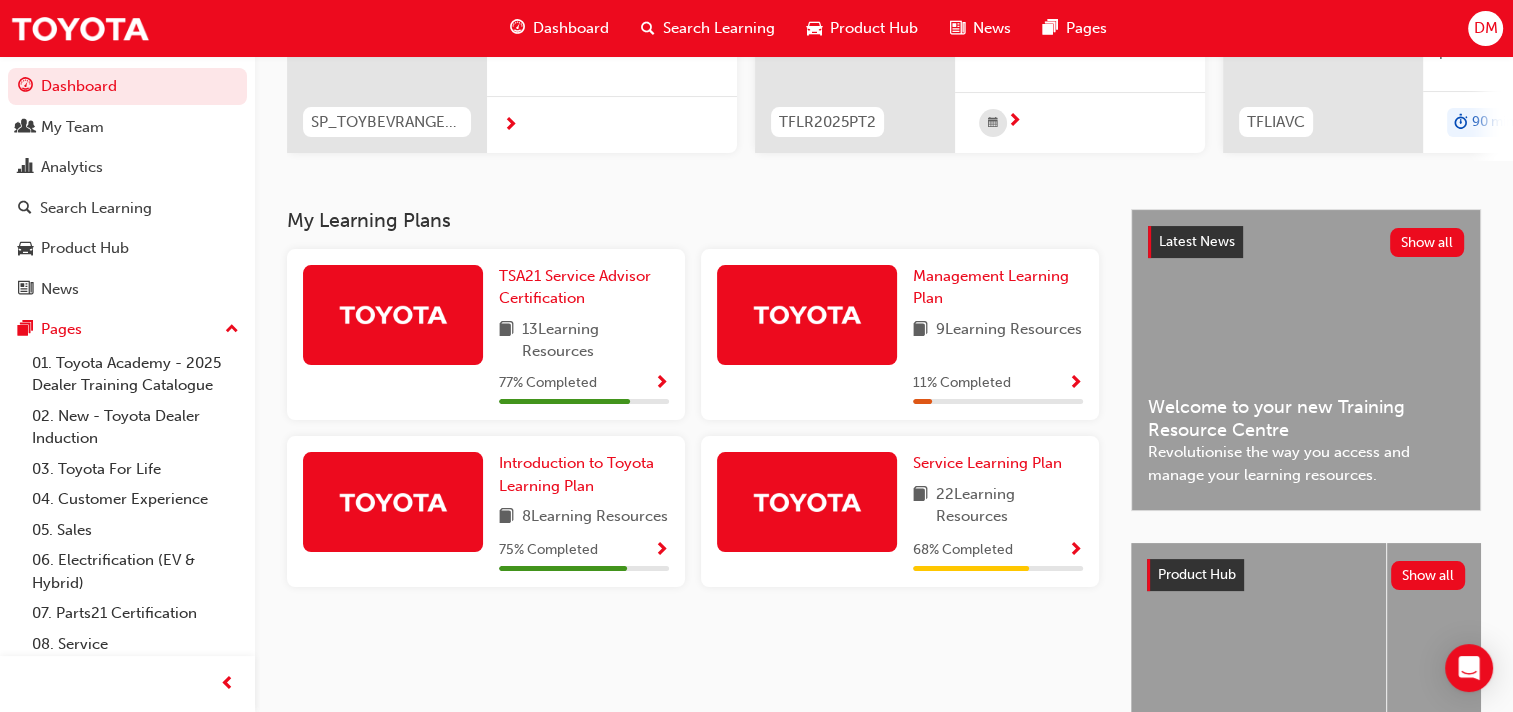 click at bounding box center (1075, 551) 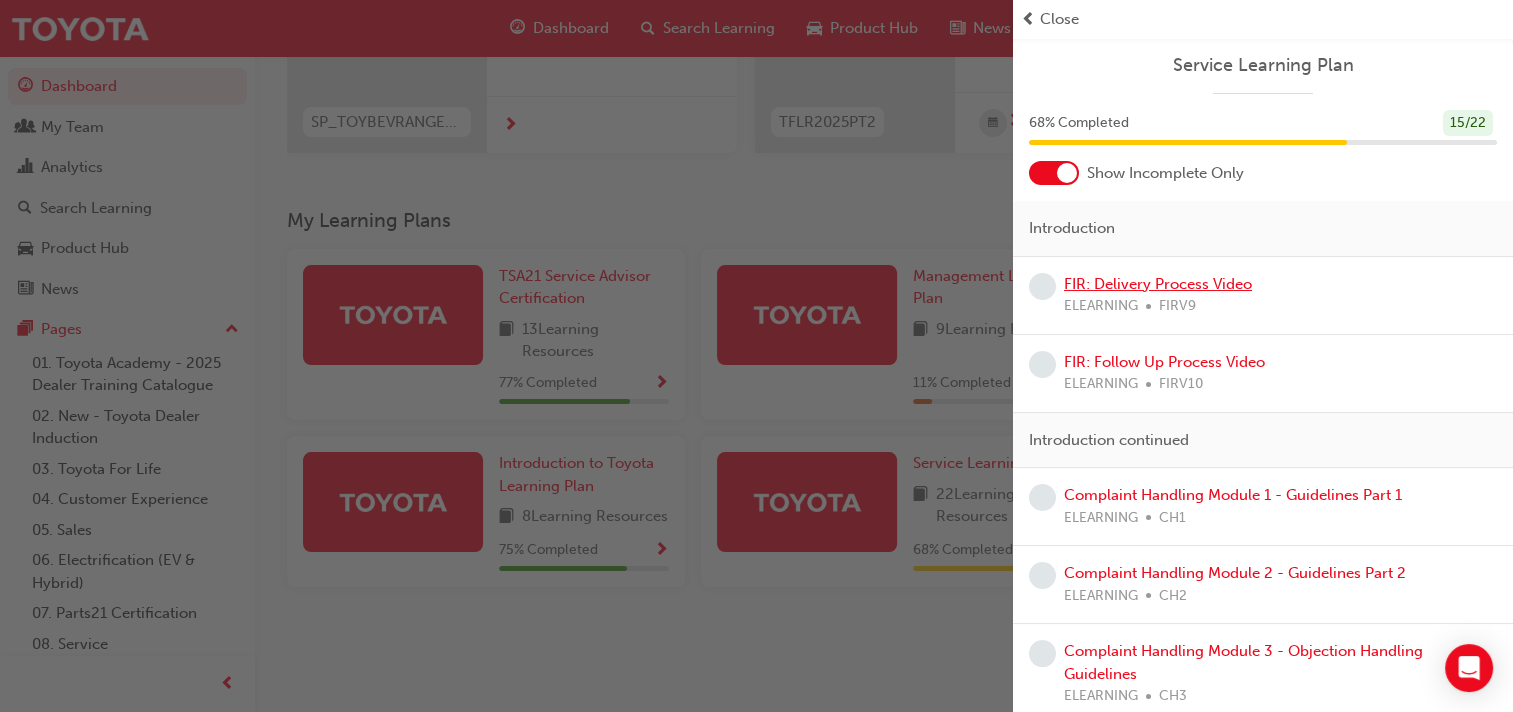 click on "FIR: Delivery Process Video" at bounding box center (1158, 284) 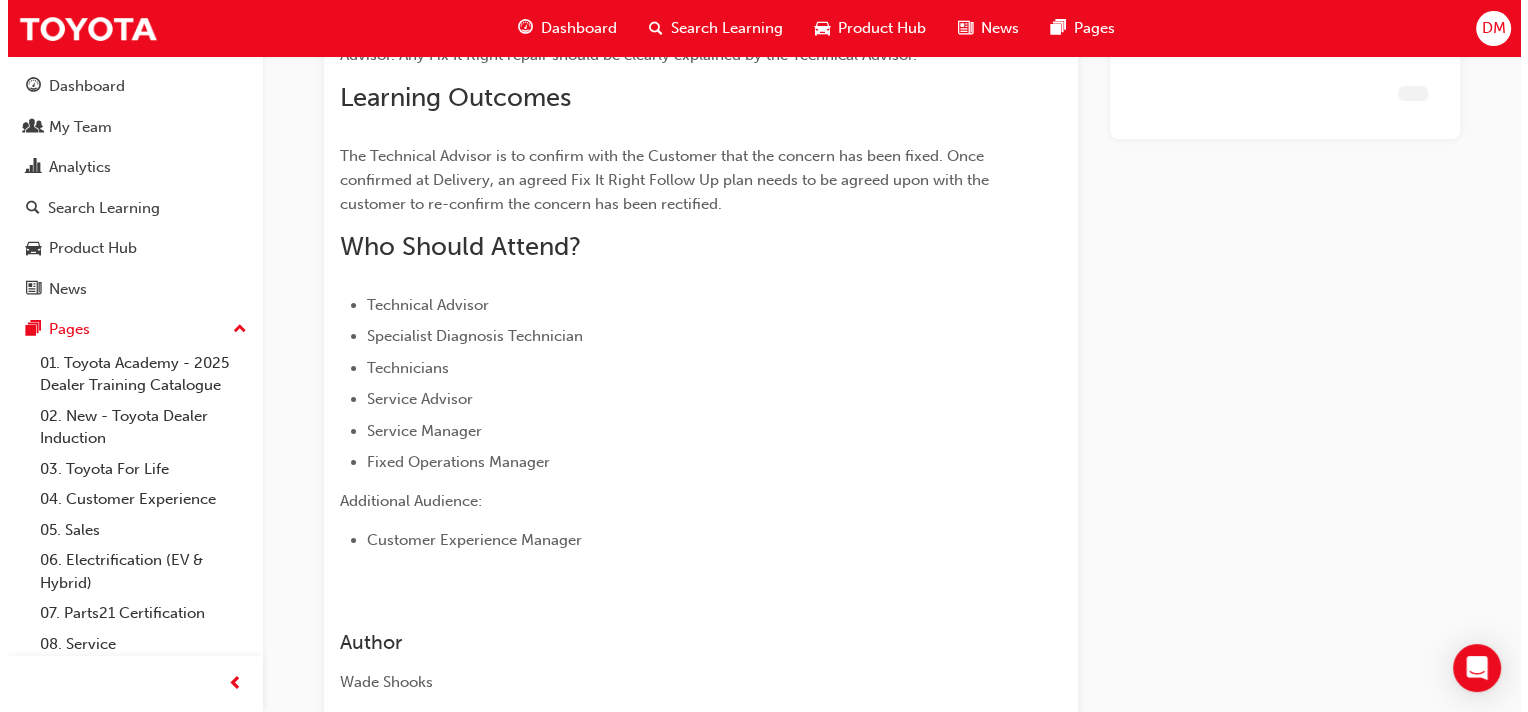 scroll, scrollTop: 0, scrollLeft: 0, axis: both 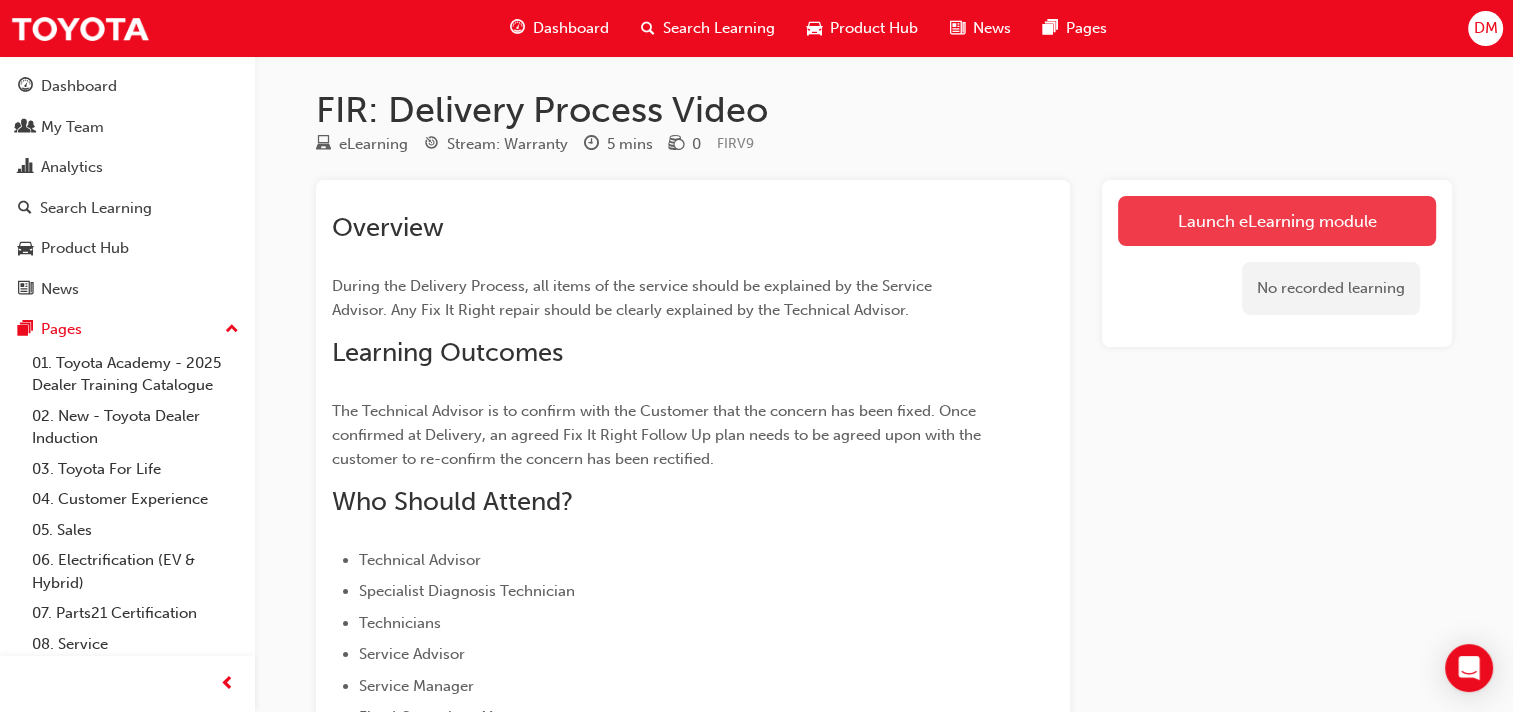 click on "Launch eLearning module" at bounding box center [1277, 221] 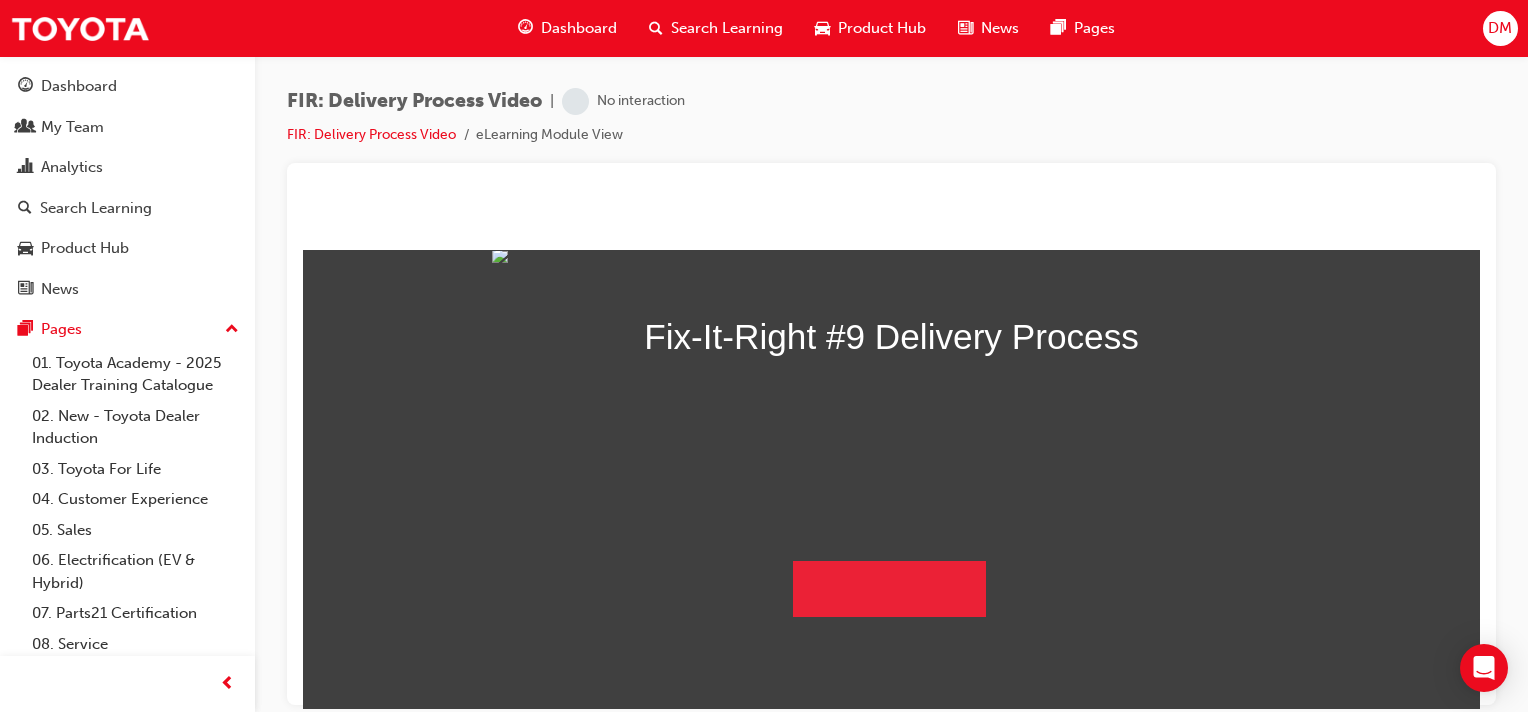 scroll, scrollTop: 0, scrollLeft: 0, axis: both 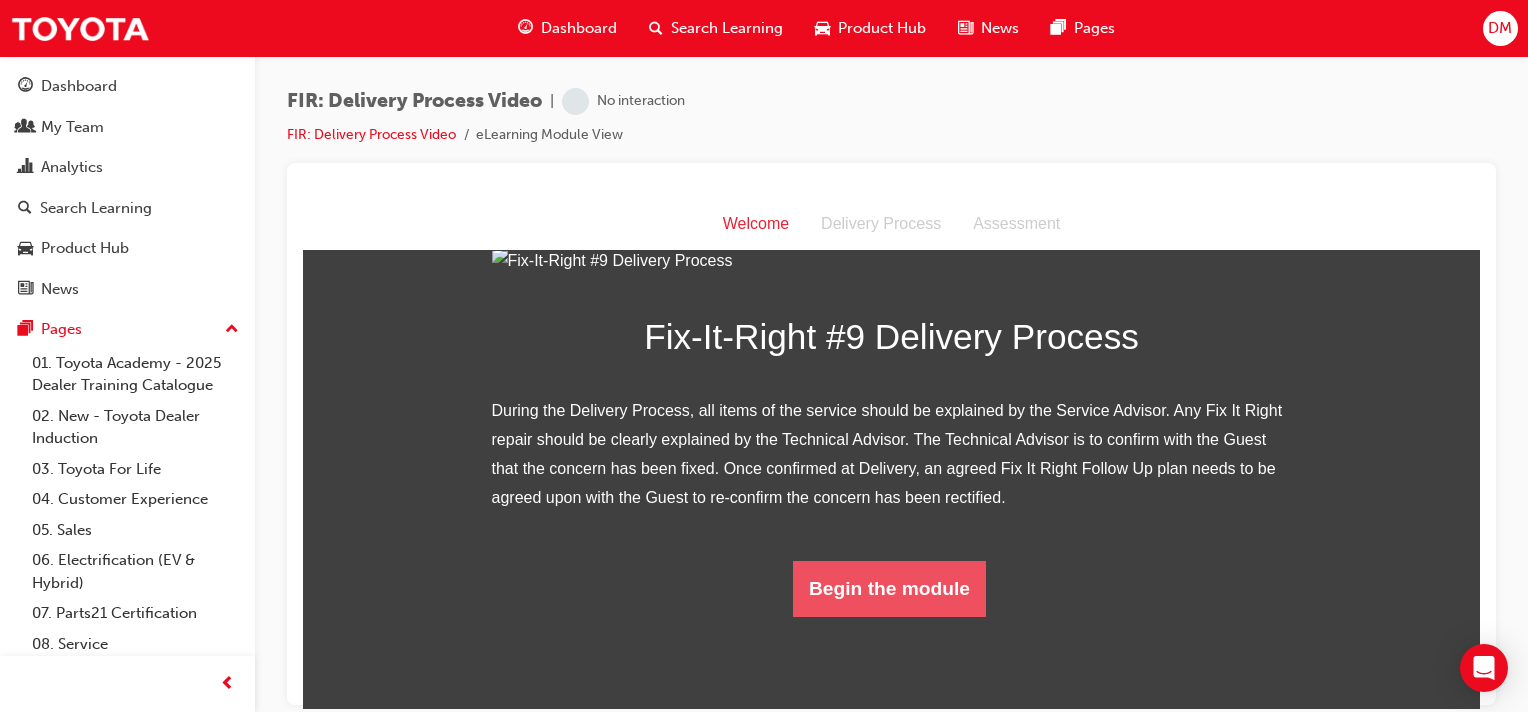 click on "Begin the module" at bounding box center [889, 588] 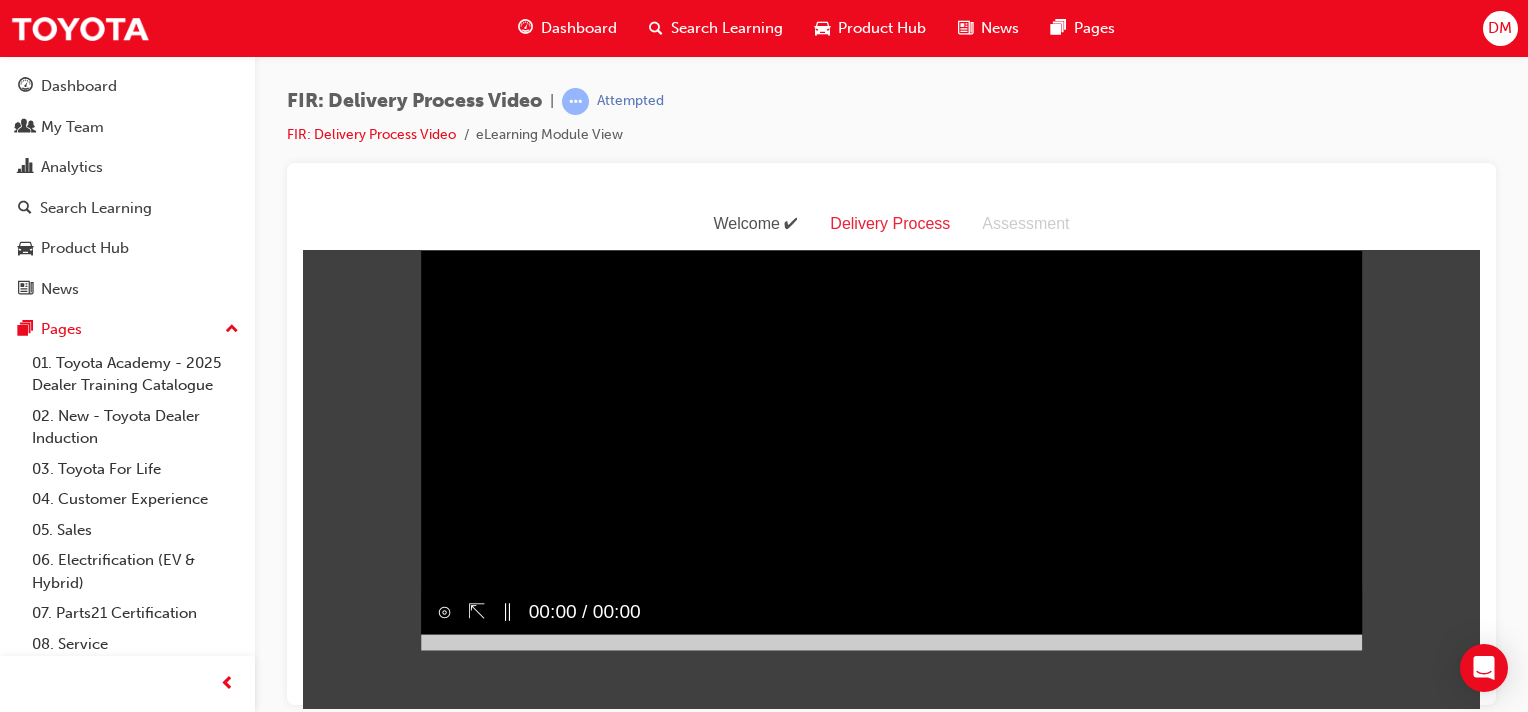 scroll, scrollTop: 9, scrollLeft: 0, axis: vertical 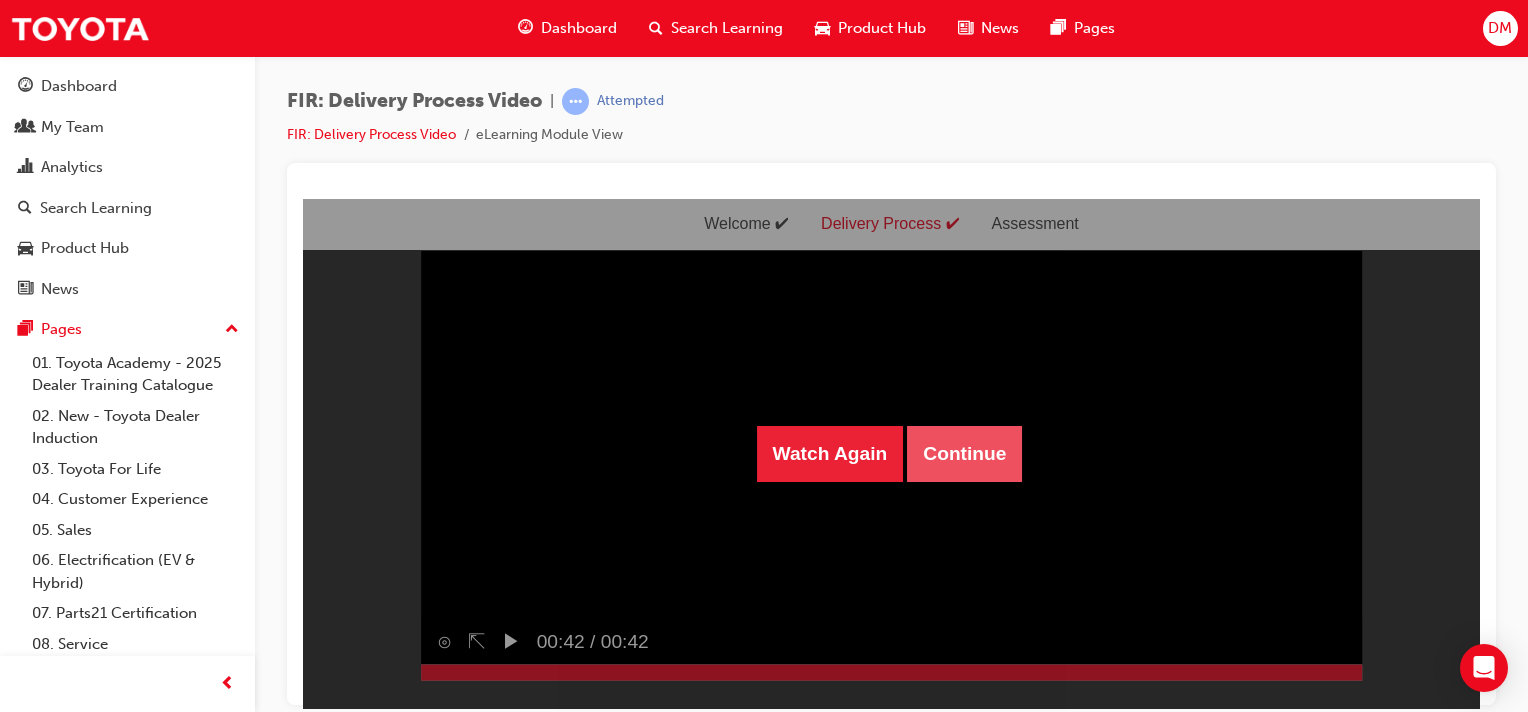 click on "Continue" at bounding box center [964, 453] 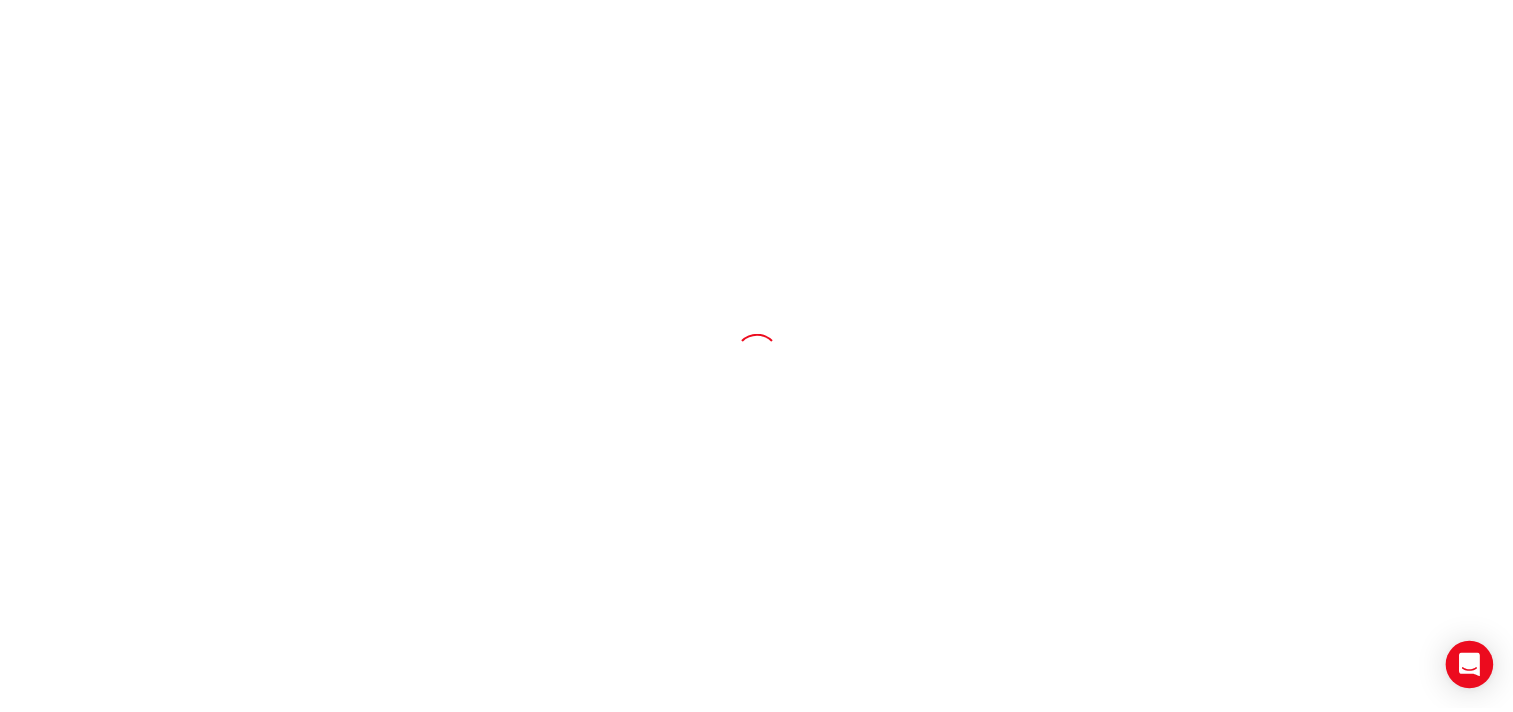 scroll, scrollTop: 0, scrollLeft: 0, axis: both 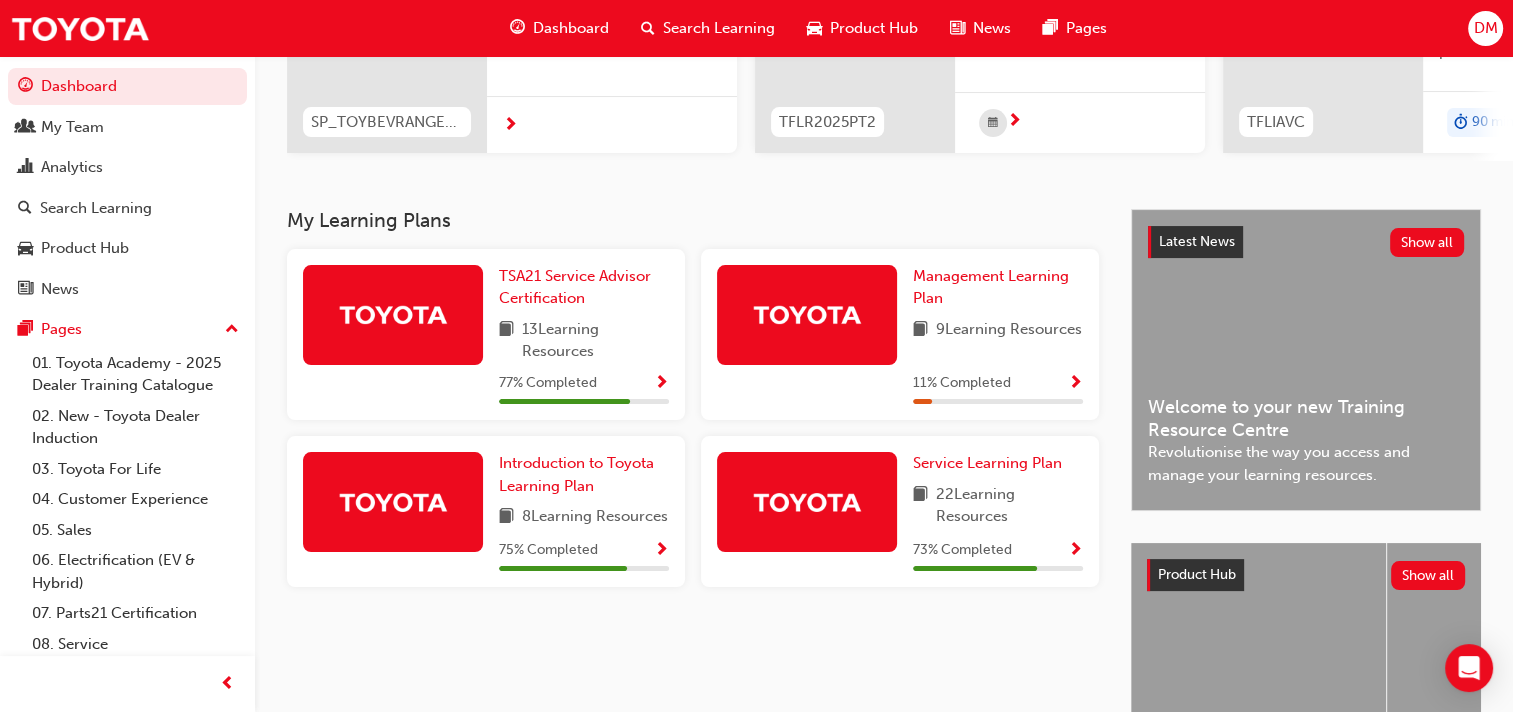 click at bounding box center (1075, 551) 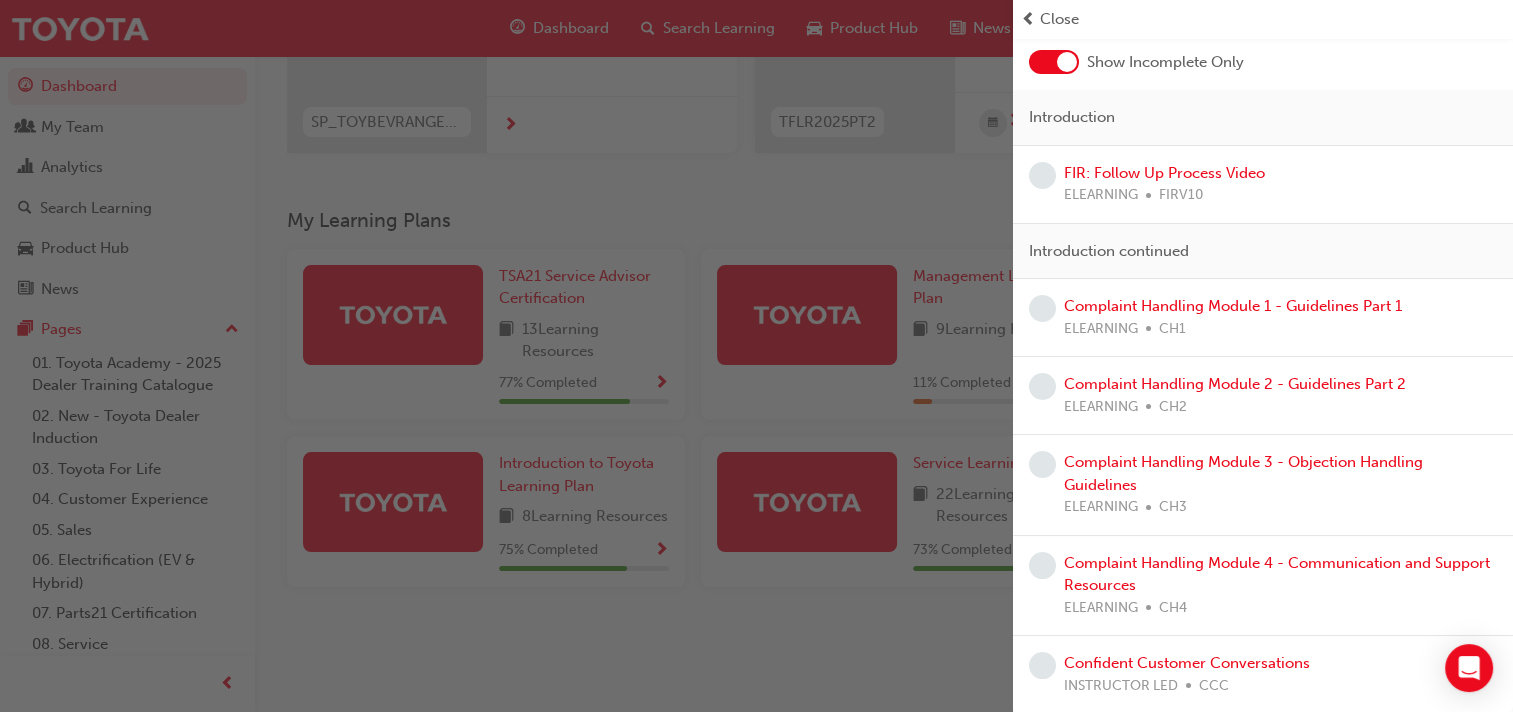 scroll, scrollTop: 0, scrollLeft: 0, axis: both 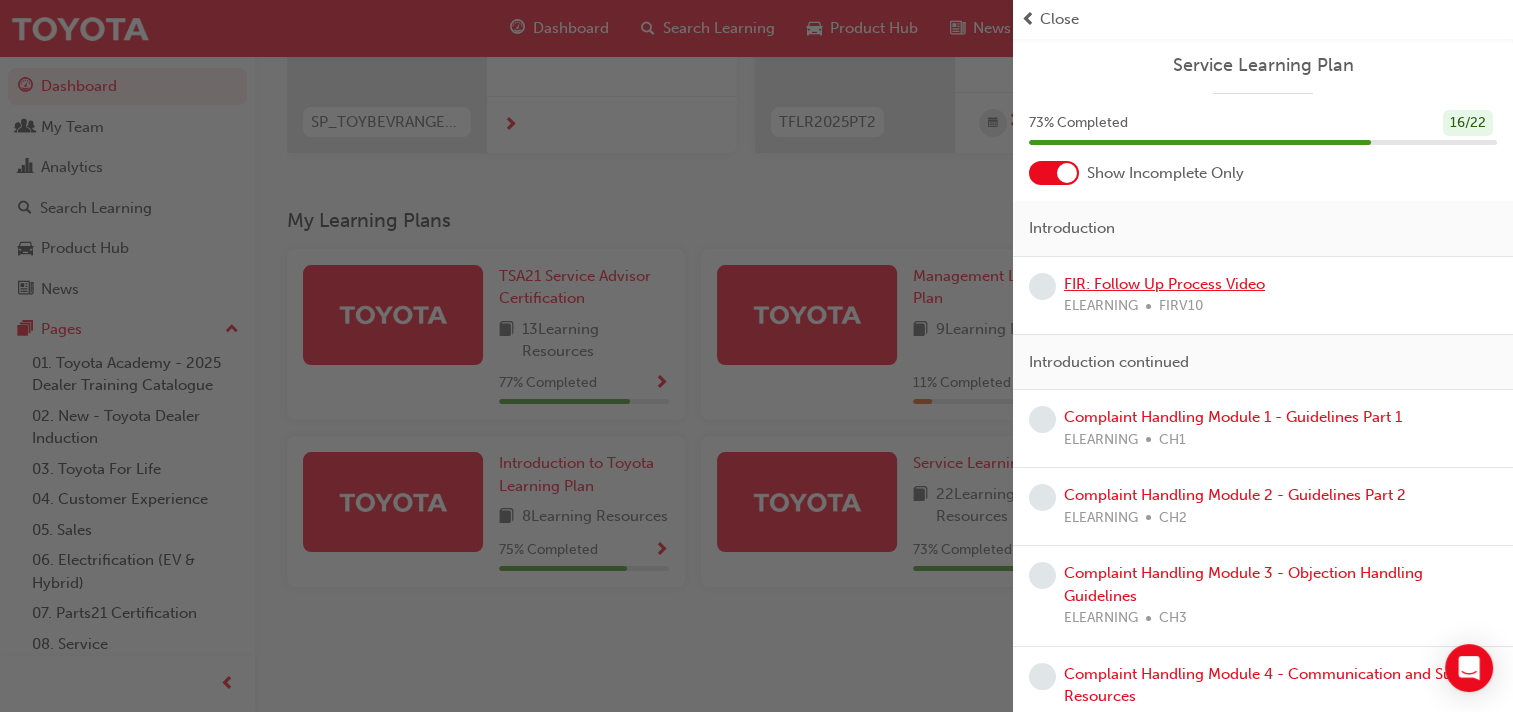 click on "FIR: Follow Up Process Video" at bounding box center [1164, 284] 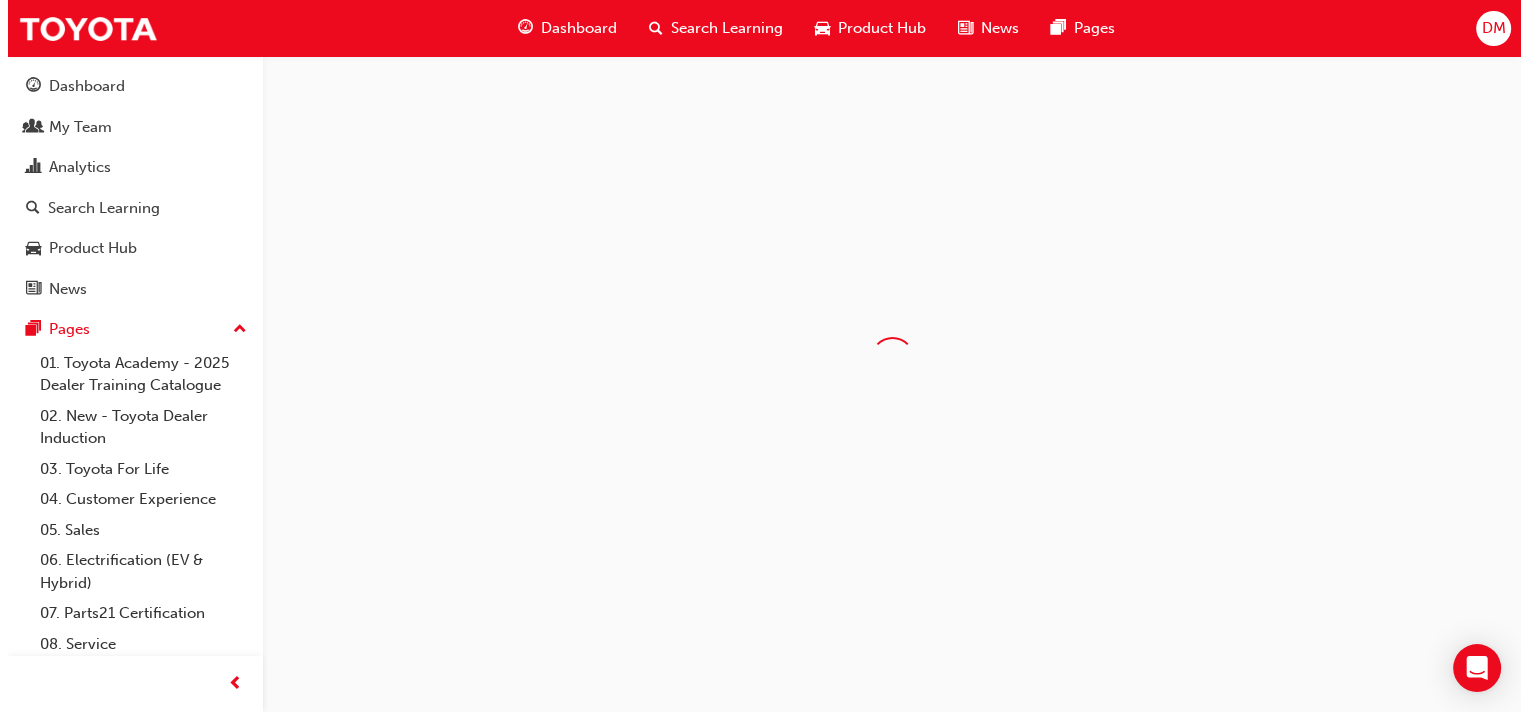 scroll, scrollTop: 0, scrollLeft: 0, axis: both 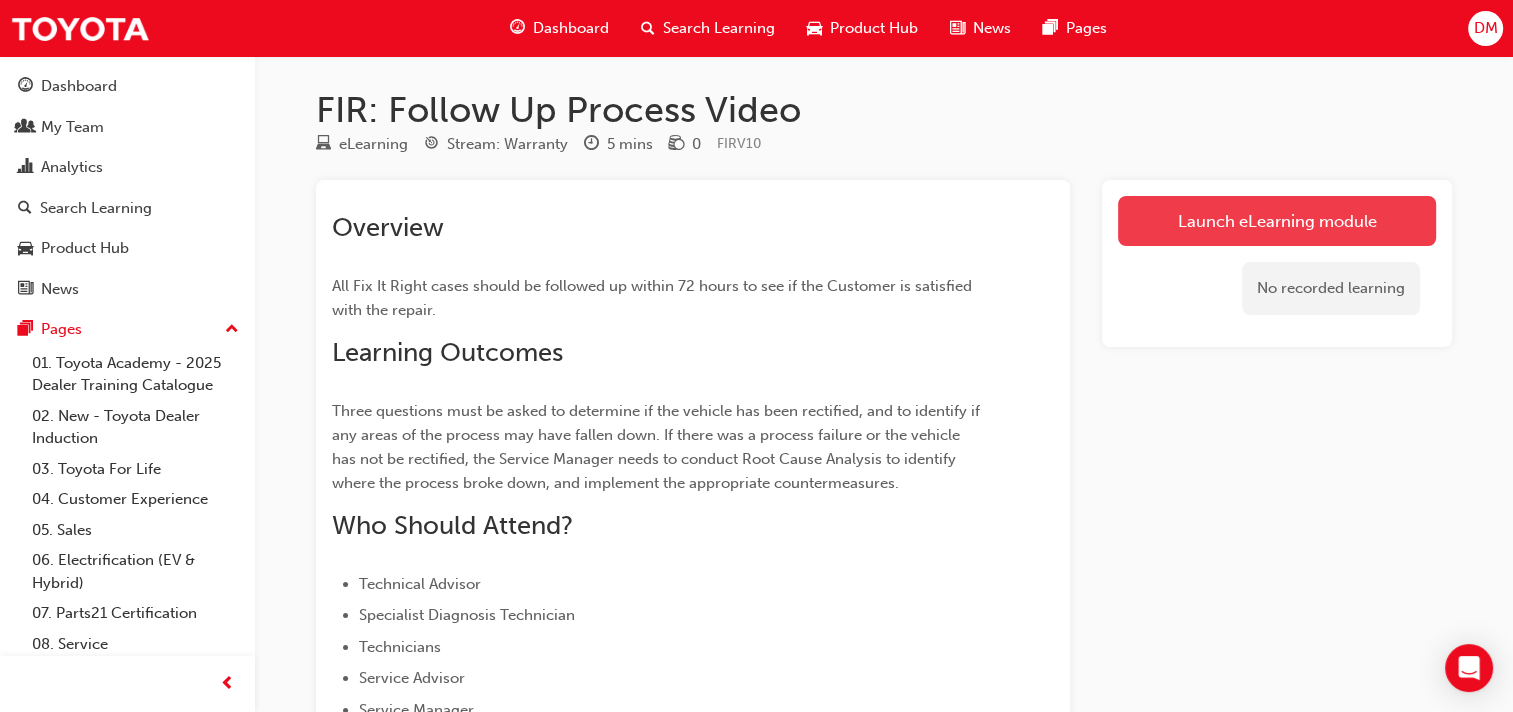 click on "Launch eLearning module" at bounding box center [1277, 221] 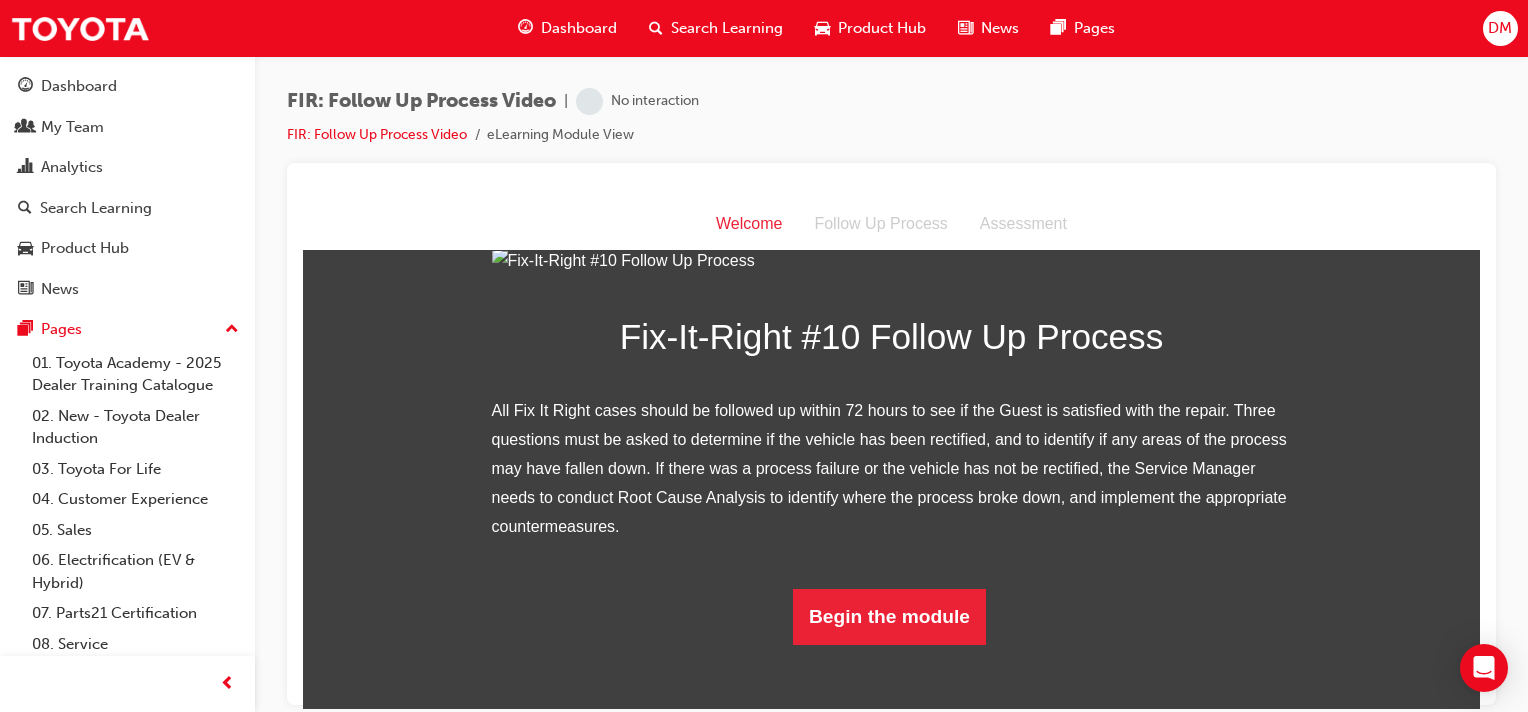 scroll, scrollTop: 0, scrollLeft: 0, axis: both 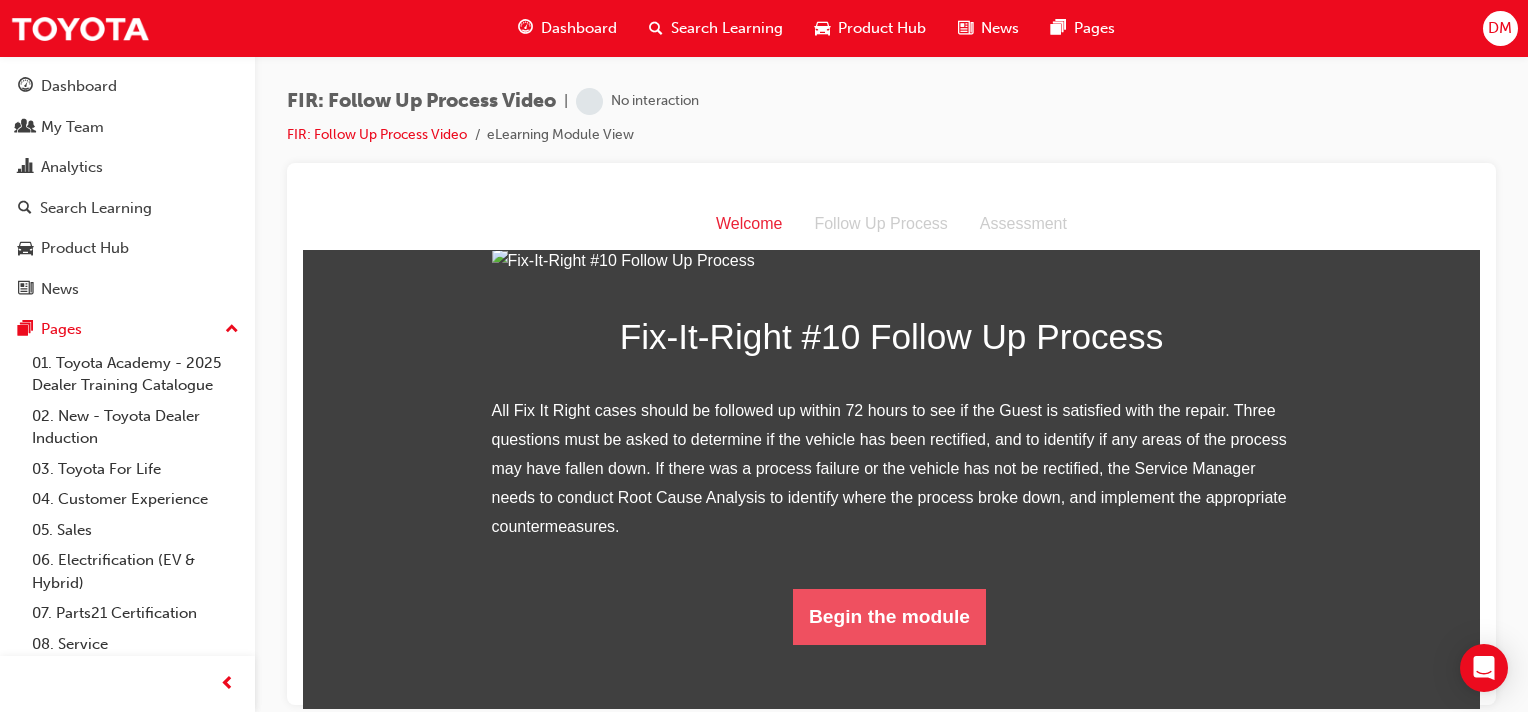 click on "Begin the module" at bounding box center [889, 616] 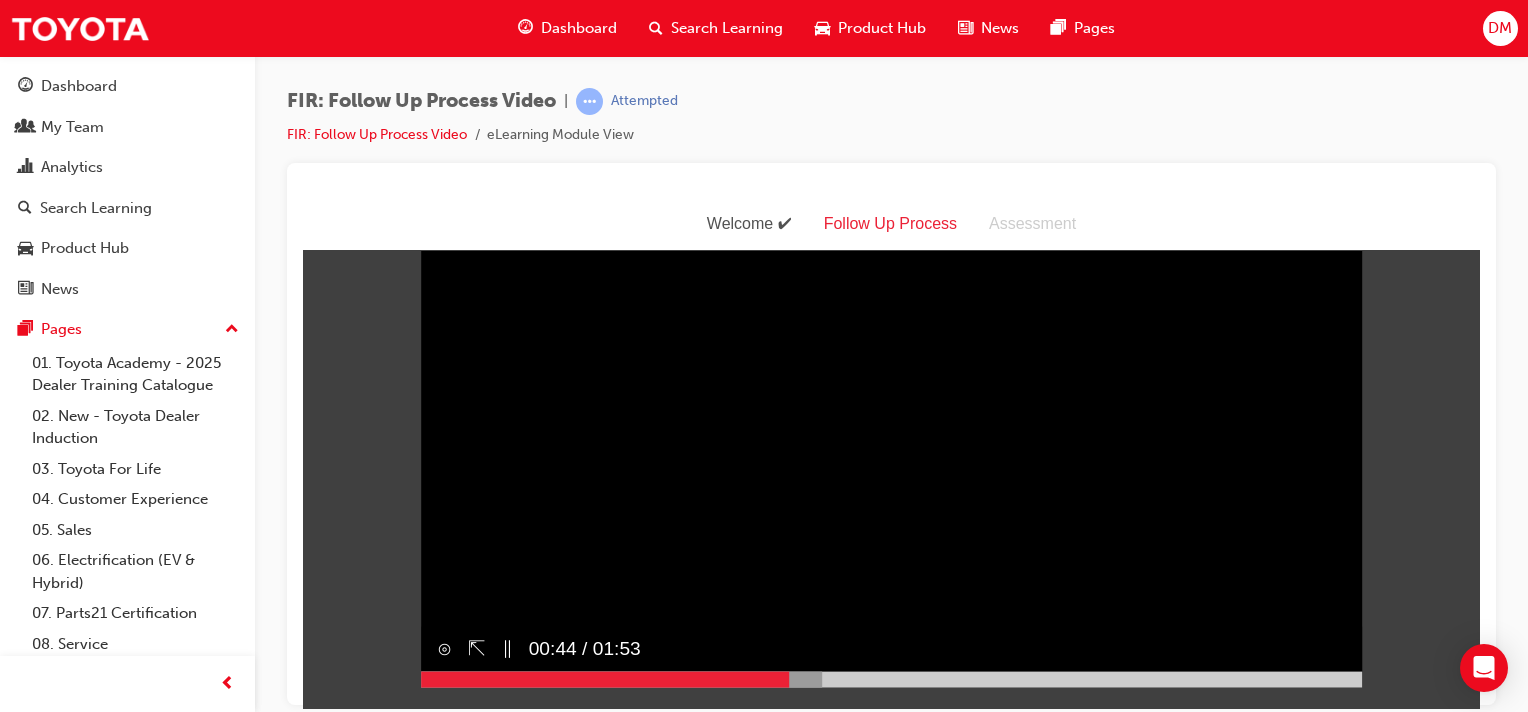 scroll, scrollTop: 0, scrollLeft: 0, axis: both 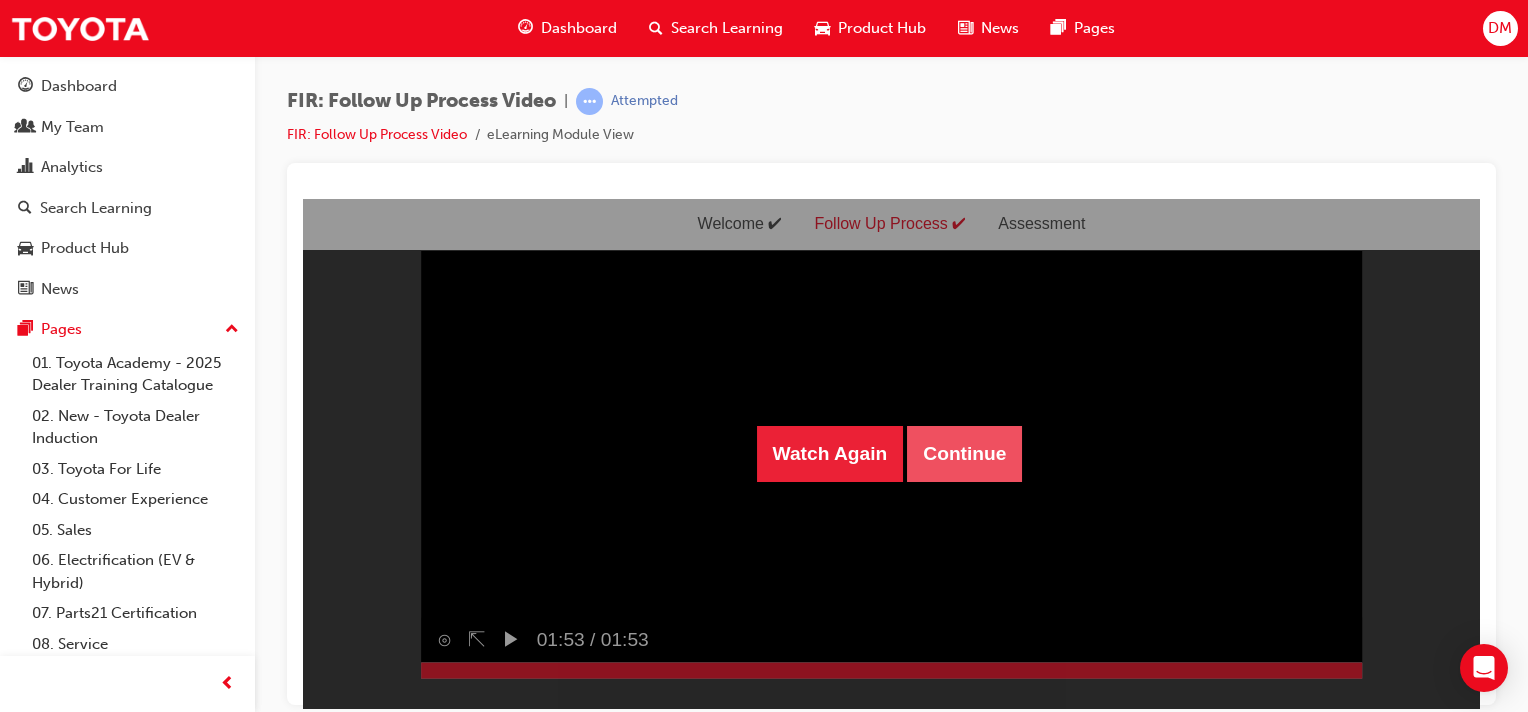 click on "Continue" at bounding box center [964, 453] 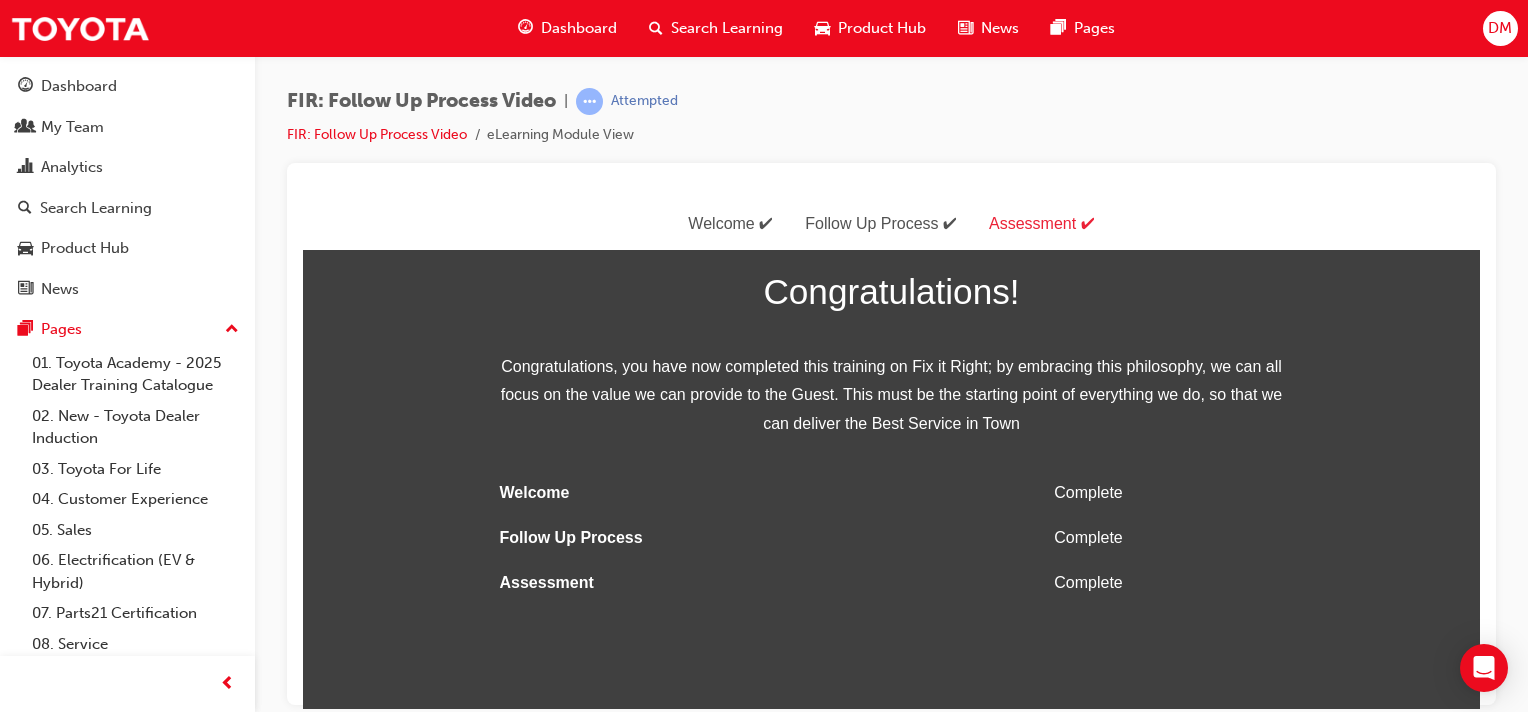 scroll, scrollTop: 0, scrollLeft: 0, axis: both 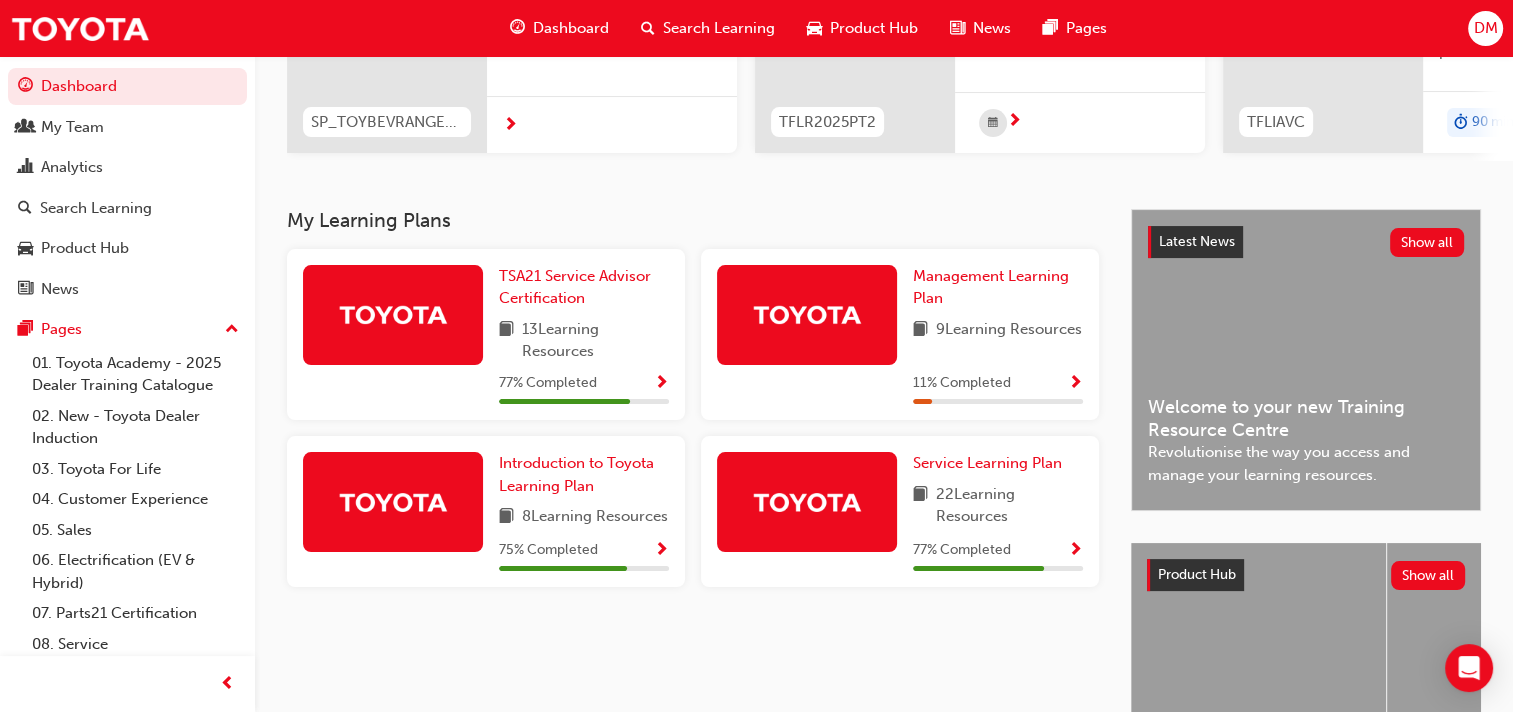 click at bounding box center (1075, 551) 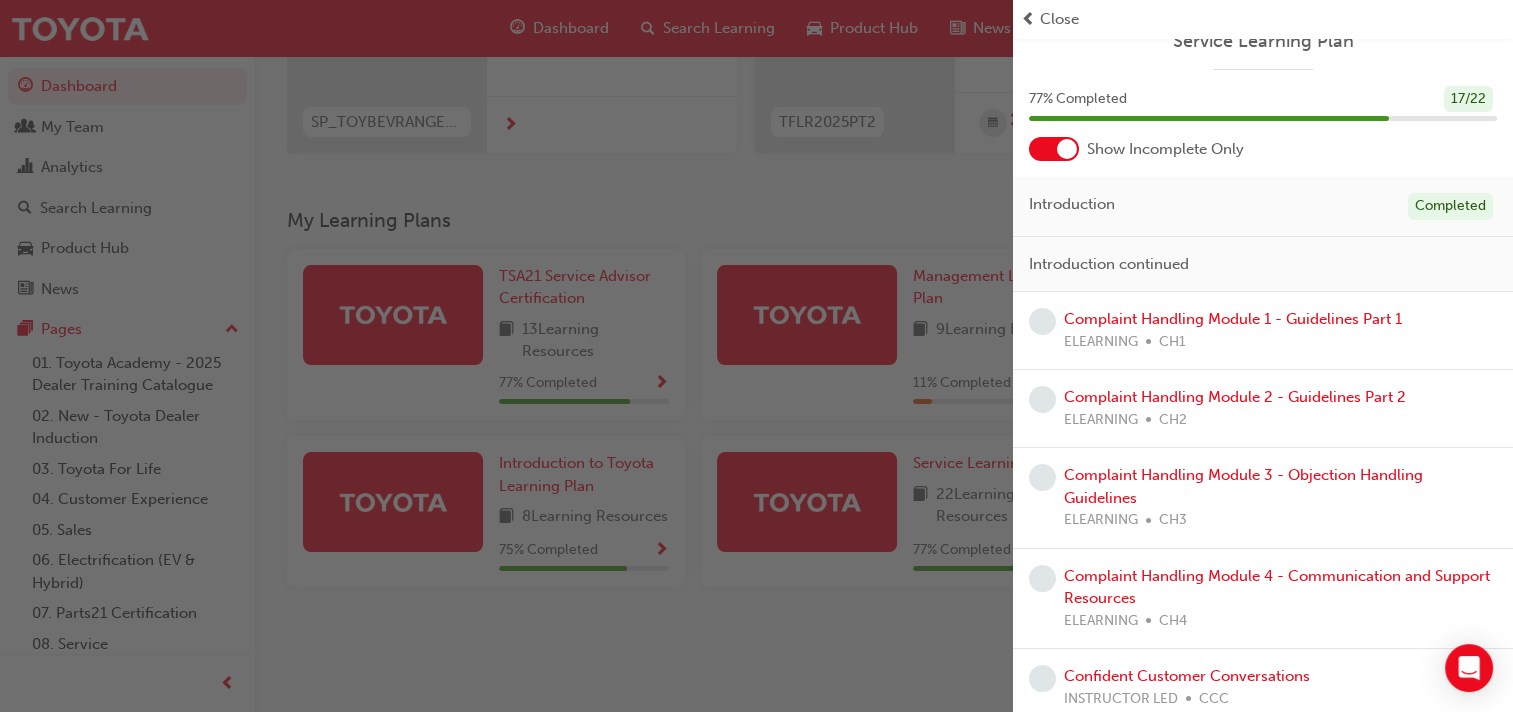 scroll, scrollTop: 37, scrollLeft: 0, axis: vertical 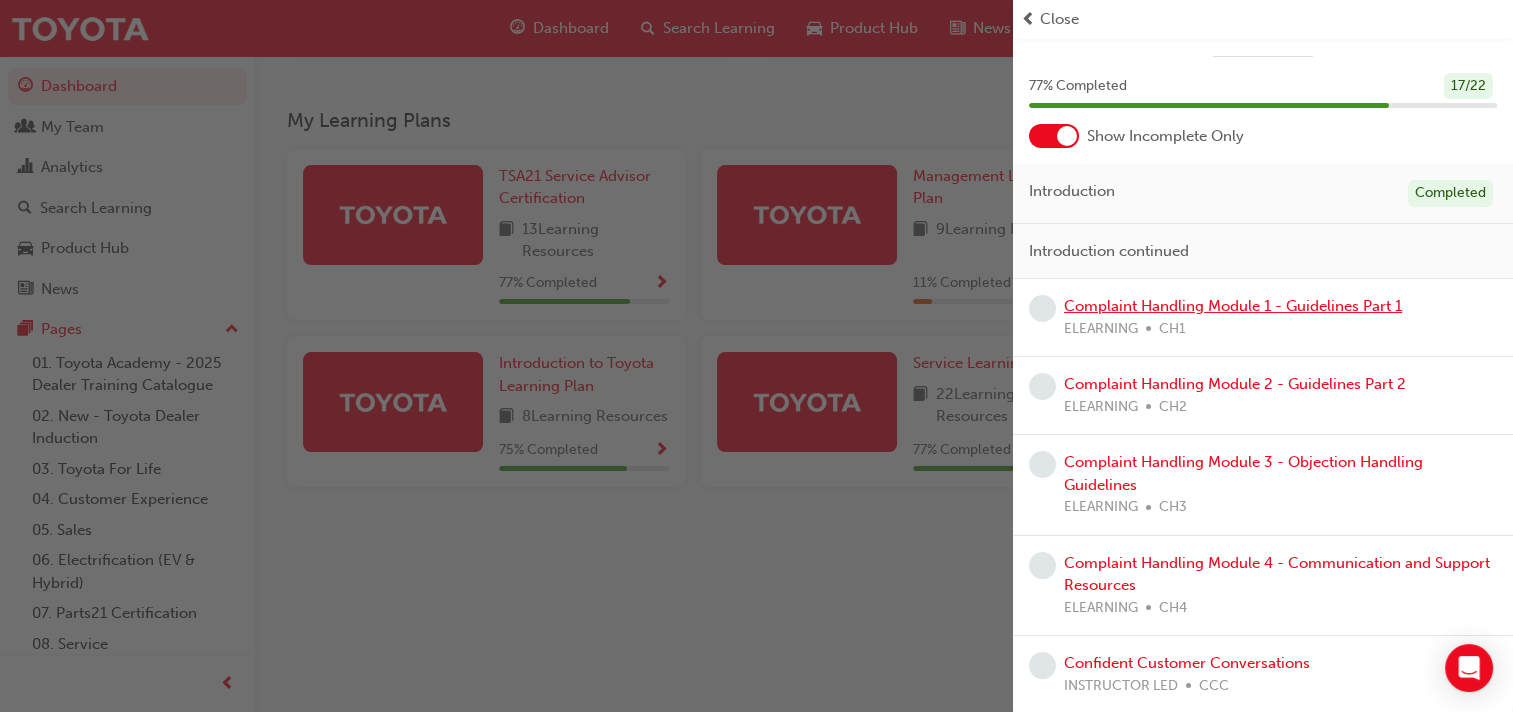 click on "Complaint Handling Module 1 - Guidelines Part 1" at bounding box center (1233, 306) 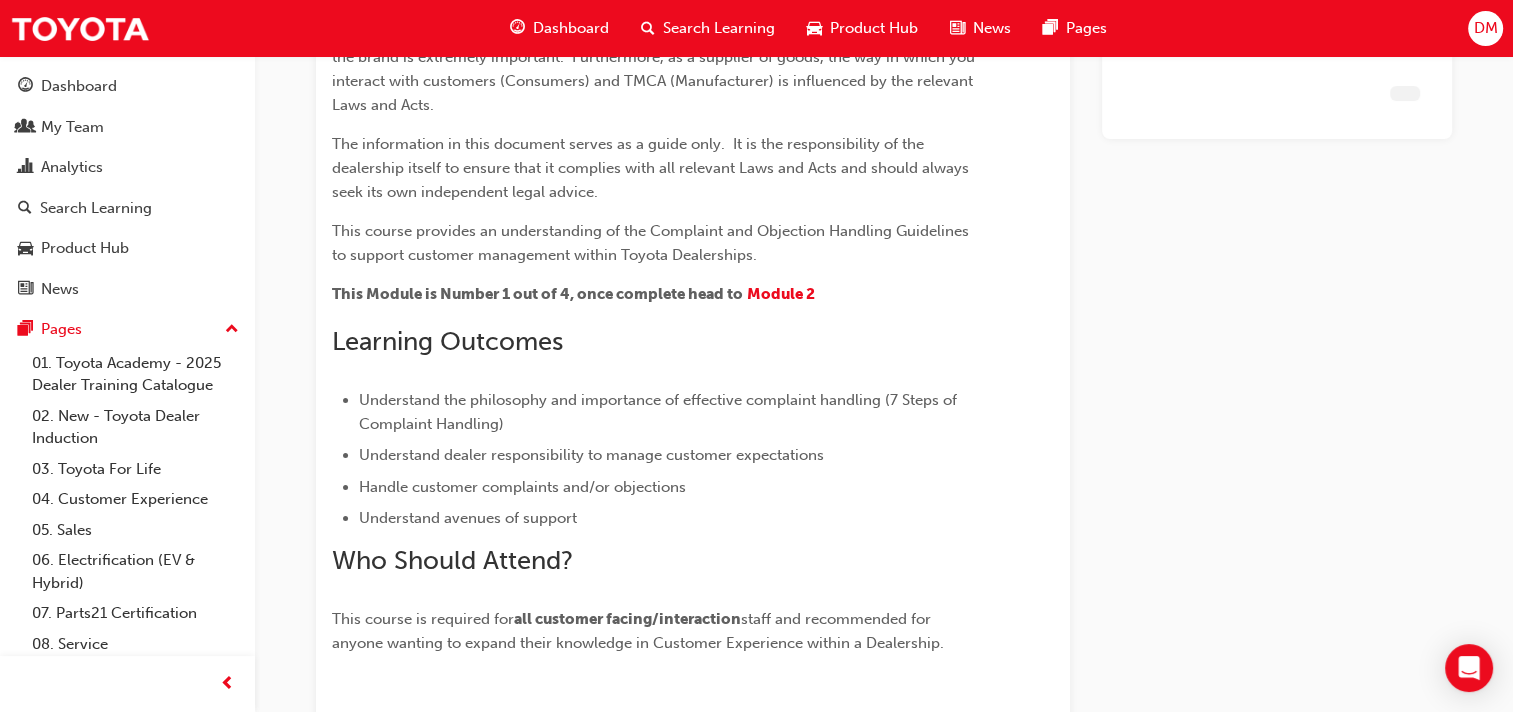 scroll, scrollTop: 0, scrollLeft: 0, axis: both 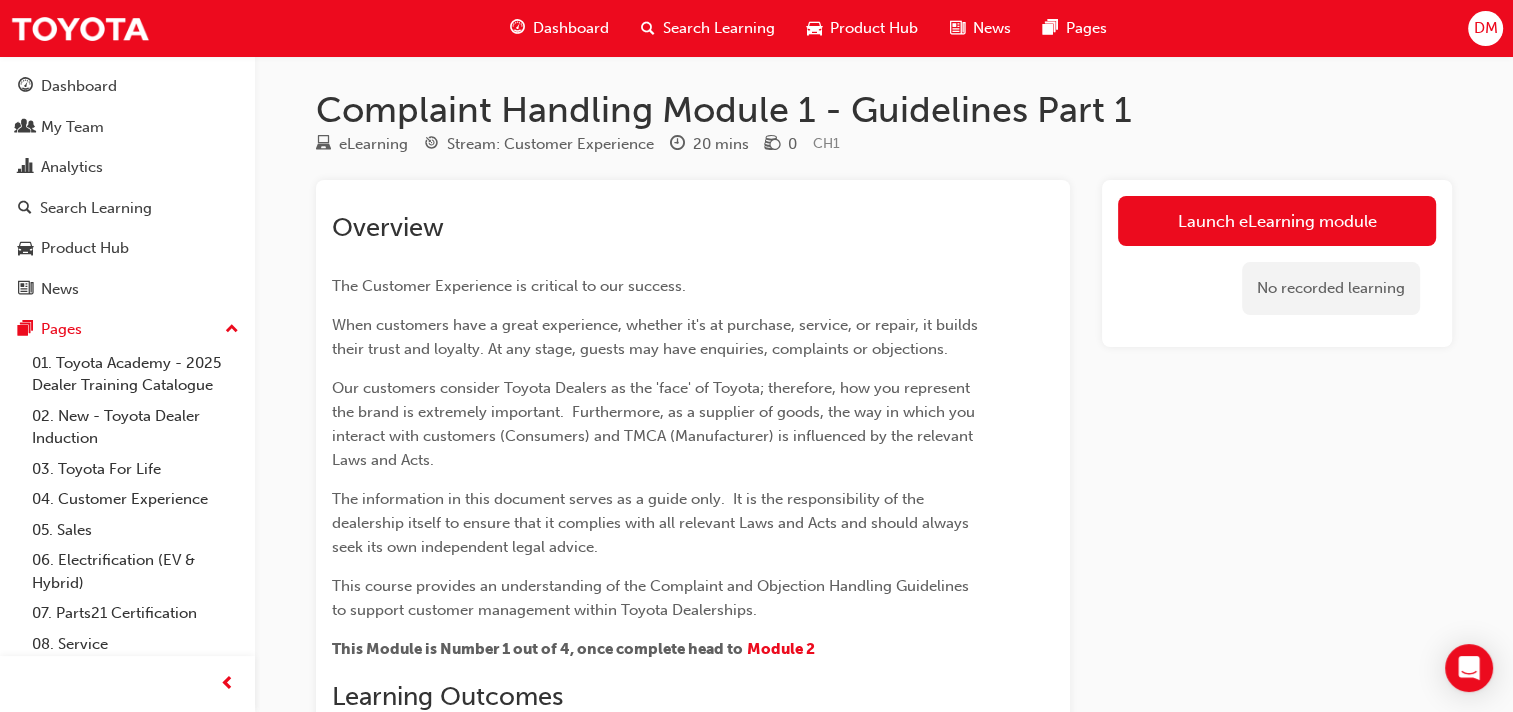 click on "Dashboard" at bounding box center (571, 28) 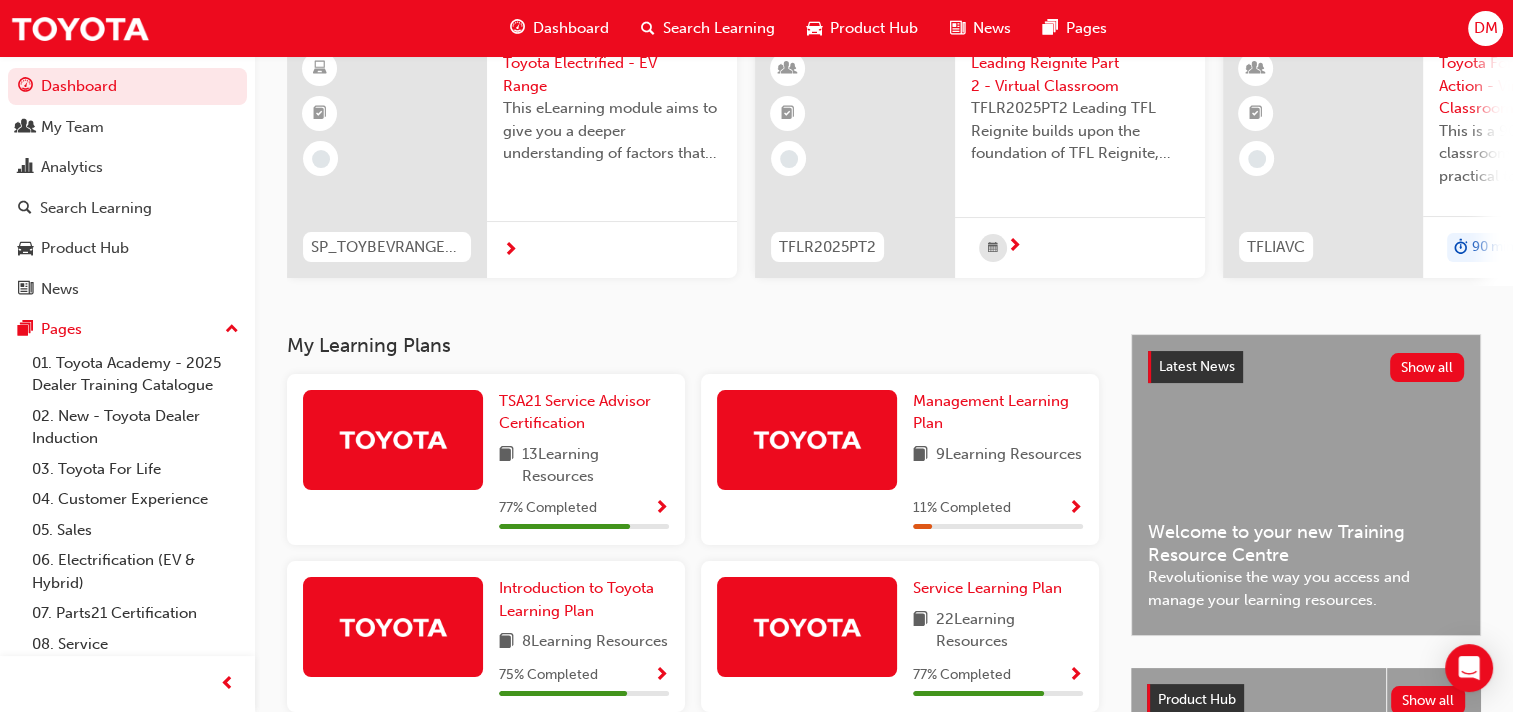 scroll, scrollTop: 0, scrollLeft: 0, axis: both 